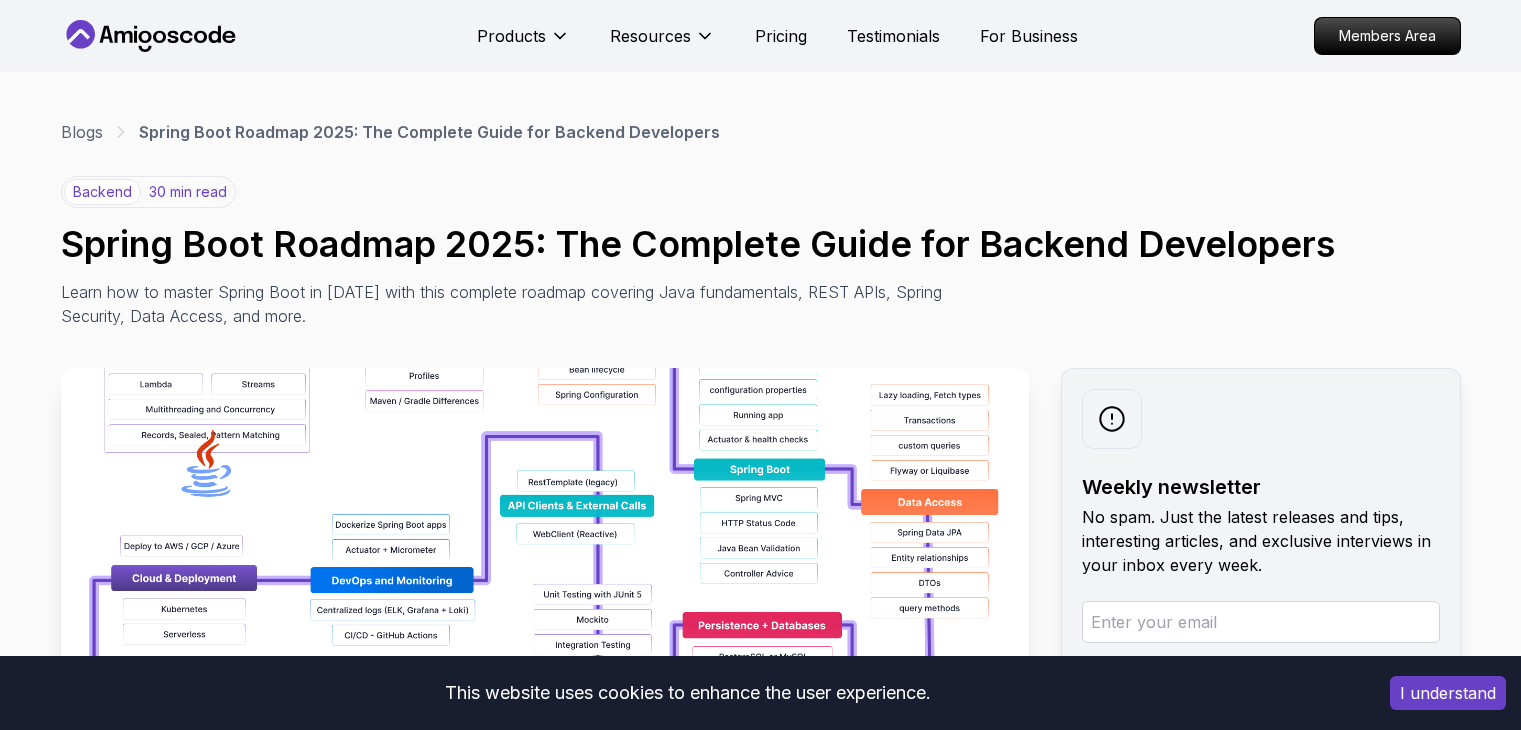 scroll, scrollTop: 0, scrollLeft: 0, axis: both 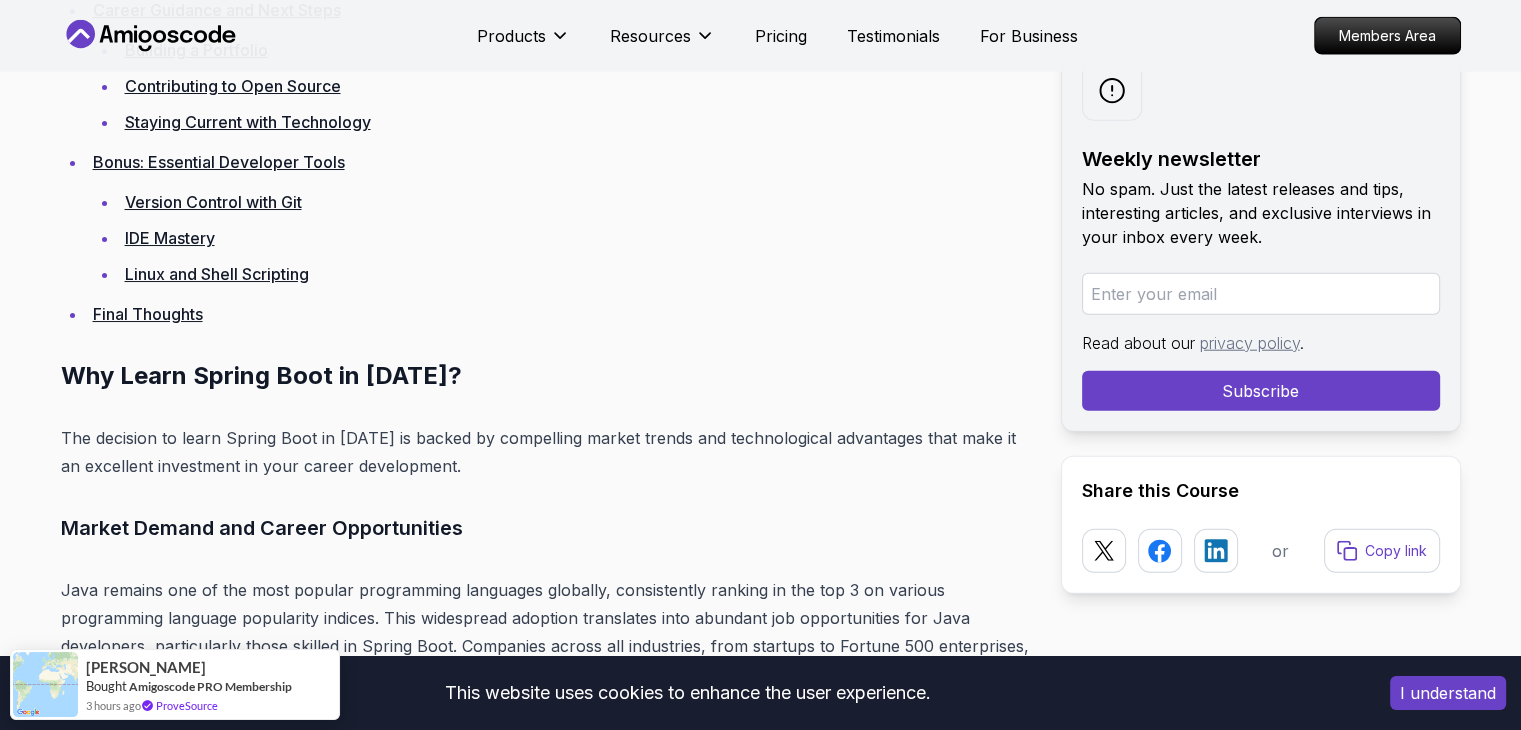 click on "This website uses cookies to enhance the user experience. I understand Products Resources Pricing Testimonials For Business Members Area Products Resources Pricing Testimonials For Business Members Area Blogs Spring Boot Roadmap 2025: The Complete Guide for Backend Developers backend 30 min read Spring Boot Roadmap 2025: The Complete Guide for Backend Developers Learn how to master Spring Boot in 2025 with this complete roadmap covering Java fundamentals, REST APIs, Spring Security, Data Access, and more. Weekly newsletter No spam. Just the latest releases and tips, interesting articles, and exclusive interviews in your inbox every week. Read about our   privacy policy . Subscribe Share this Course or Copy link Published By:  Nelson Djalo  |   Date:  April 28, 2025 Introduction
Table of Contents
Why Learn Spring Boot in 2025?
Market Demand and Career Opportunities
Technical Advantages and Industry Adoption
Ecosystem and Community Support
Step 1: Master Java Fundamentals" at bounding box center [760, 8602] 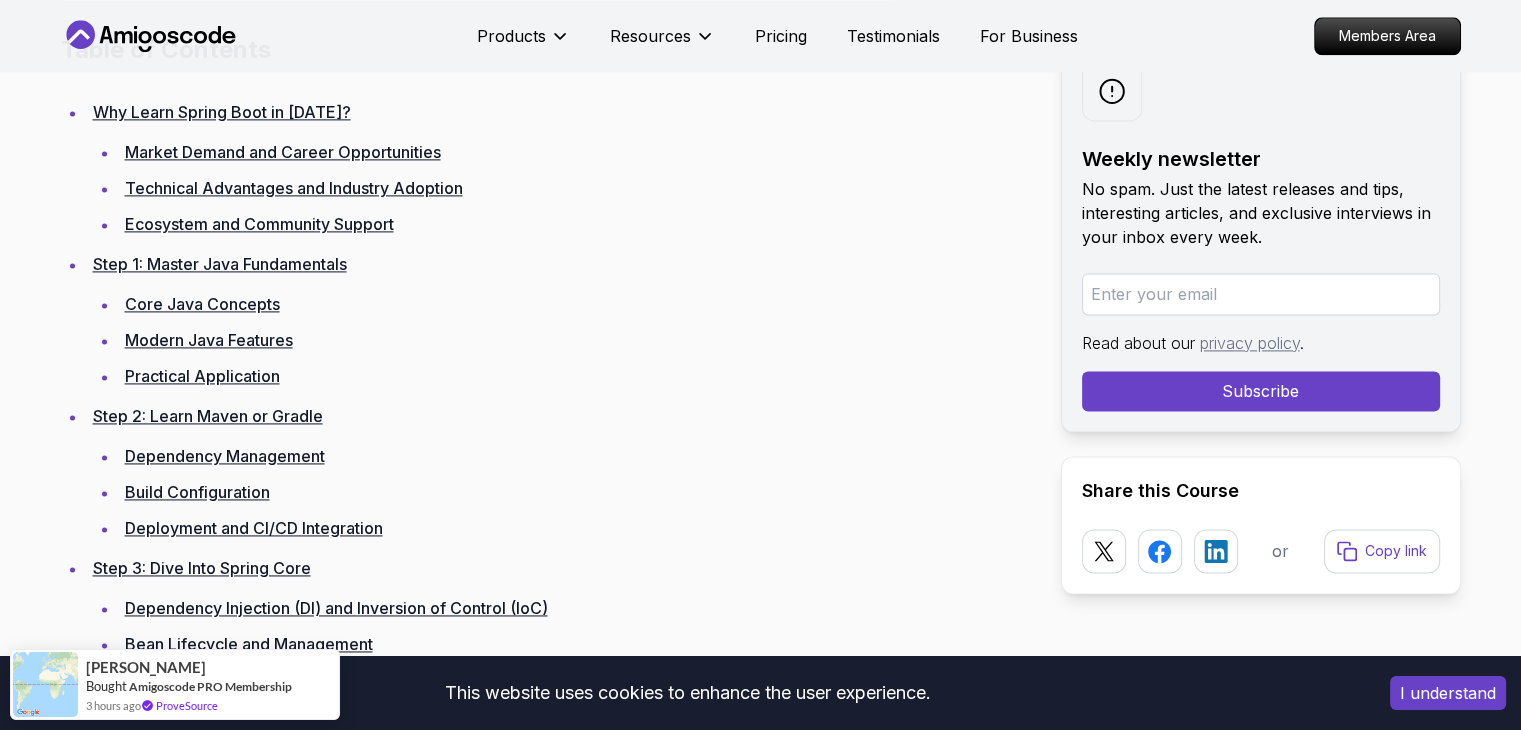 scroll, scrollTop: 2767, scrollLeft: 0, axis: vertical 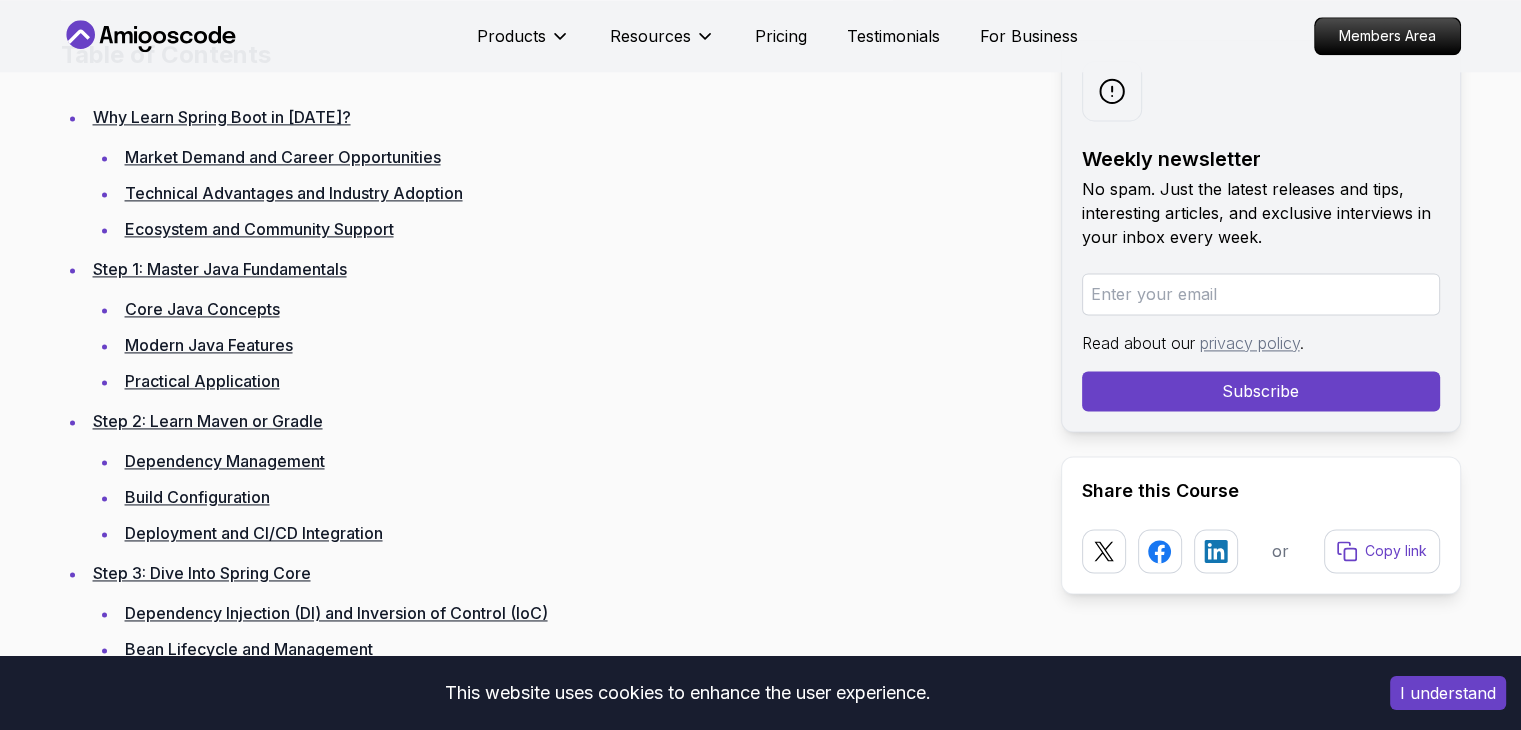 click on "Core Java Concepts" at bounding box center [202, 309] 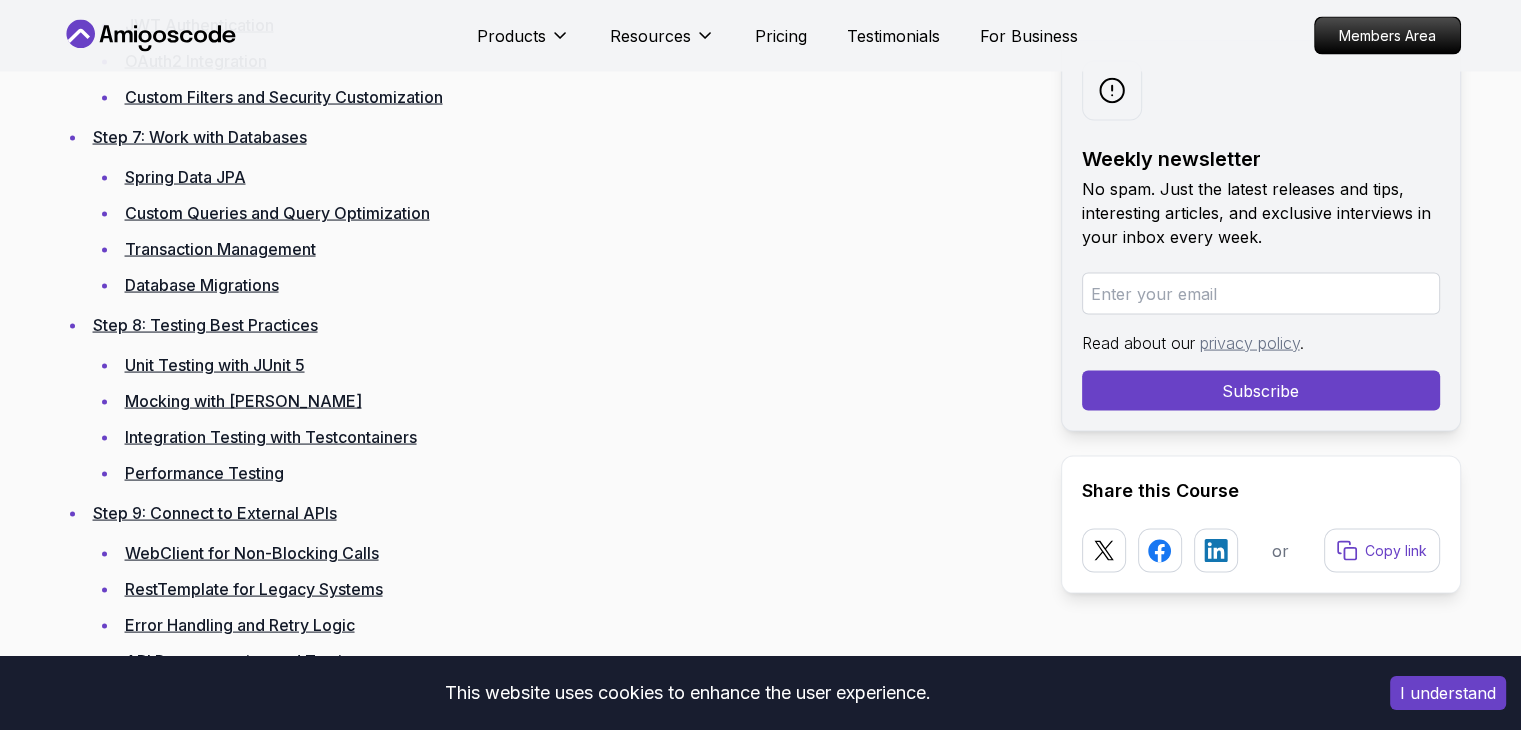 scroll, scrollTop: 3958, scrollLeft: 0, axis: vertical 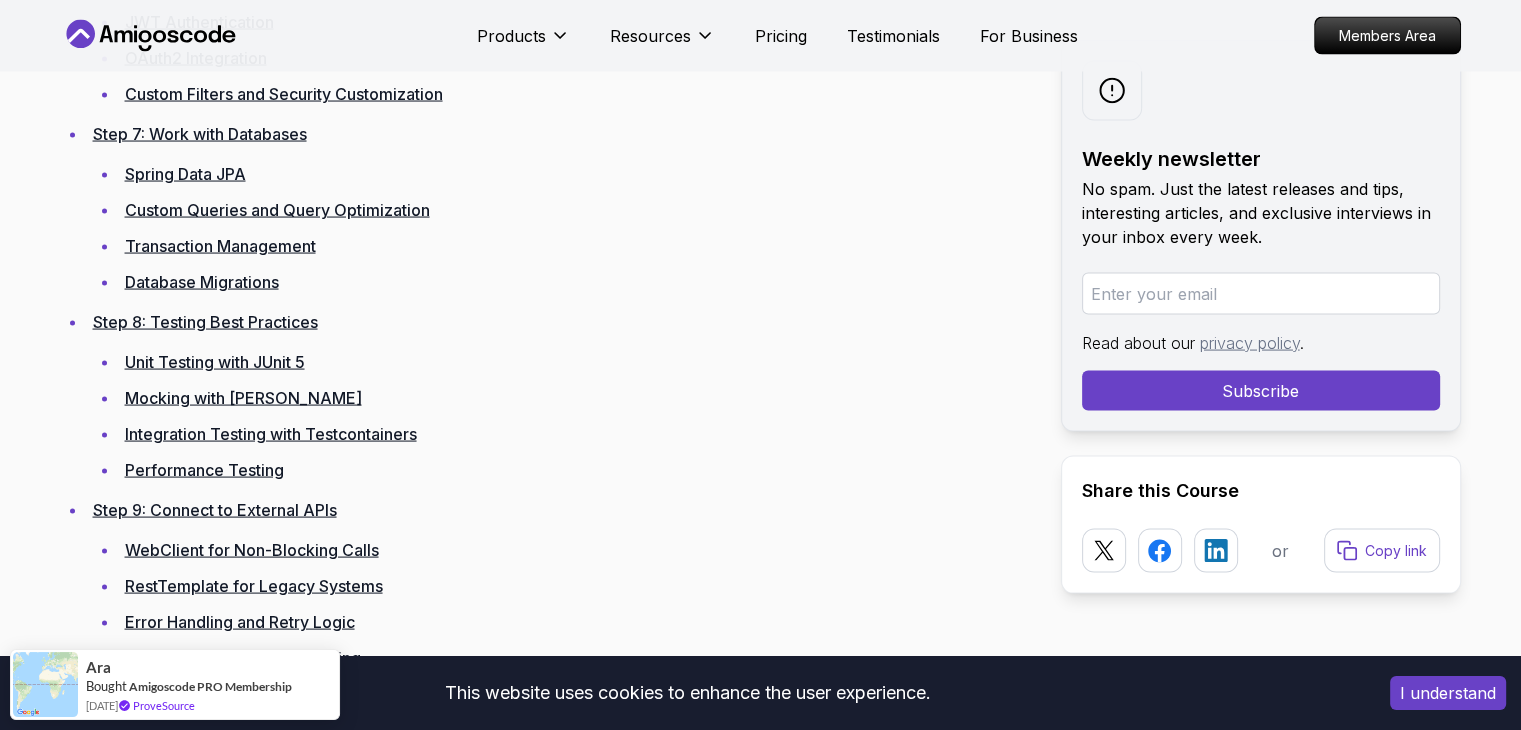 click on "Unit Testing with JUnit 5" at bounding box center [215, 362] 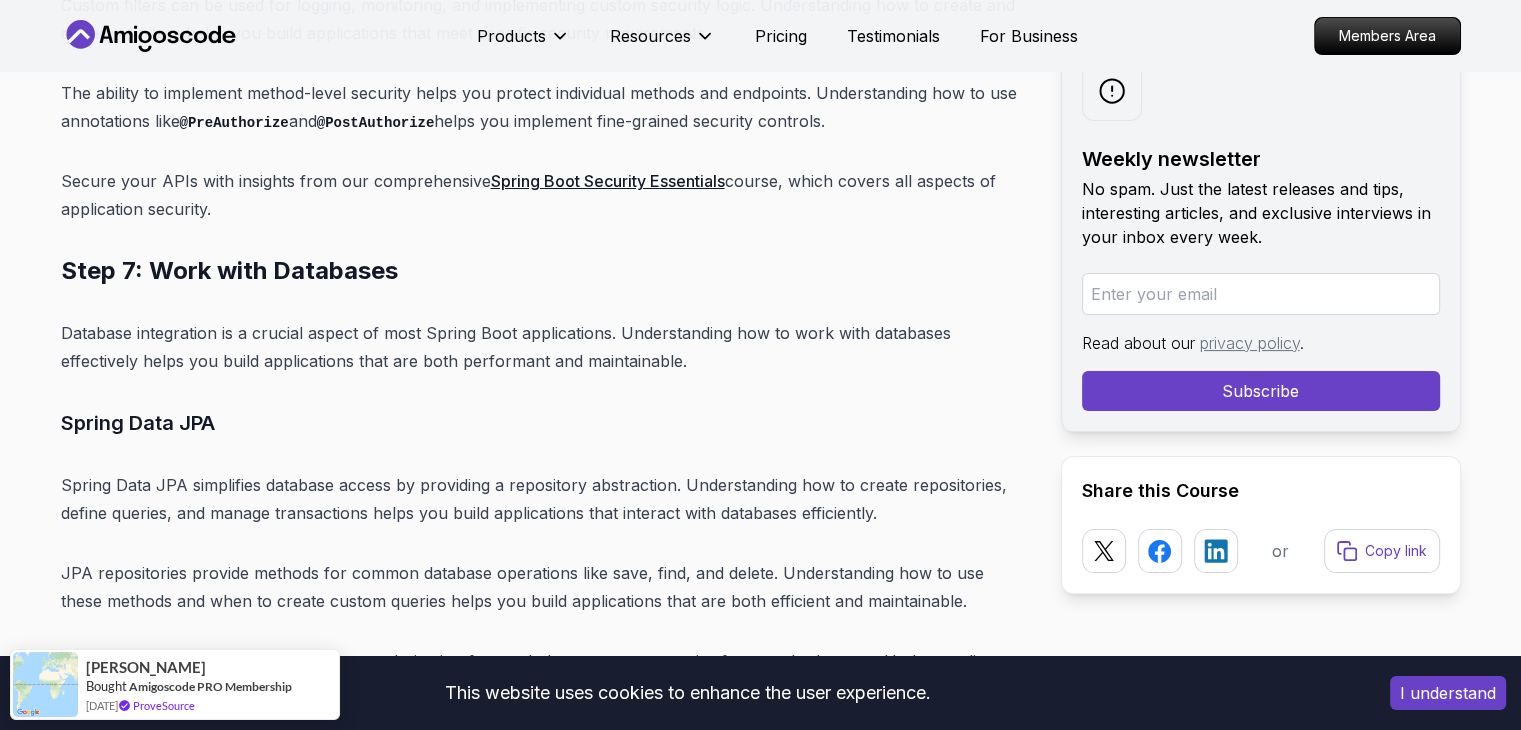 scroll, scrollTop: 14812, scrollLeft: 0, axis: vertical 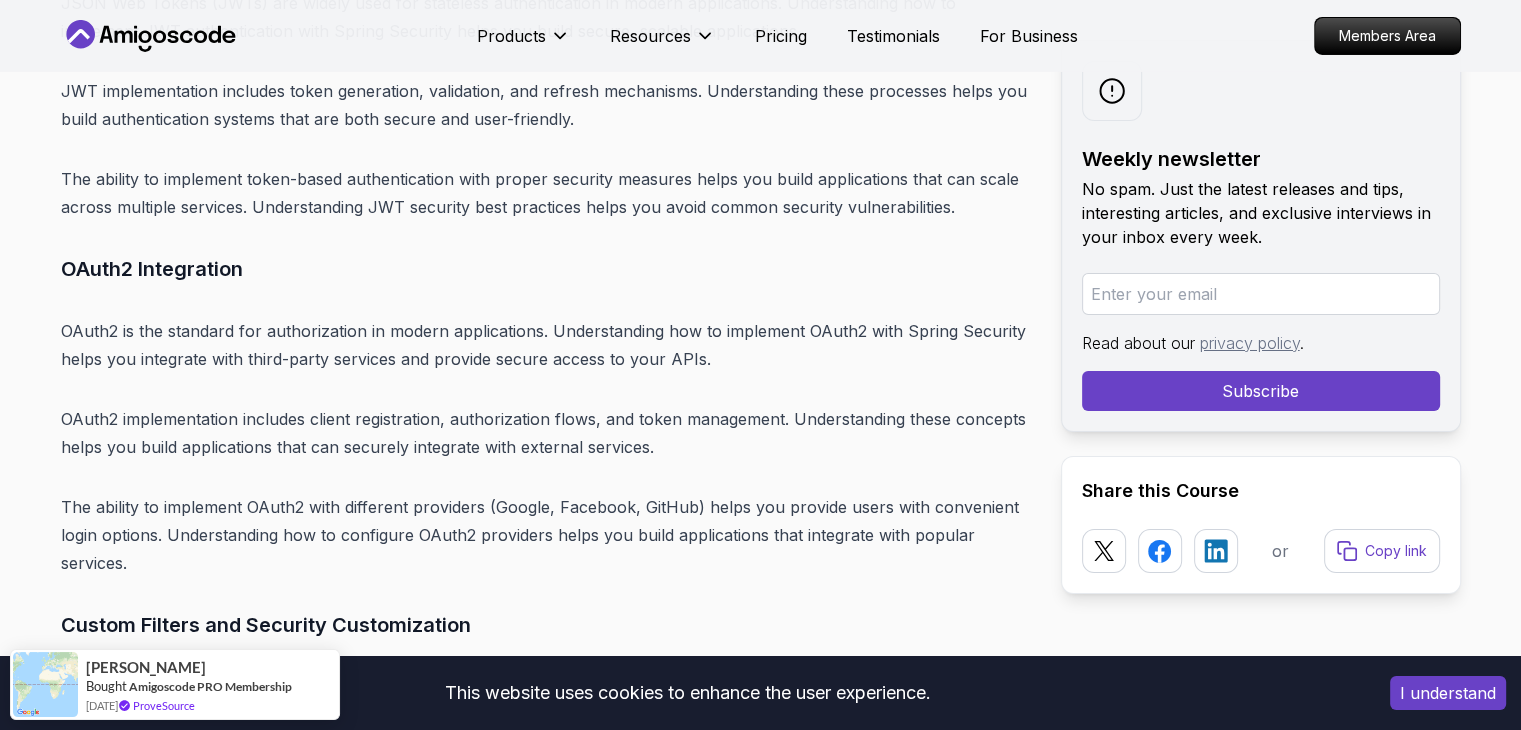 click 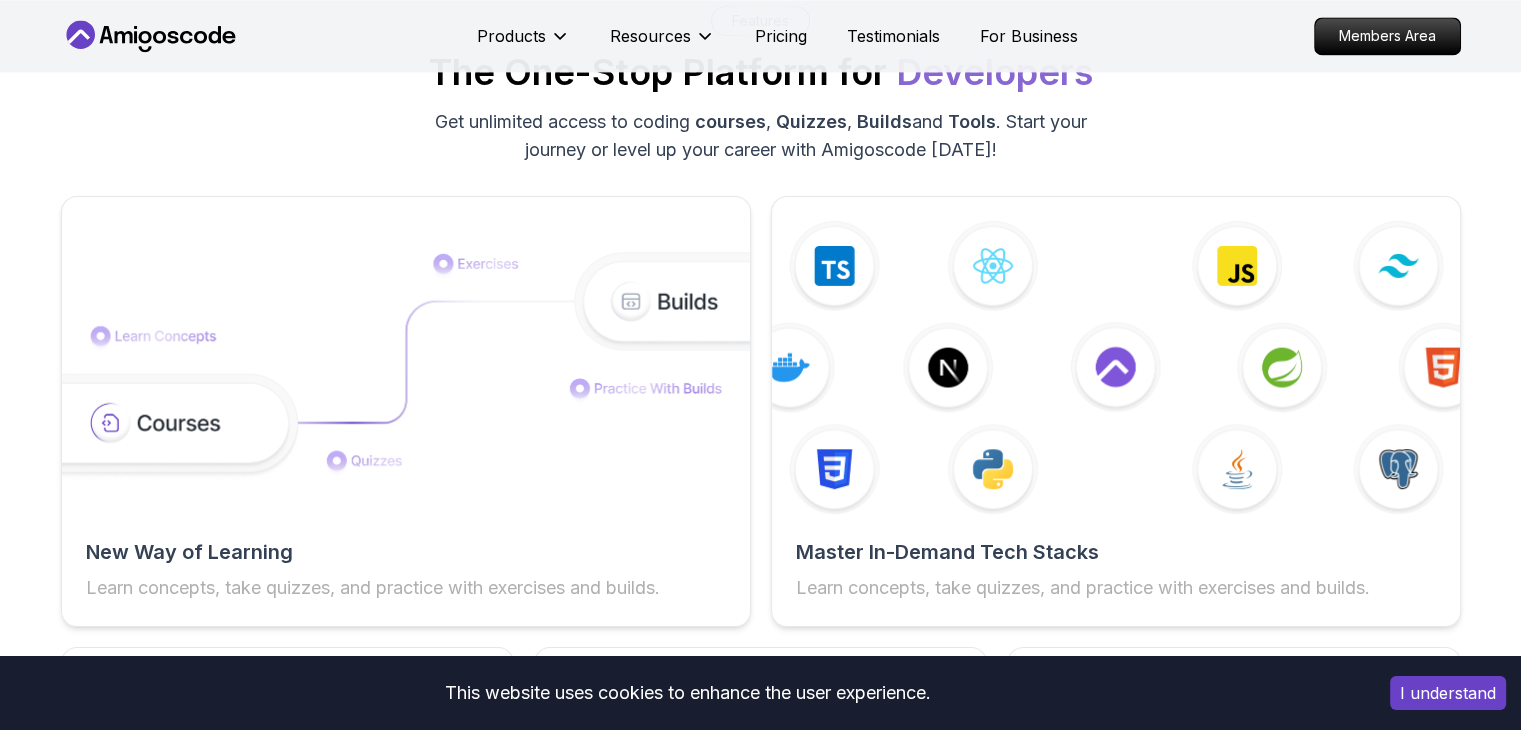 scroll, scrollTop: 3051, scrollLeft: 0, axis: vertical 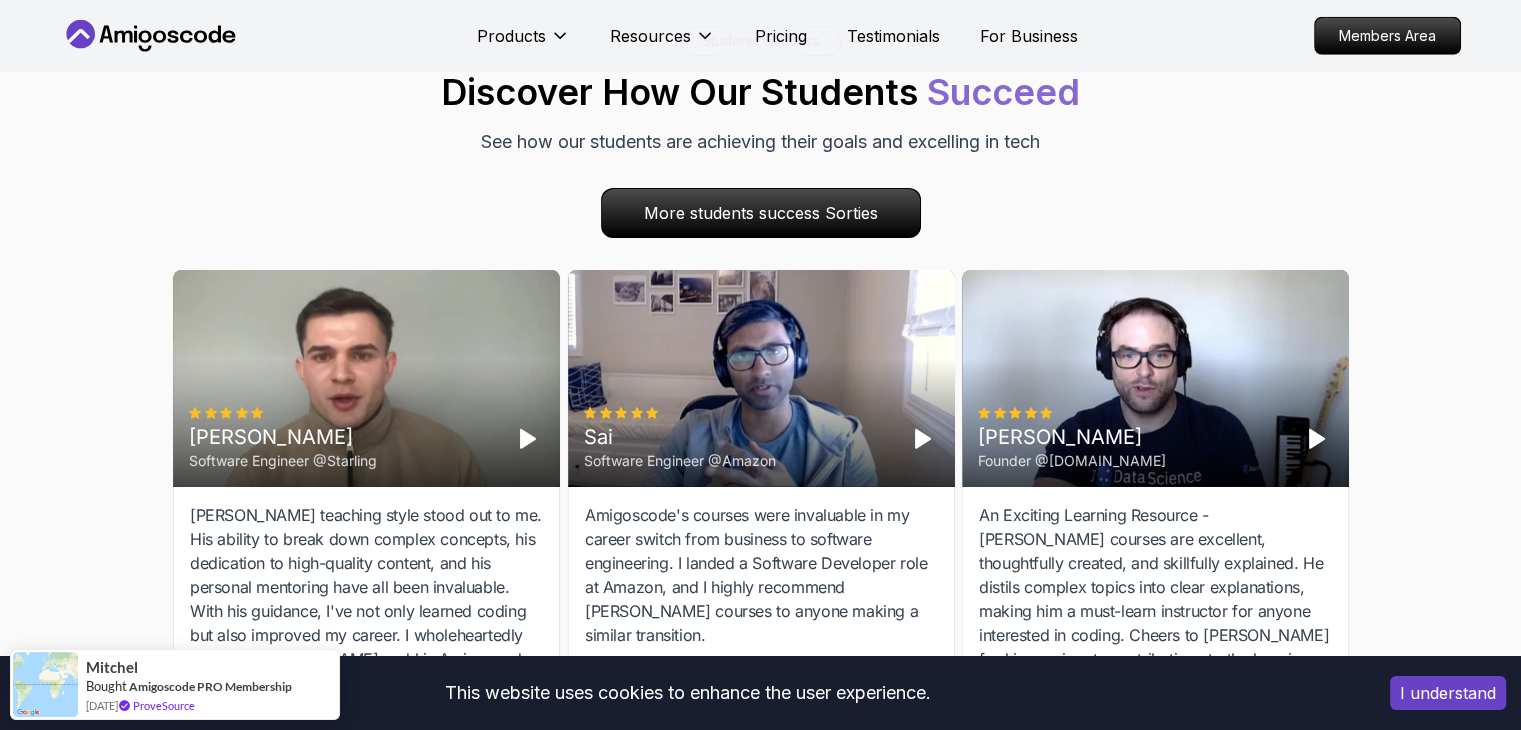 click 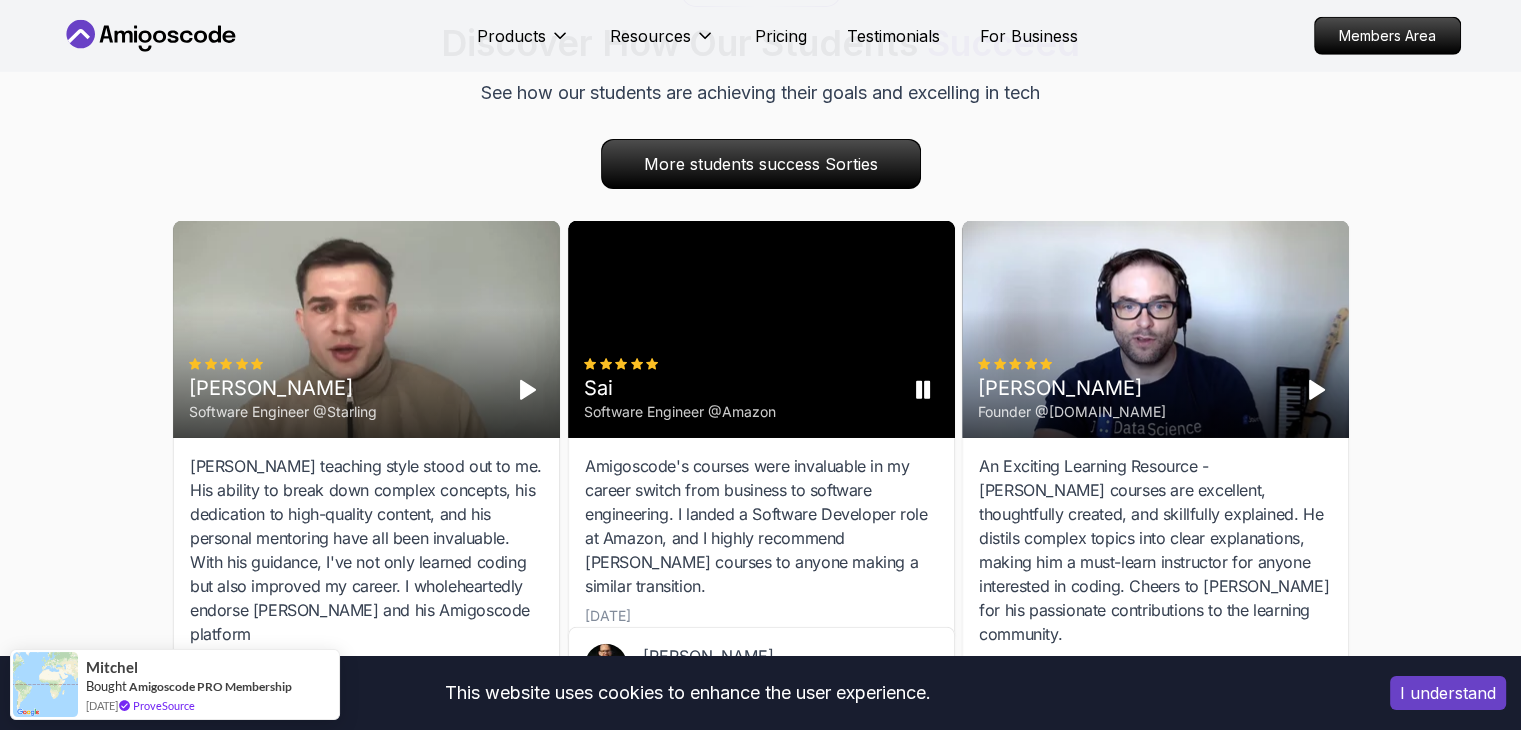 scroll, scrollTop: 5842, scrollLeft: 0, axis: vertical 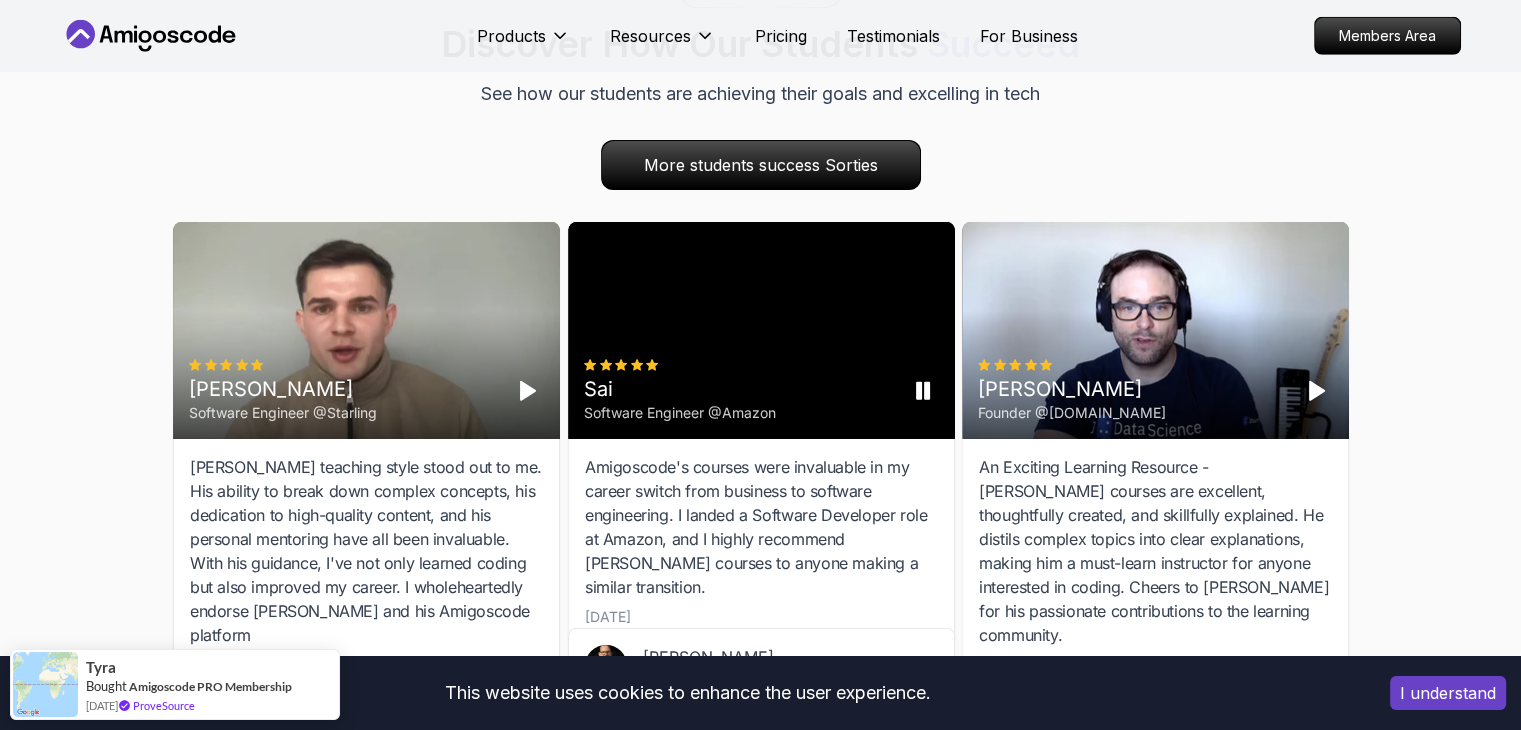 click 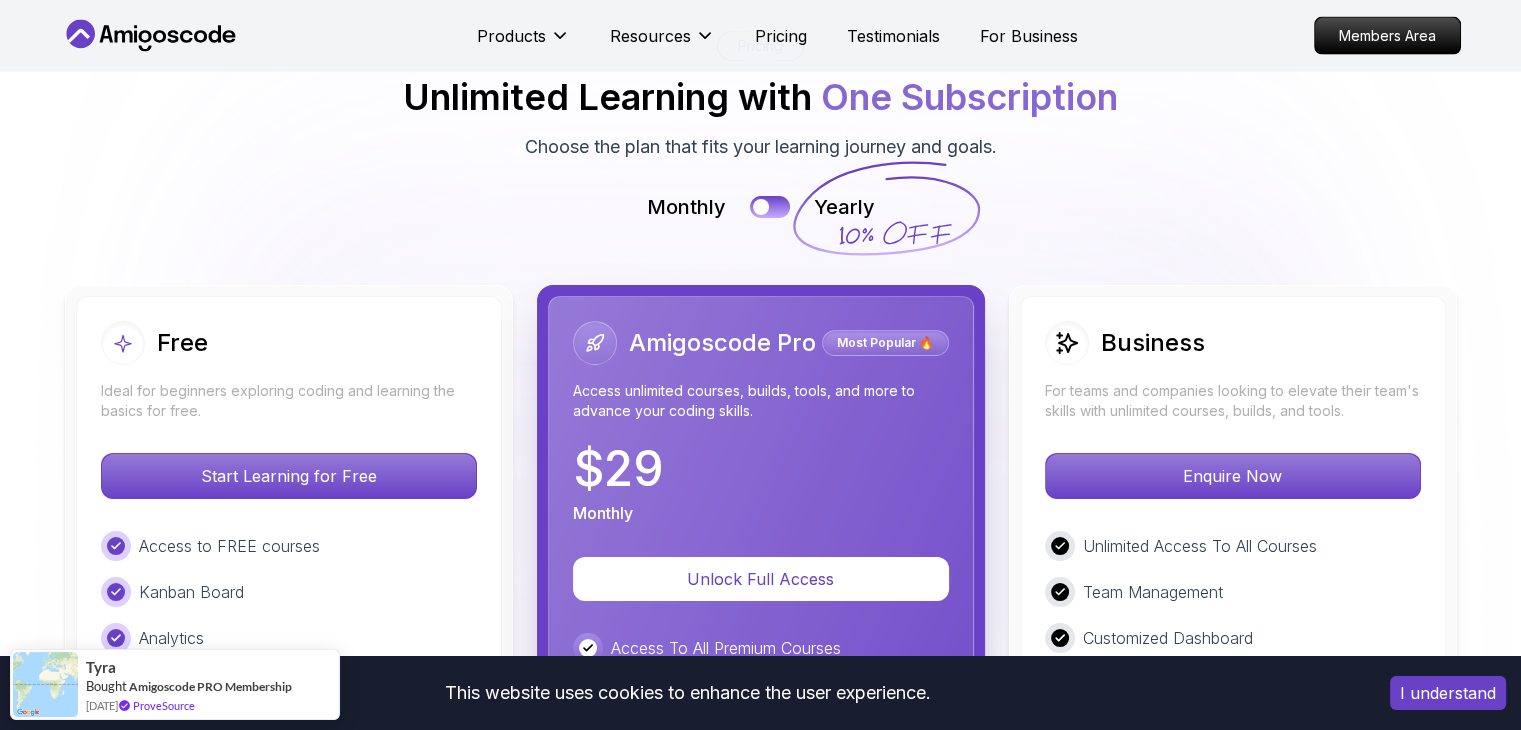 scroll, scrollTop: 4107, scrollLeft: 0, axis: vertical 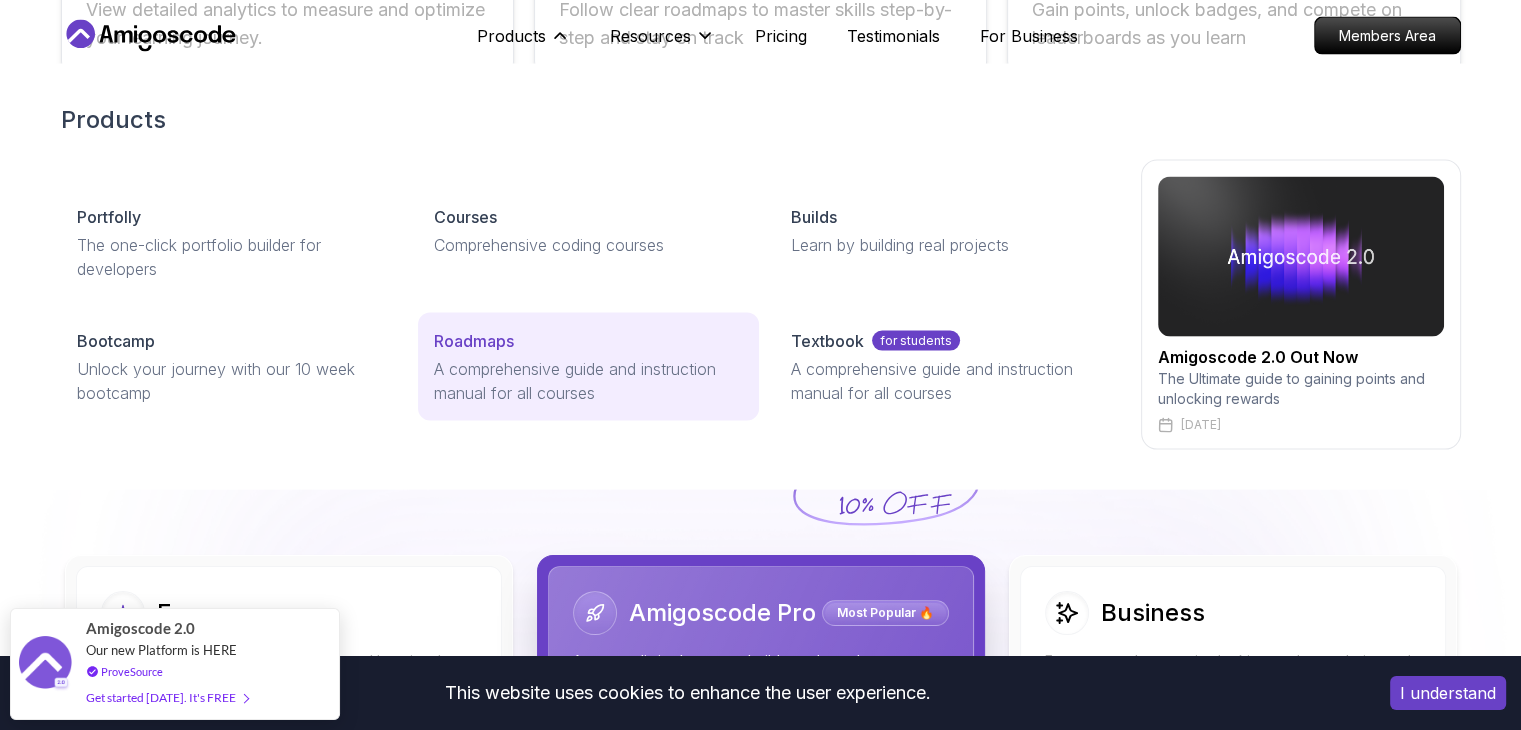 click on "A comprehensive guide and instruction manual for all courses" at bounding box center [588, 381] 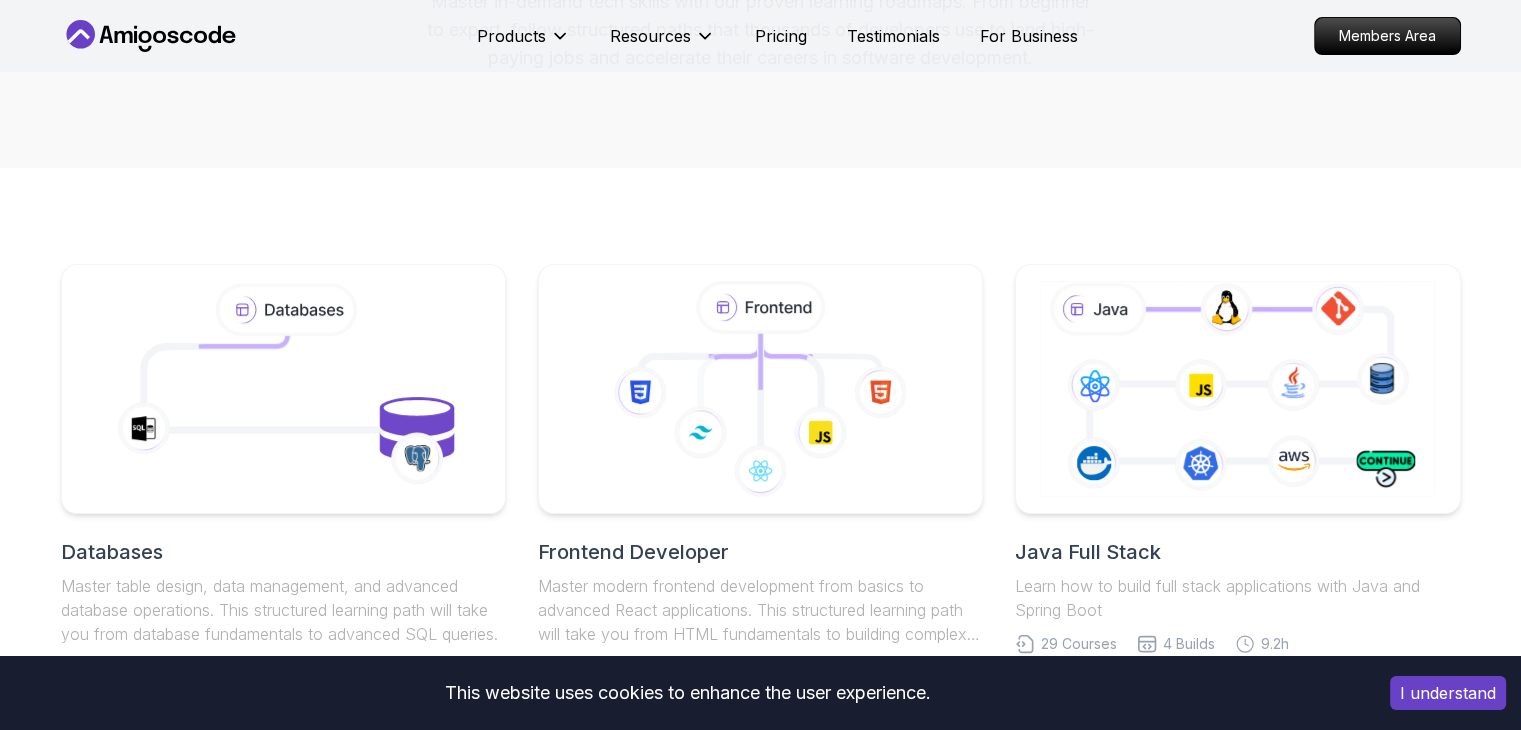 scroll, scrollTop: 500, scrollLeft: 0, axis: vertical 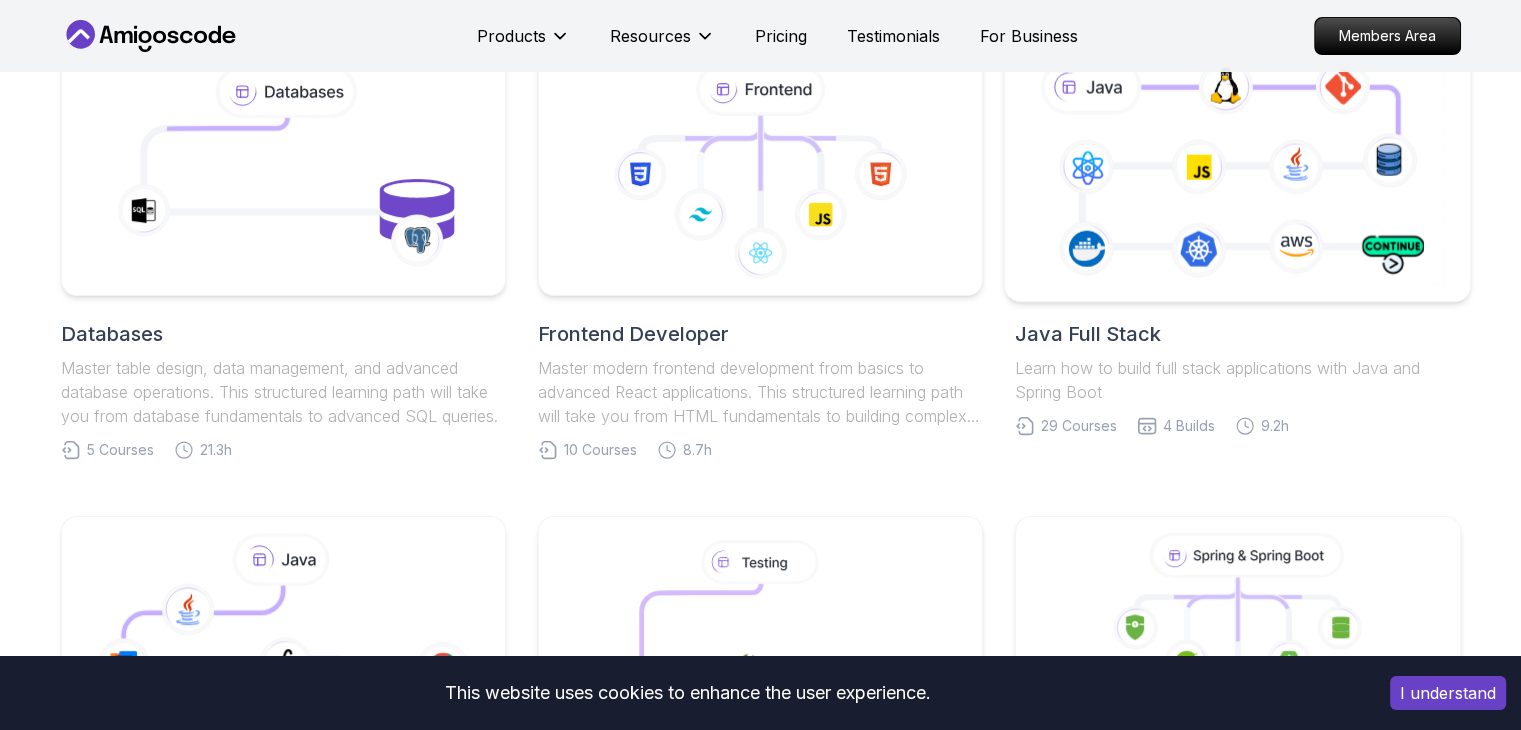 click 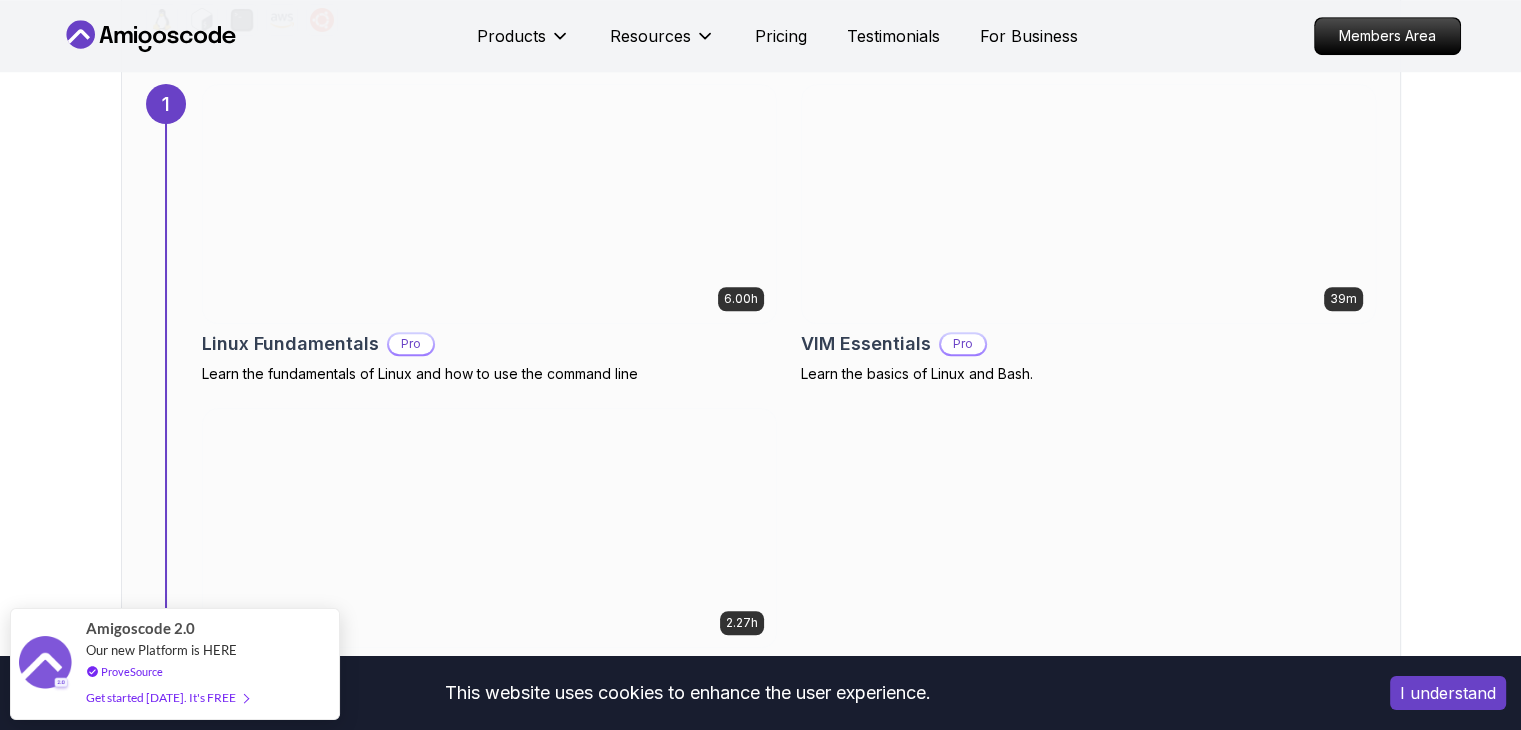 scroll, scrollTop: 1384, scrollLeft: 0, axis: vertical 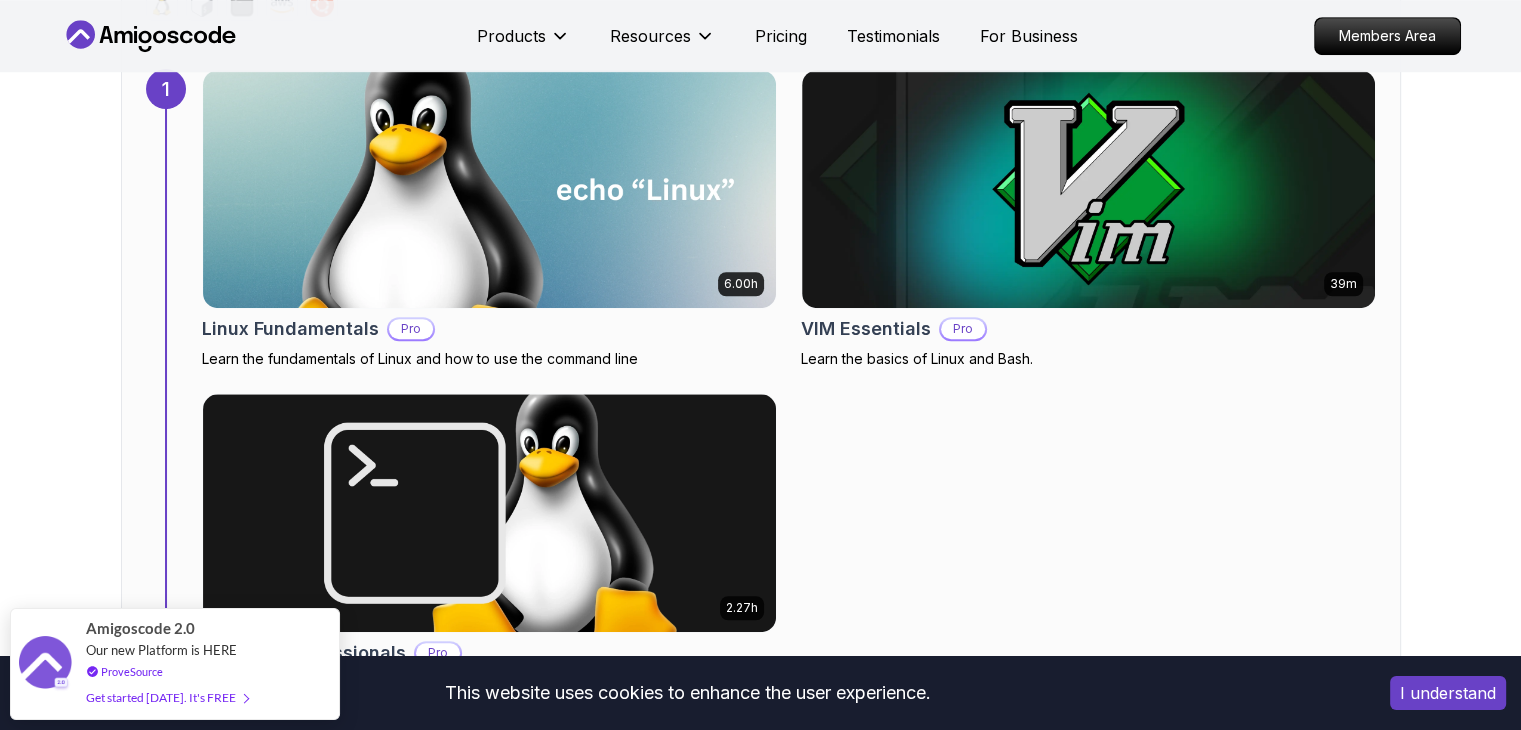 click on "I understand" at bounding box center [1448, 693] 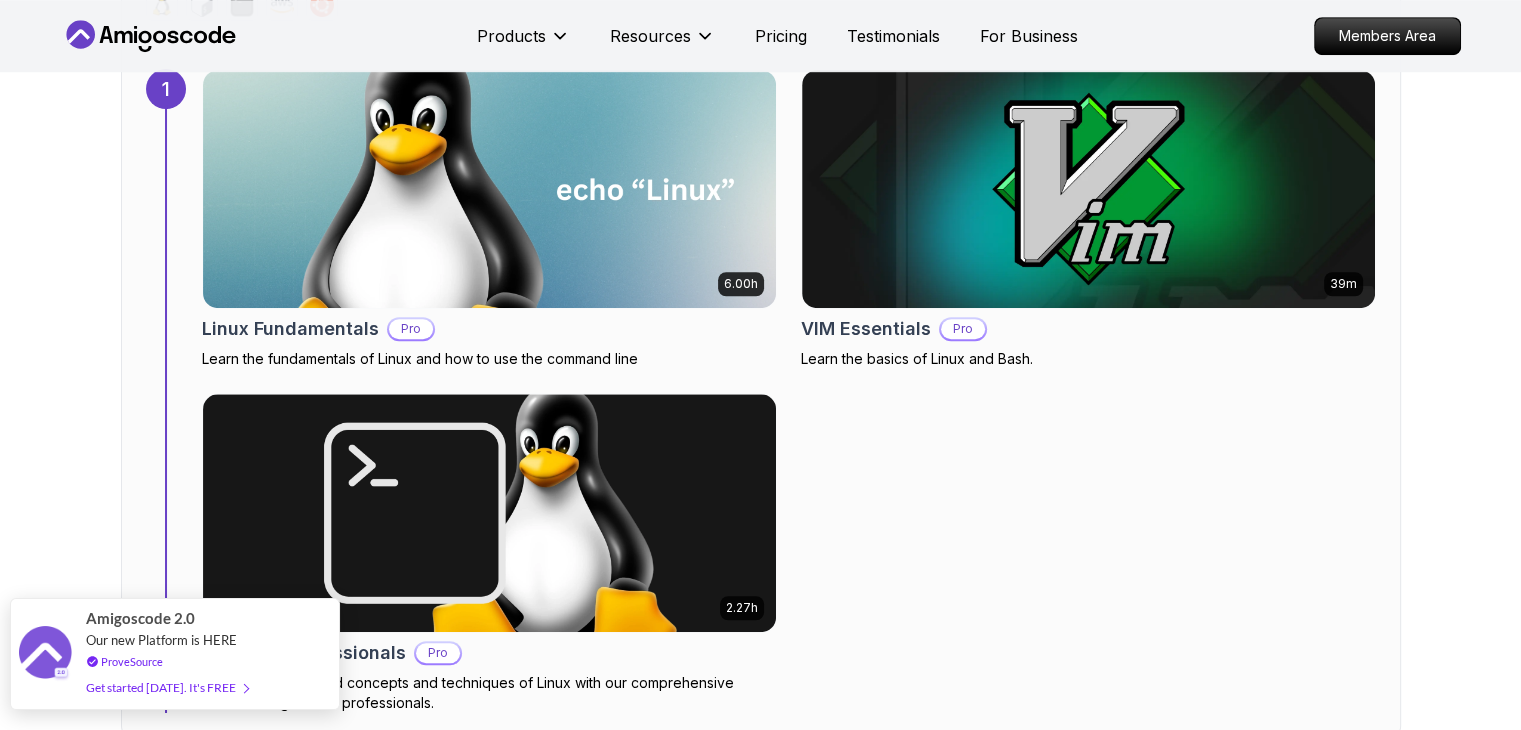 click on "Our new Platform is HERE" at bounding box center [161, 640] 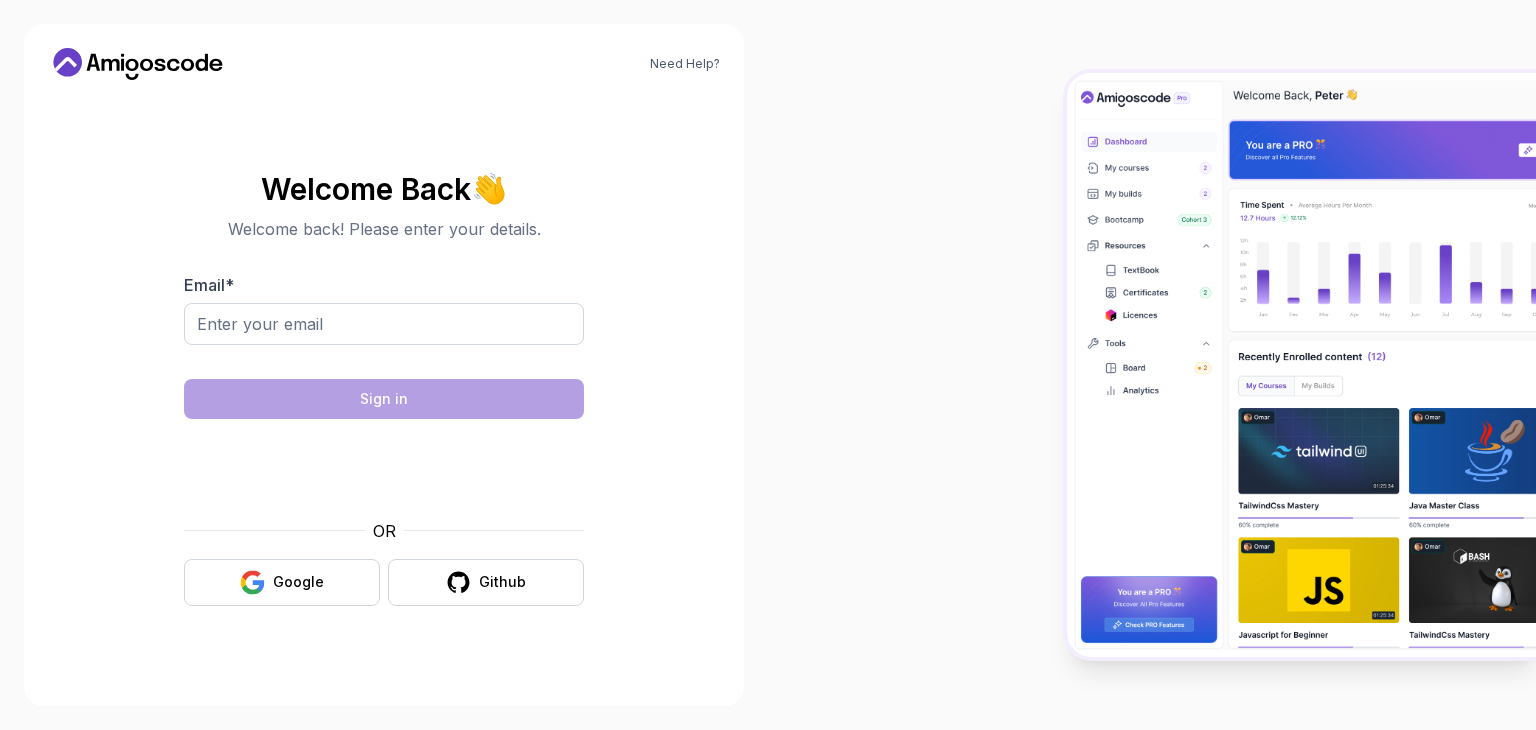scroll, scrollTop: 0, scrollLeft: 0, axis: both 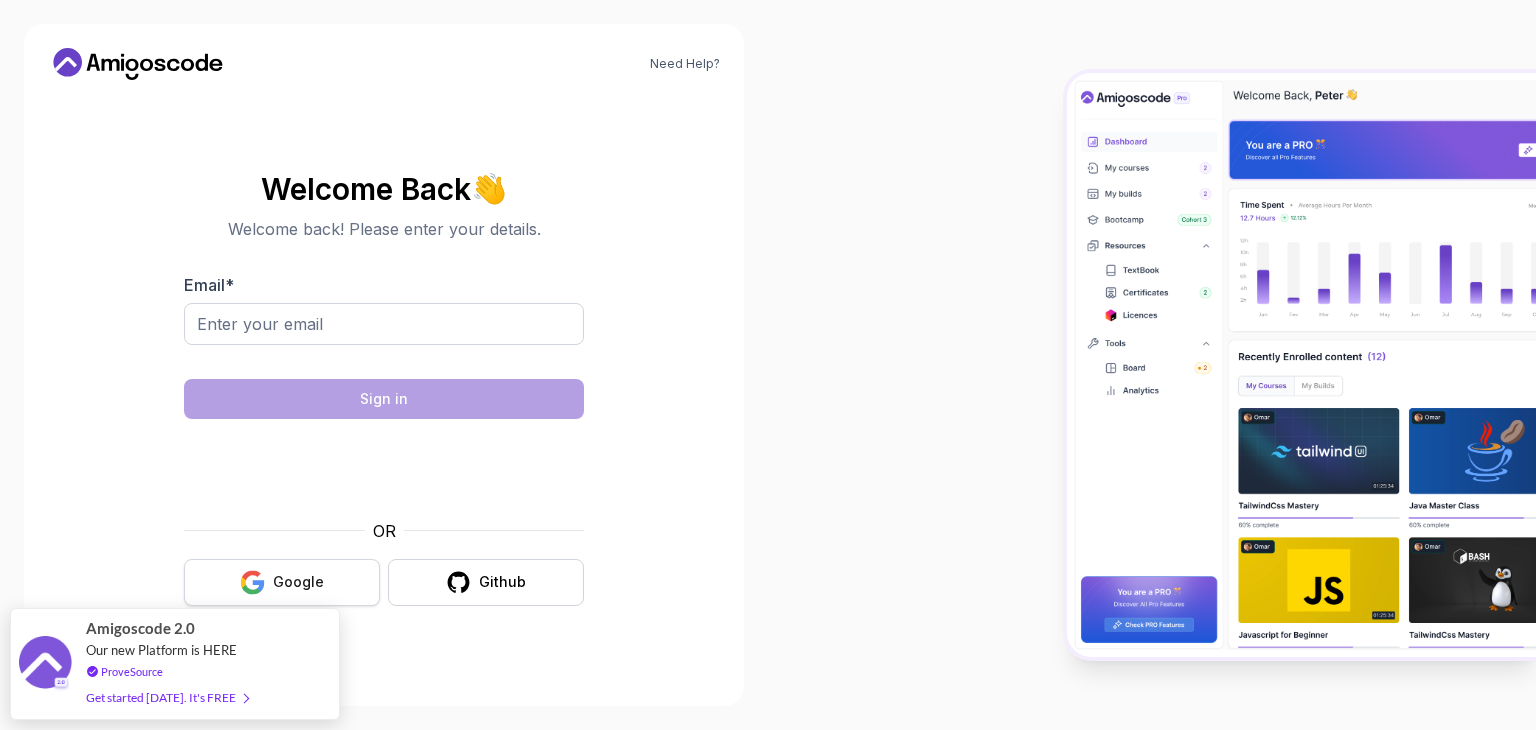 click on "Google" at bounding box center (298, 582) 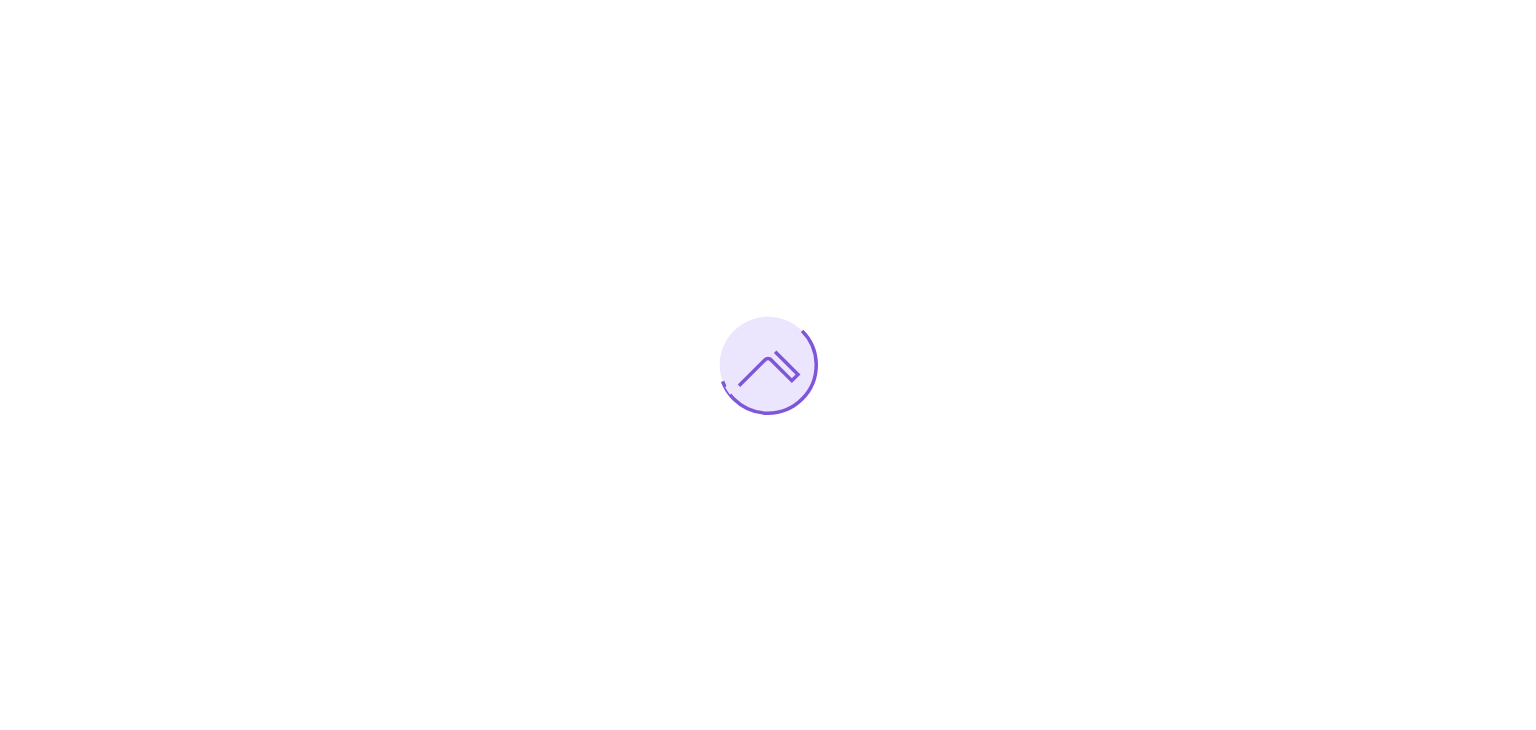 scroll, scrollTop: 0, scrollLeft: 0, axis: both 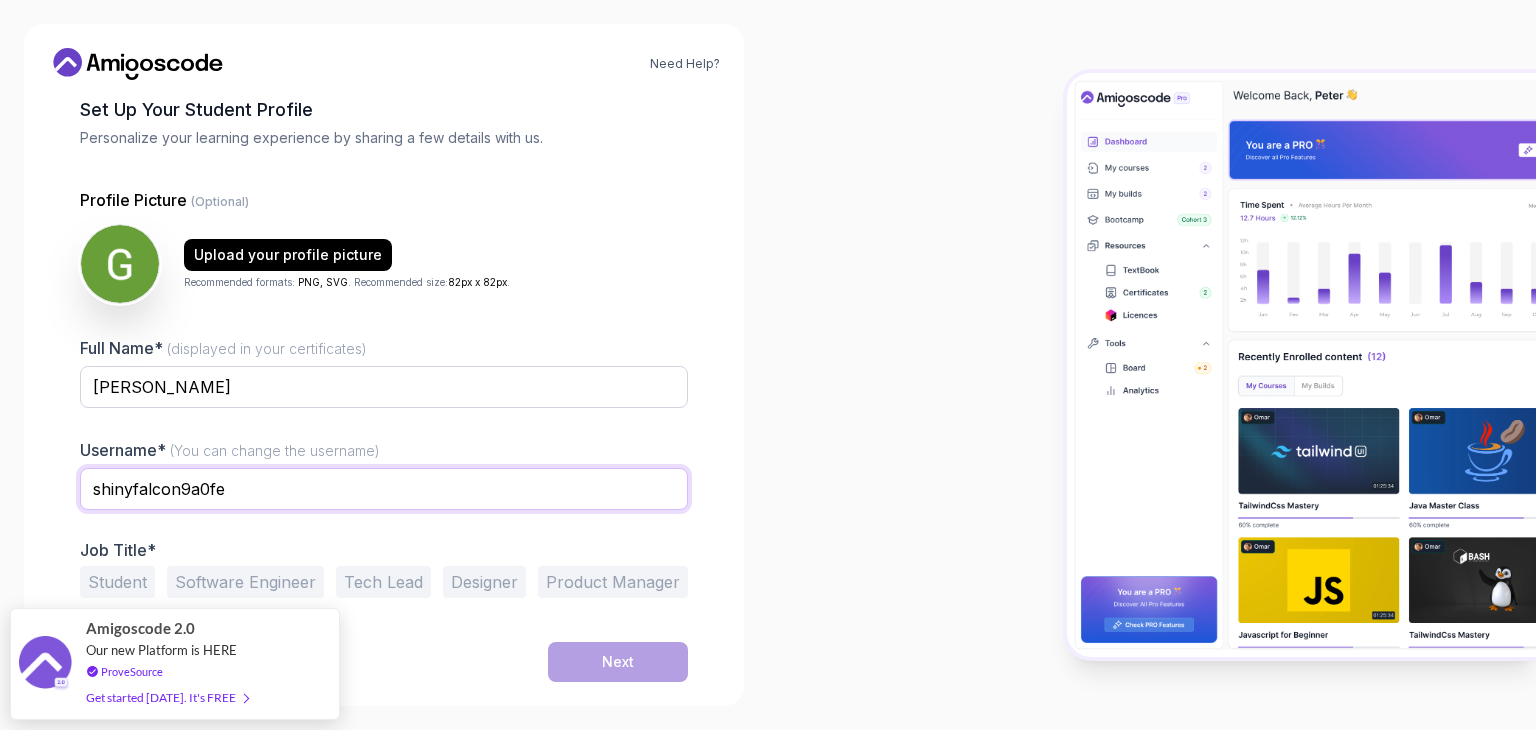 click on "shinyfalcon9a0fe" at bounding box center [384, 489] 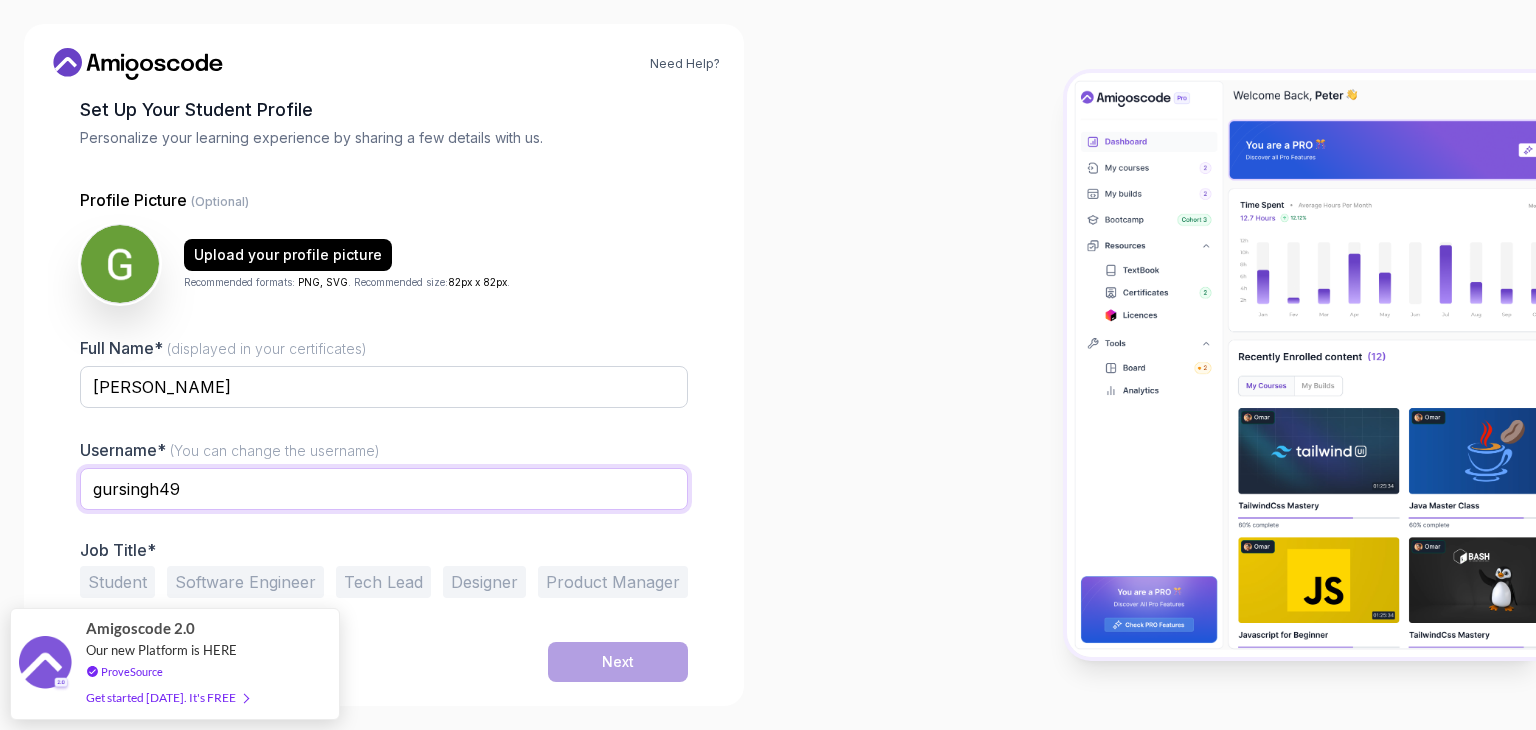 type on "gursingh49" 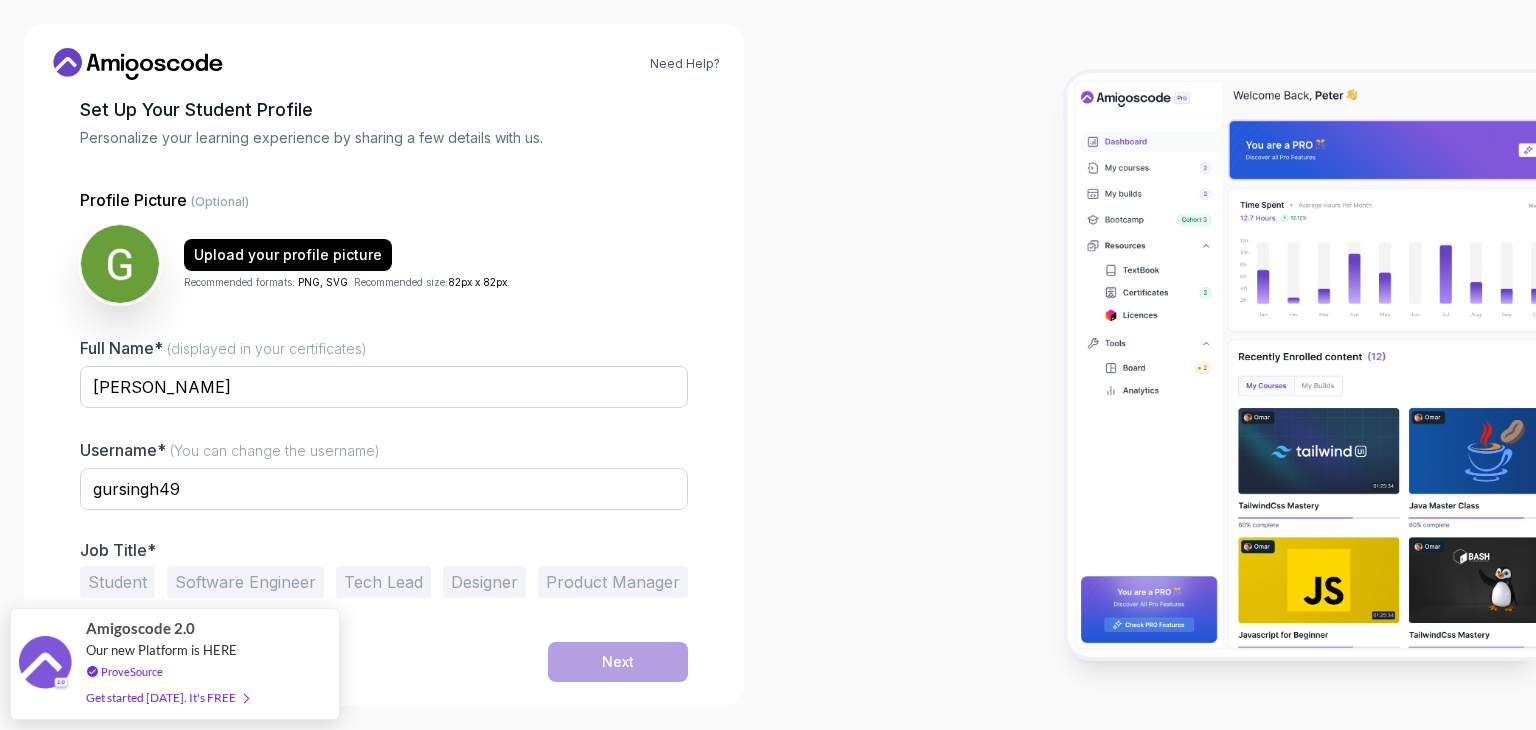 type 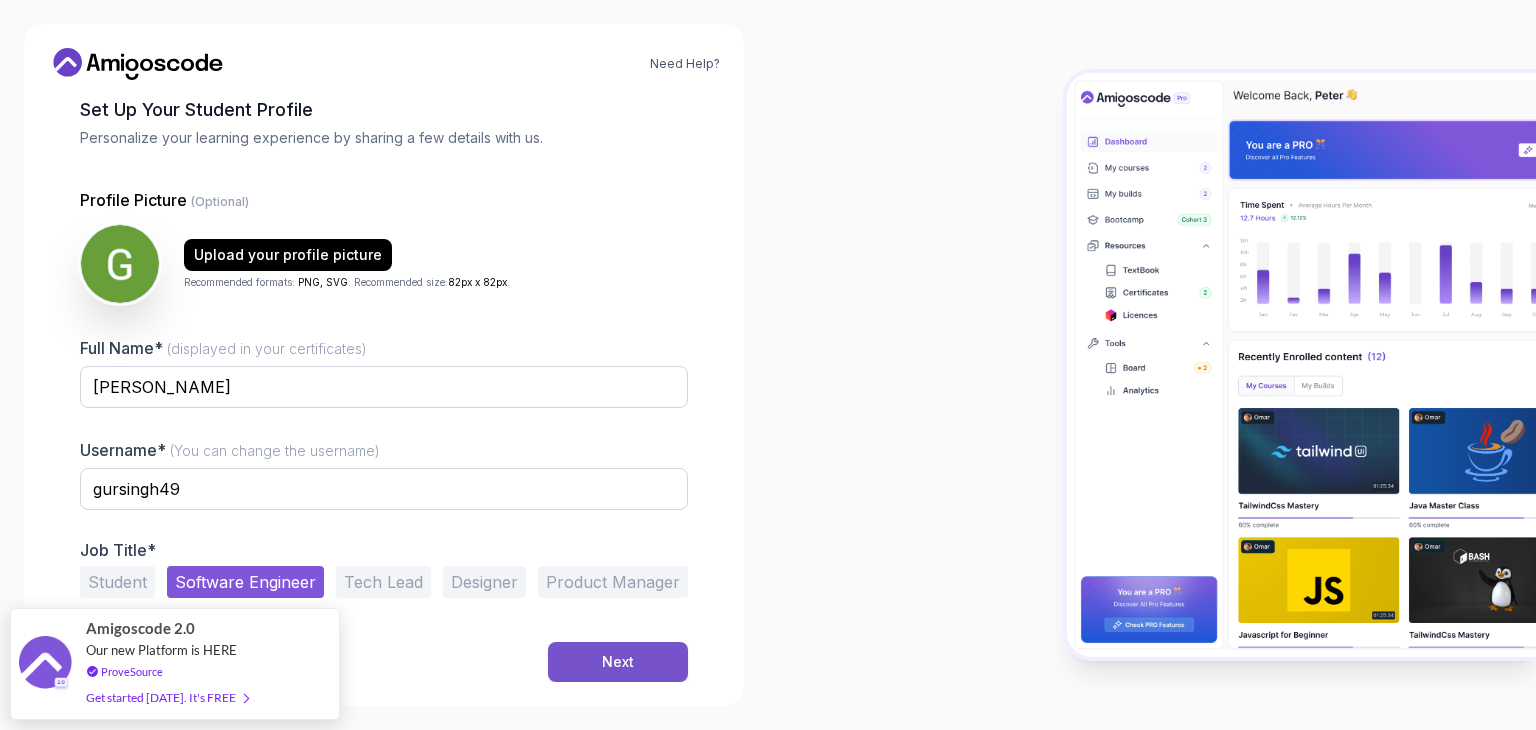click on "Next" at bounding box center [618, 662] 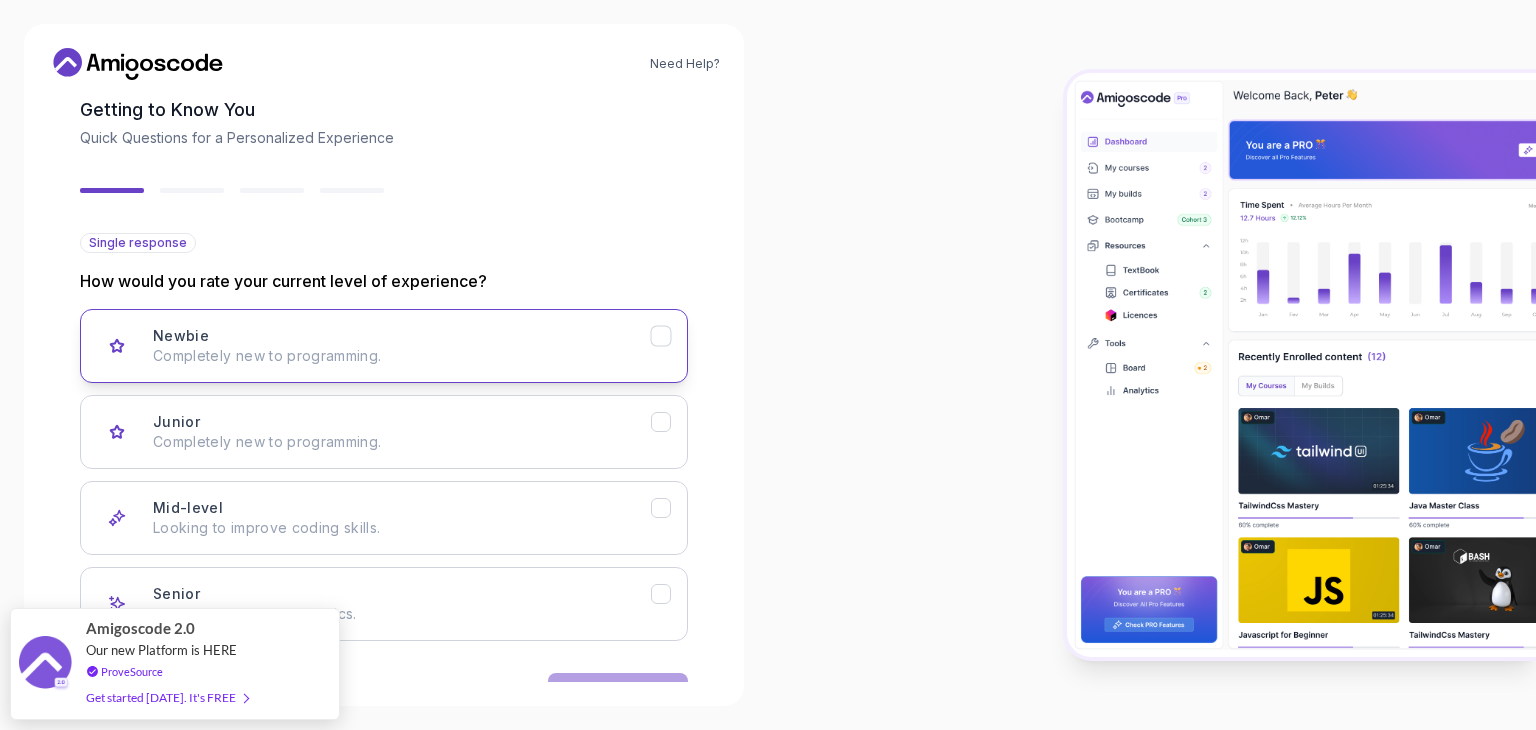 scroll, scrollTop: 165, scrollLeft: 0, axis: vertical 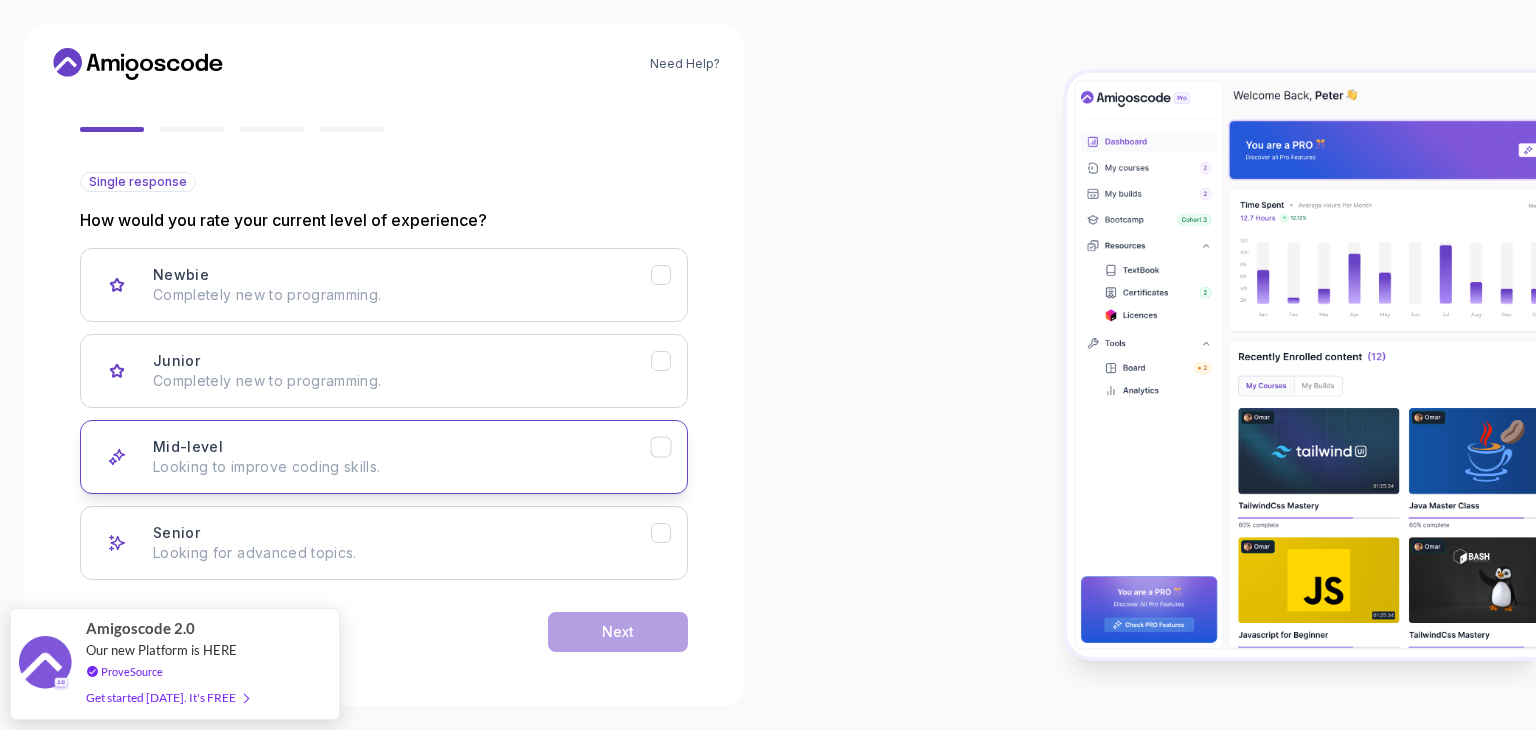 click on "Mid-level Looking to improve coding skills." at bounding box center (402, 457) 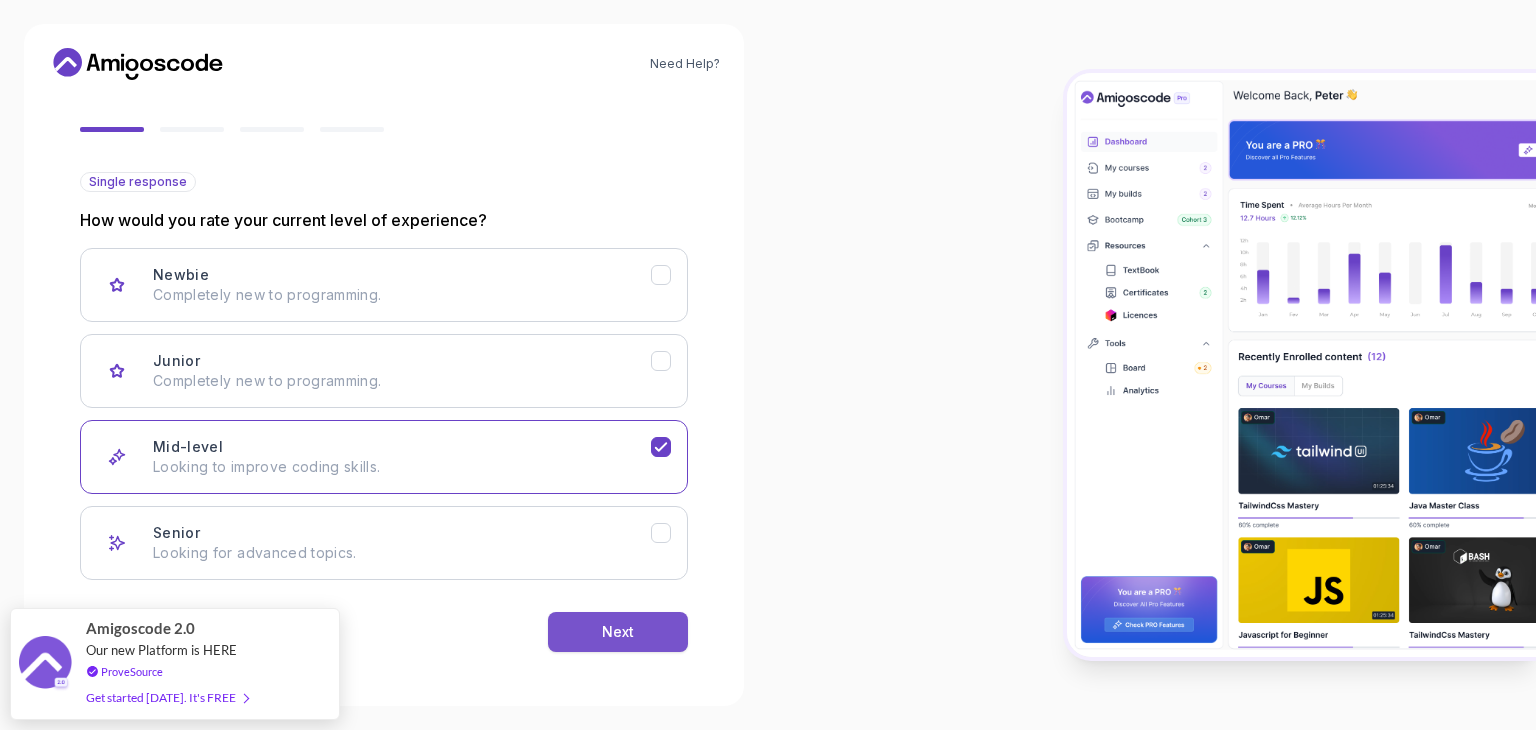 click on "Next" at bounding box center [618, 632] 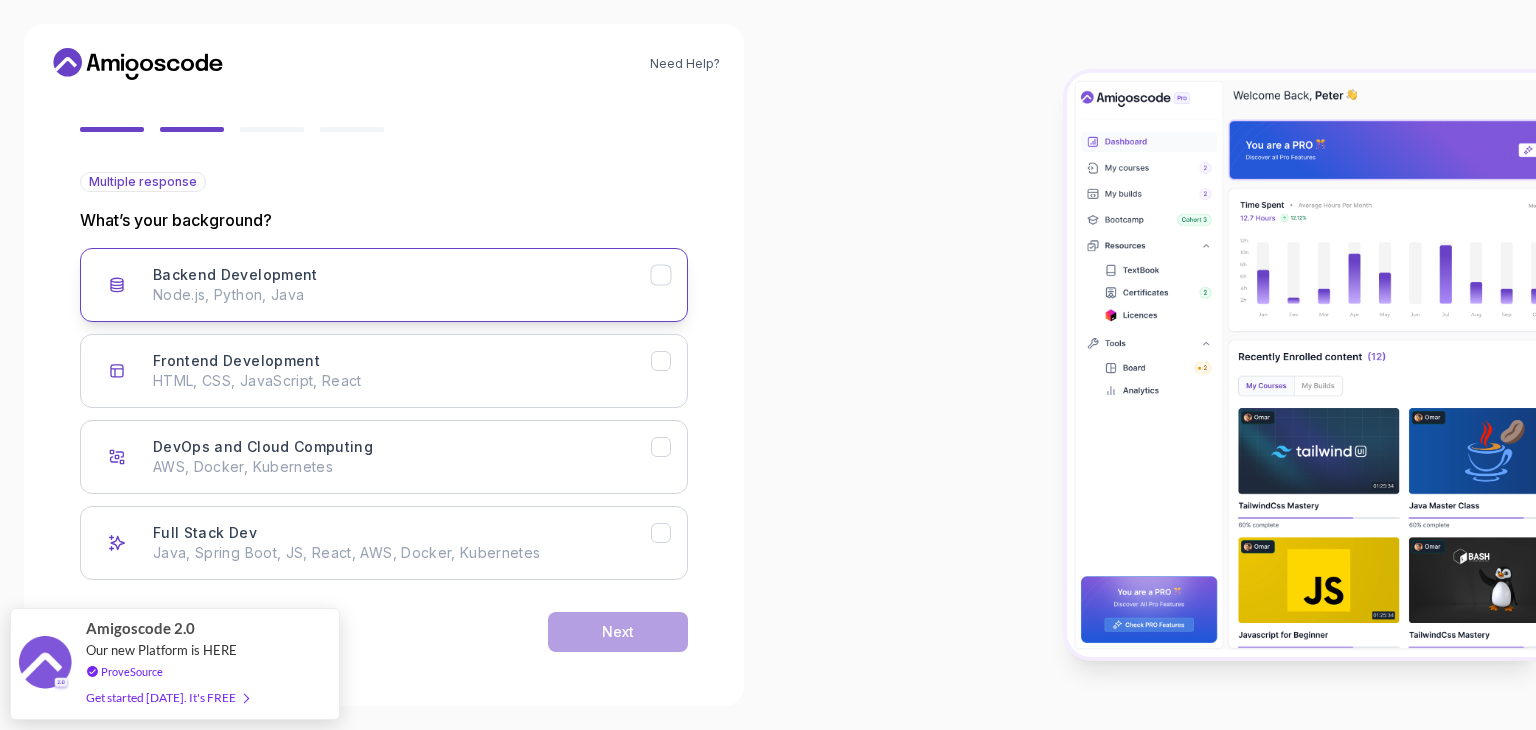 click on "Node.js, Python, Java" at bounding box center (402, 295) 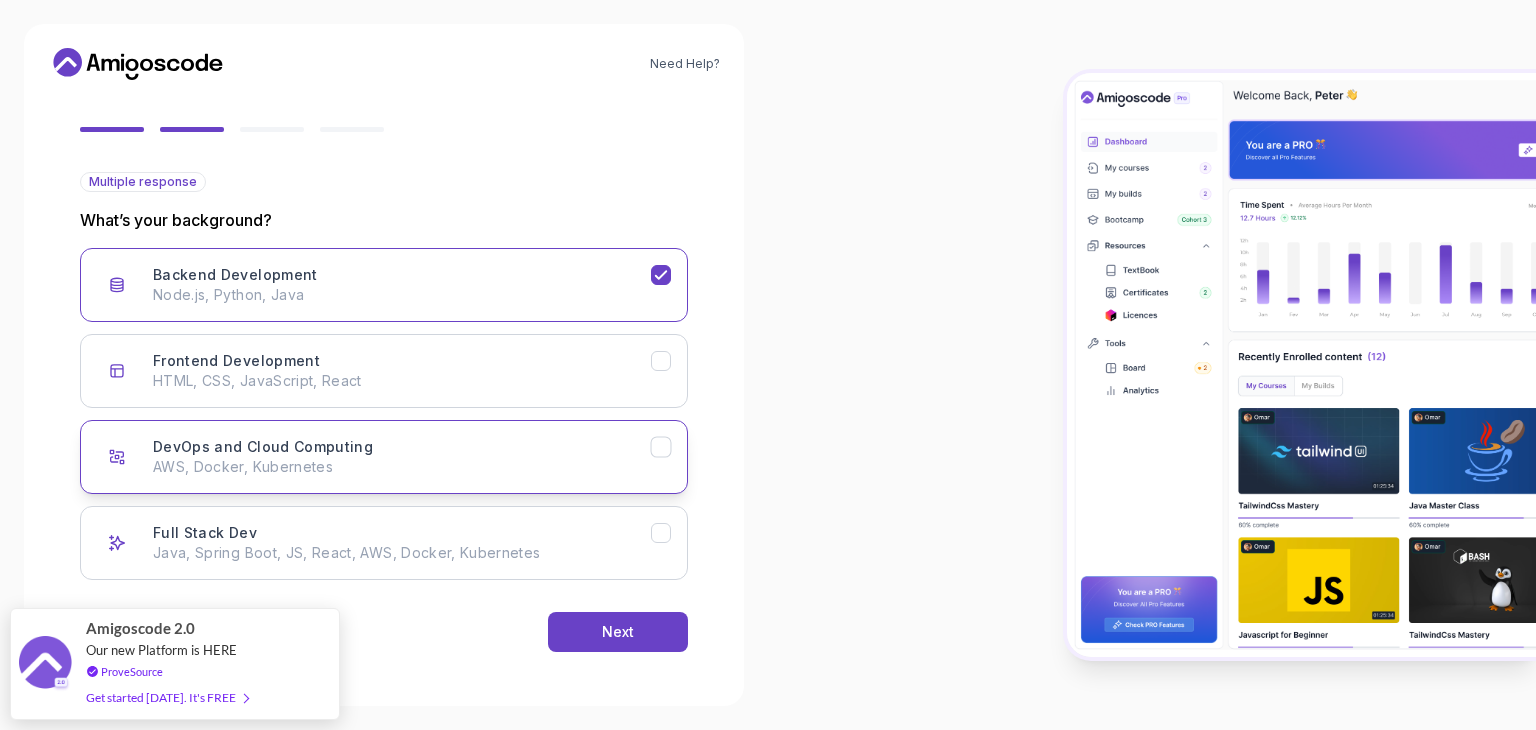click on "AWS, Docker, Kubernetes" at bounding box center [402, 467] 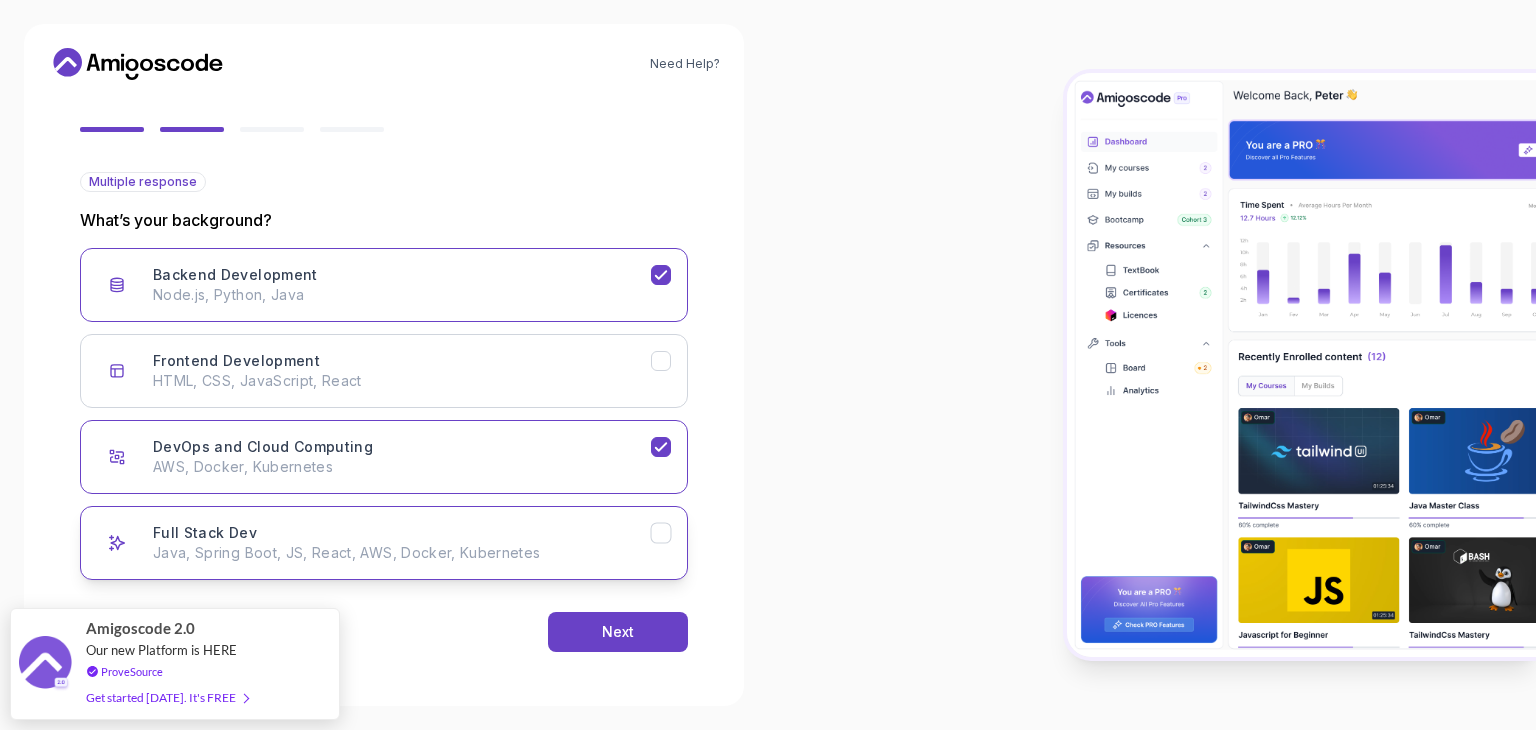 click on "Java, Spring Boot, JS, React, AWS, Docker, Kubernetes" at bounding box center (402, 553) 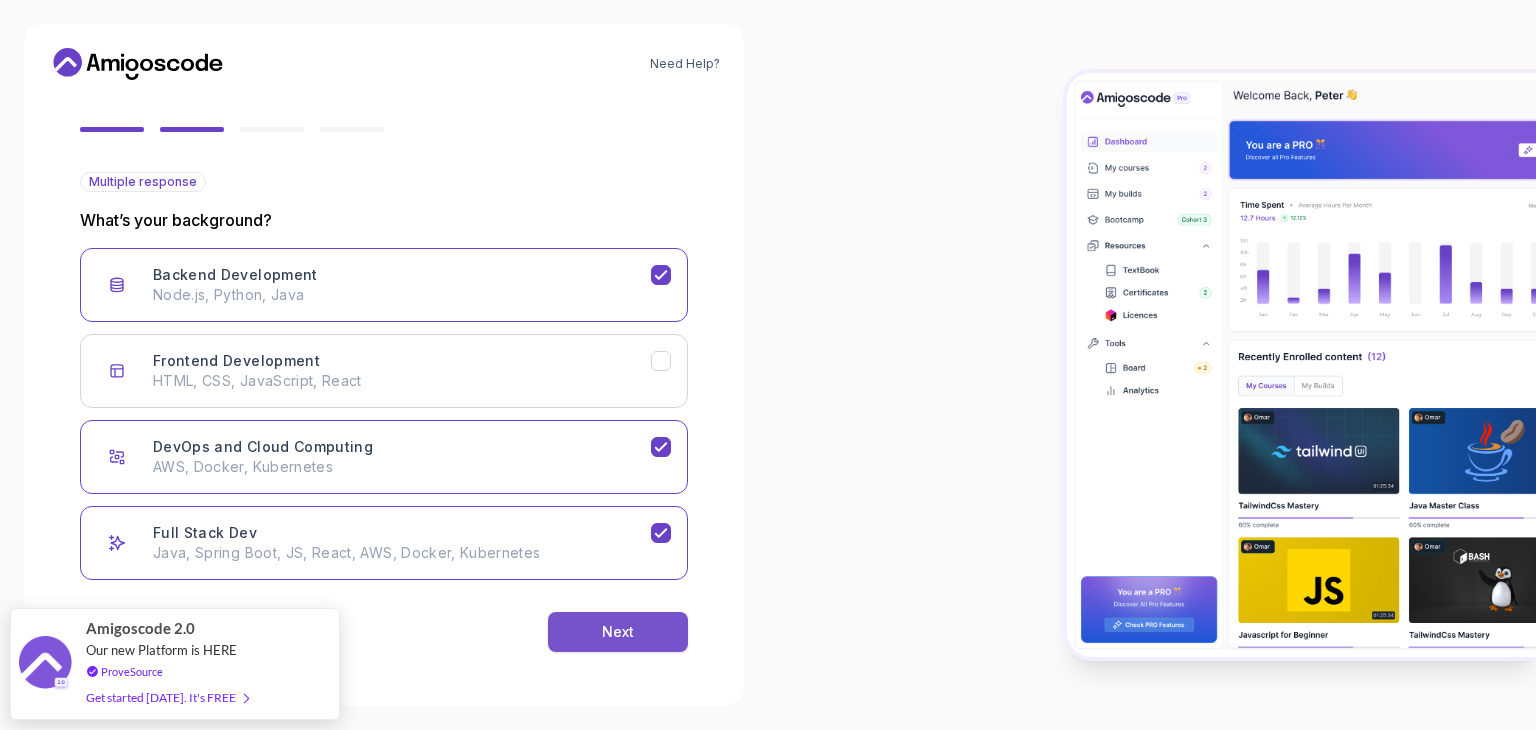 click on "Next" at bounding box center (618, 632) 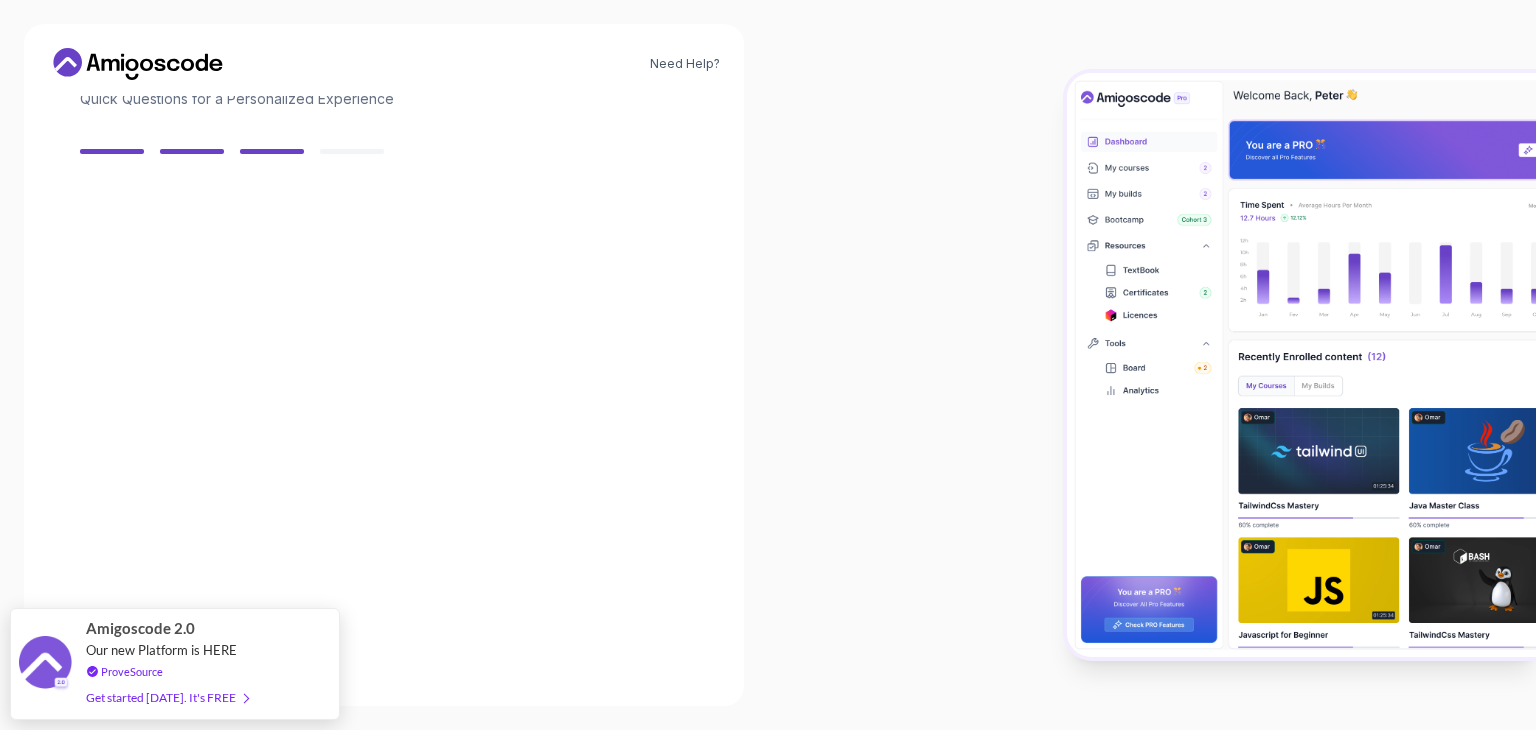 scroll, scrollTop: 143, scrollLeft: 0, axis: vertical 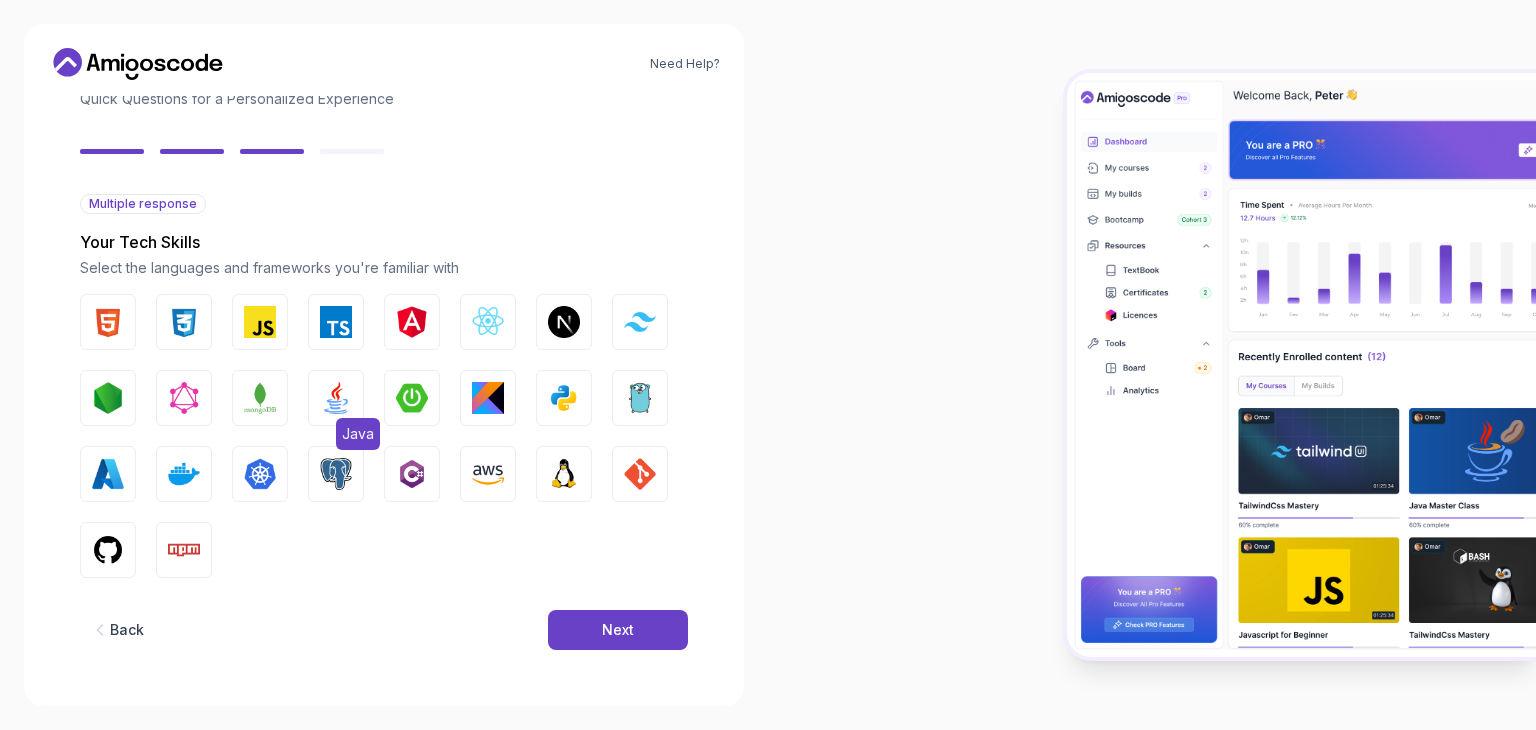 click at bounding box center [336, 398] 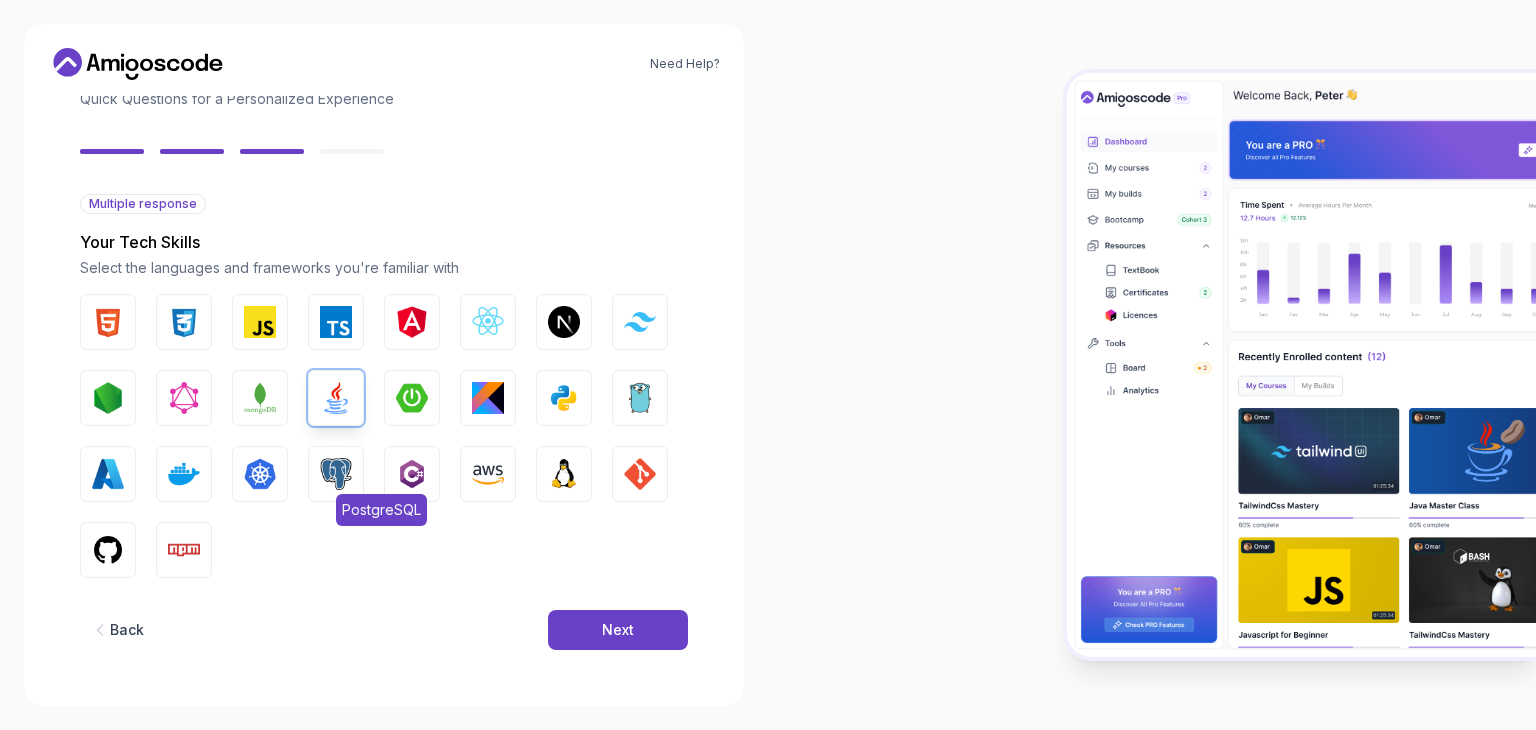 click at bounding box center [336, 474] 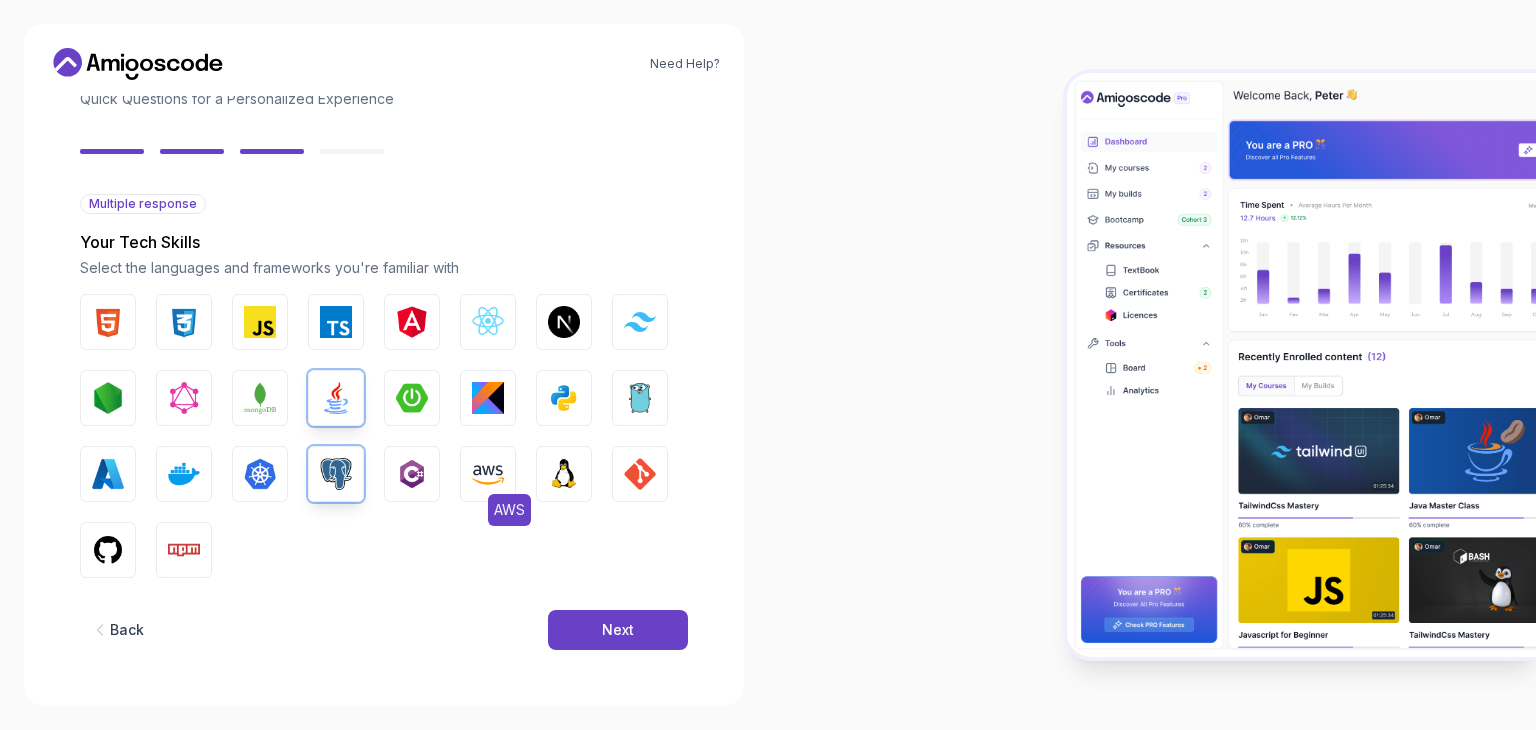 click at bounding box center [488, 474] 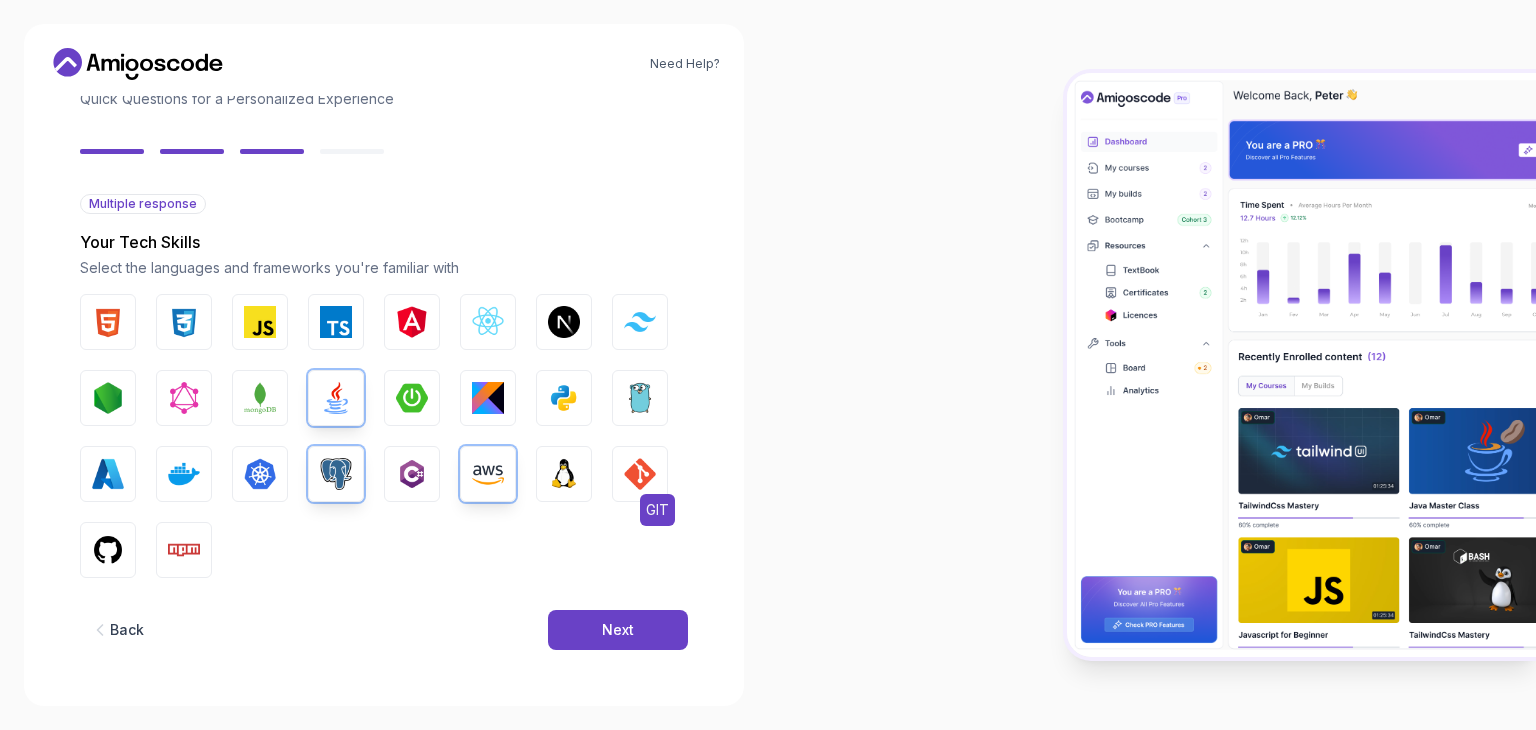 click at bounding box center (640, 474) 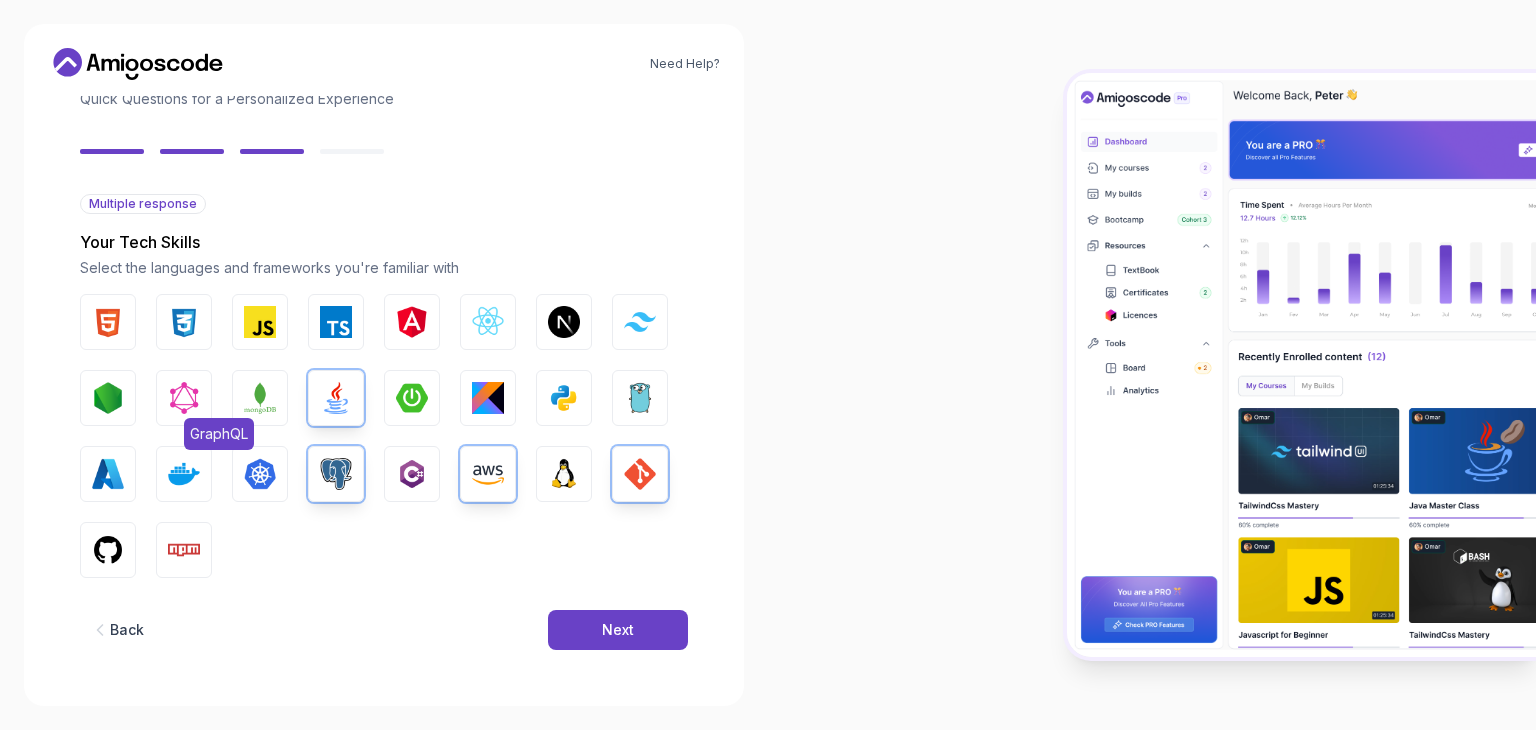 click at bounding box center (184, 398) 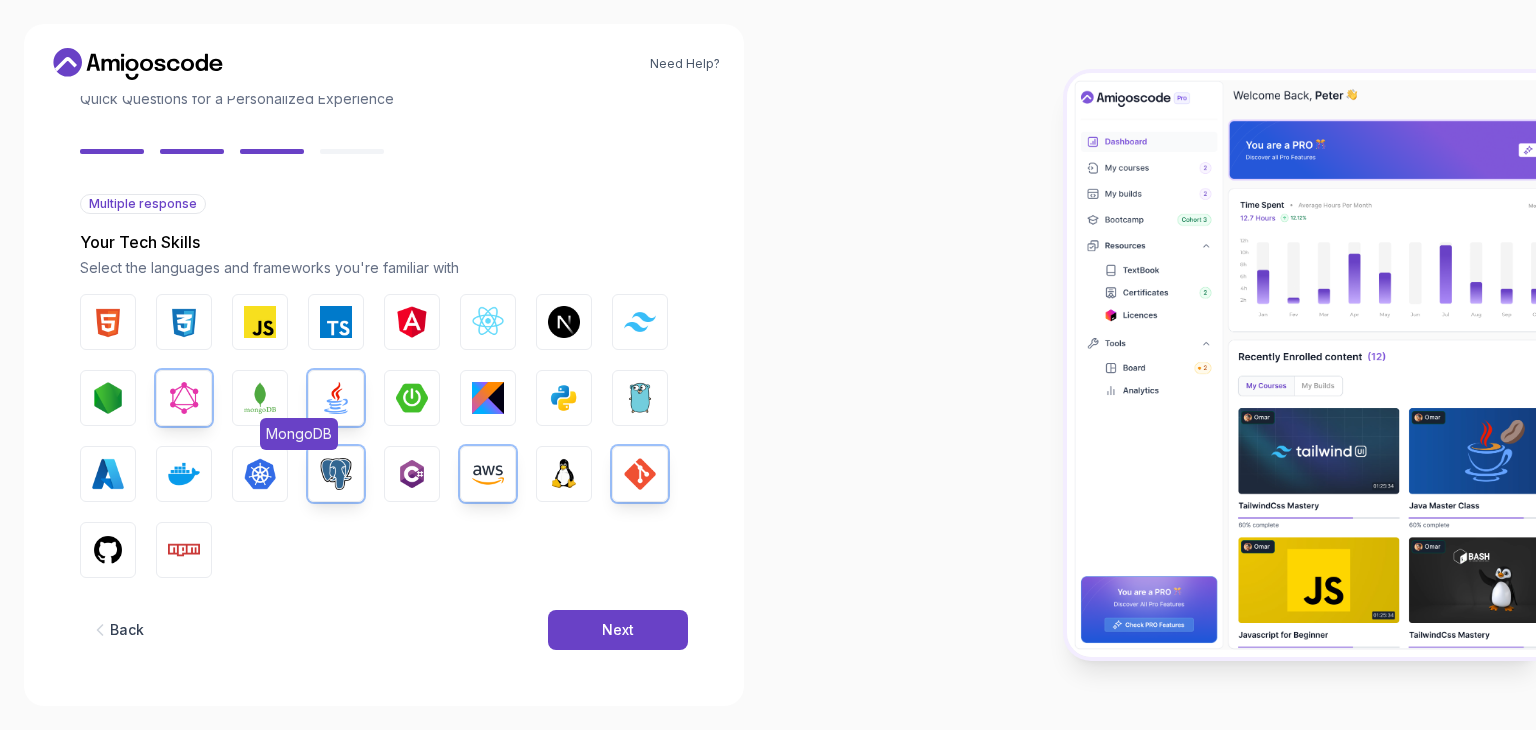 click at bounding box center [260, 398] 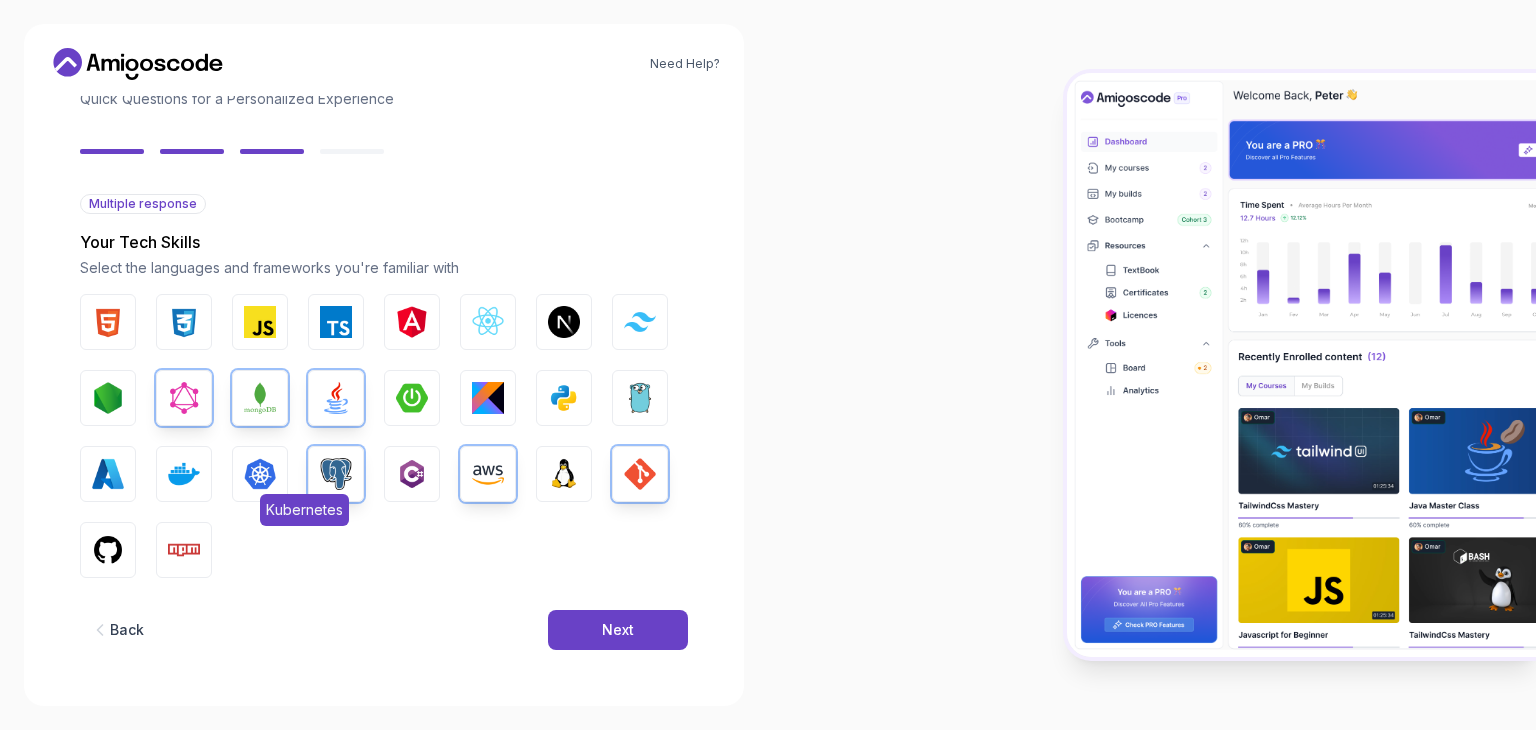 click at bounding box center [260, 474] 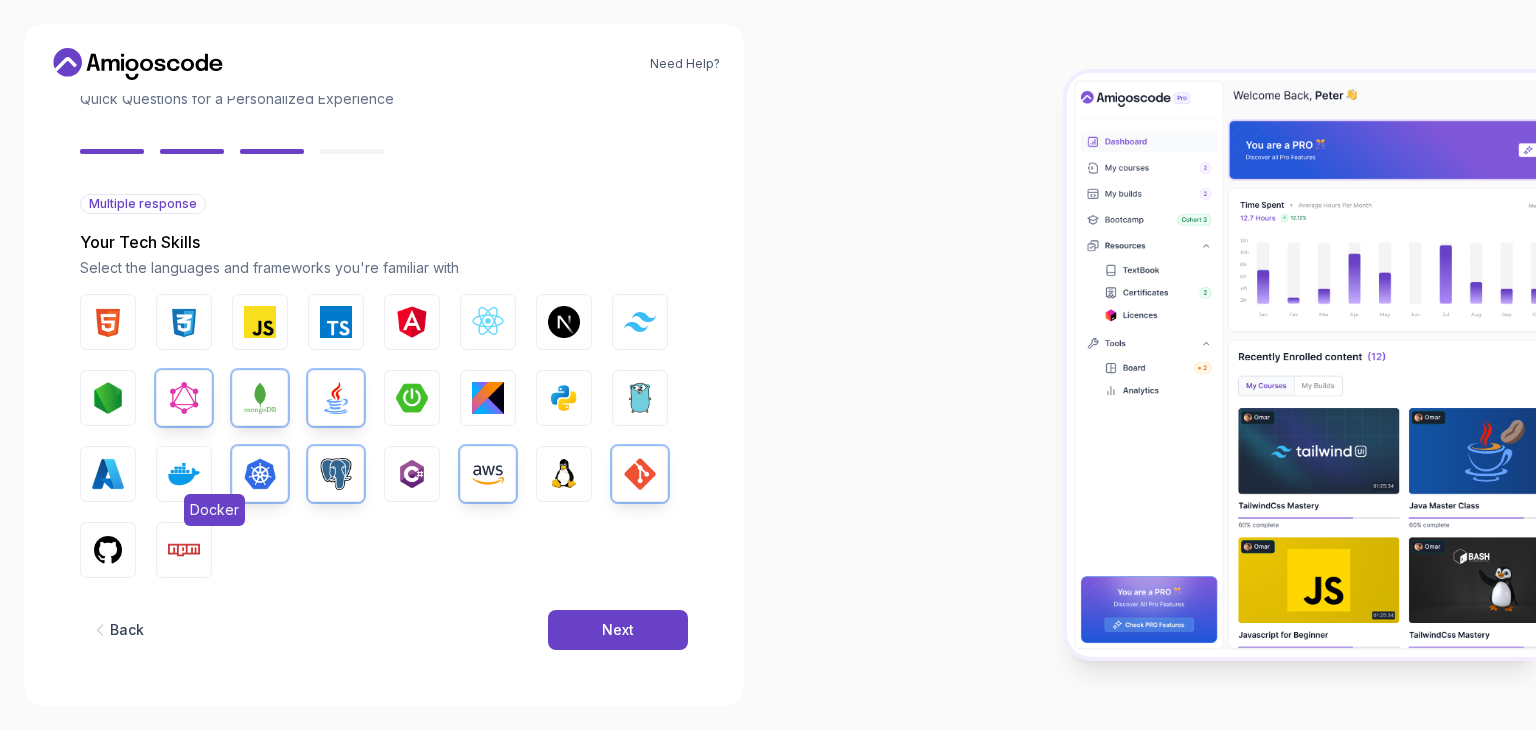 click on "Docker" at bounding box center (184, 474) 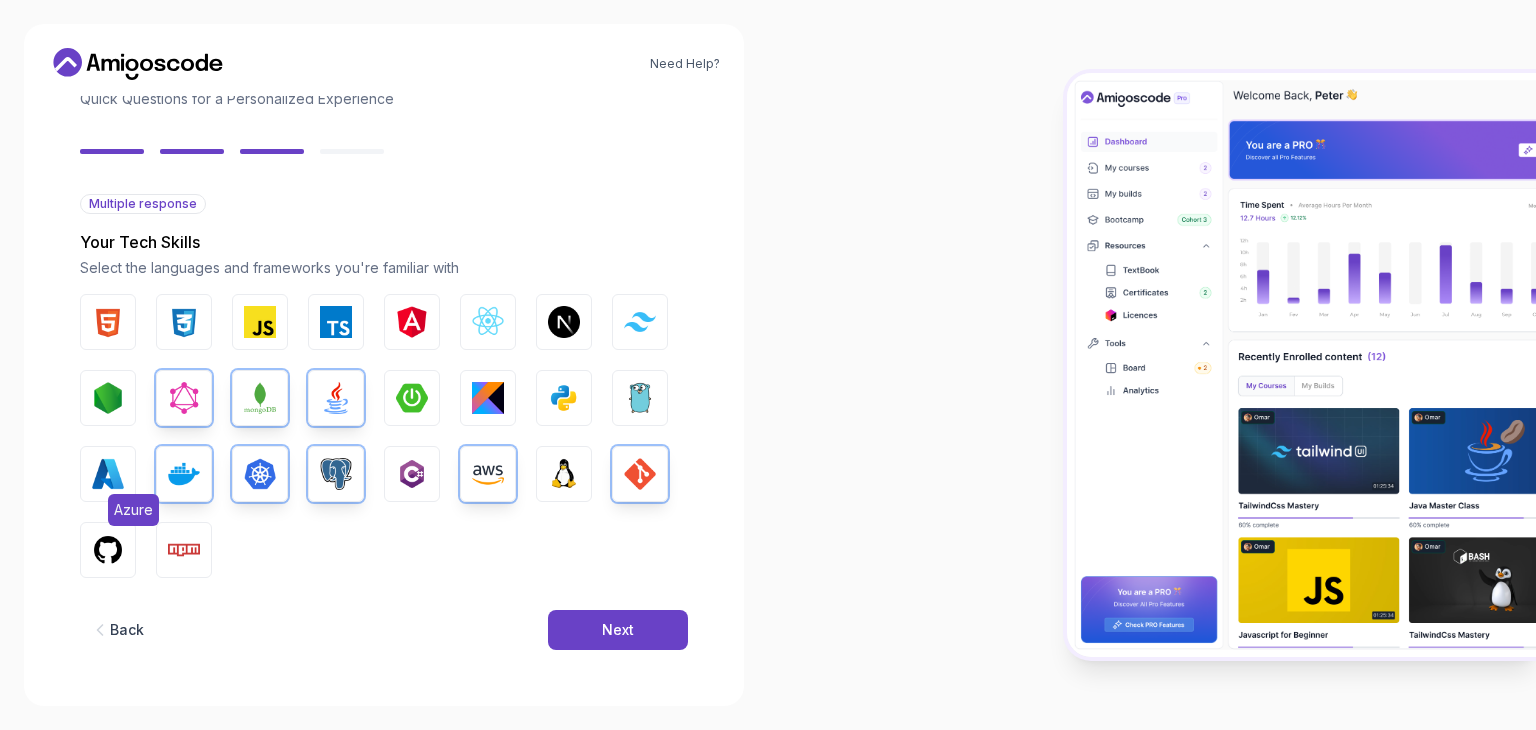 click on "Azure" at bounding box center [108, 474] 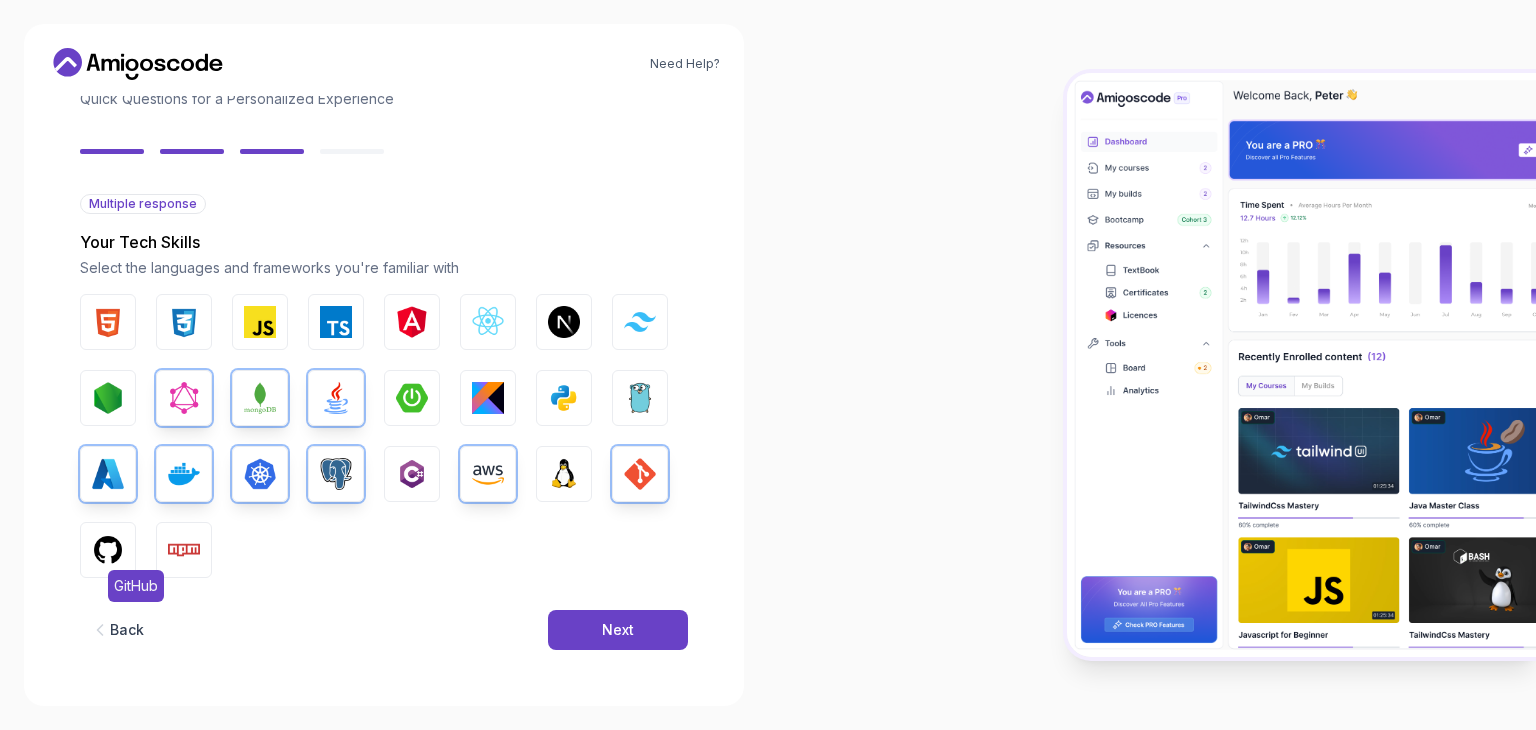 click at bounding box center [108, 550] 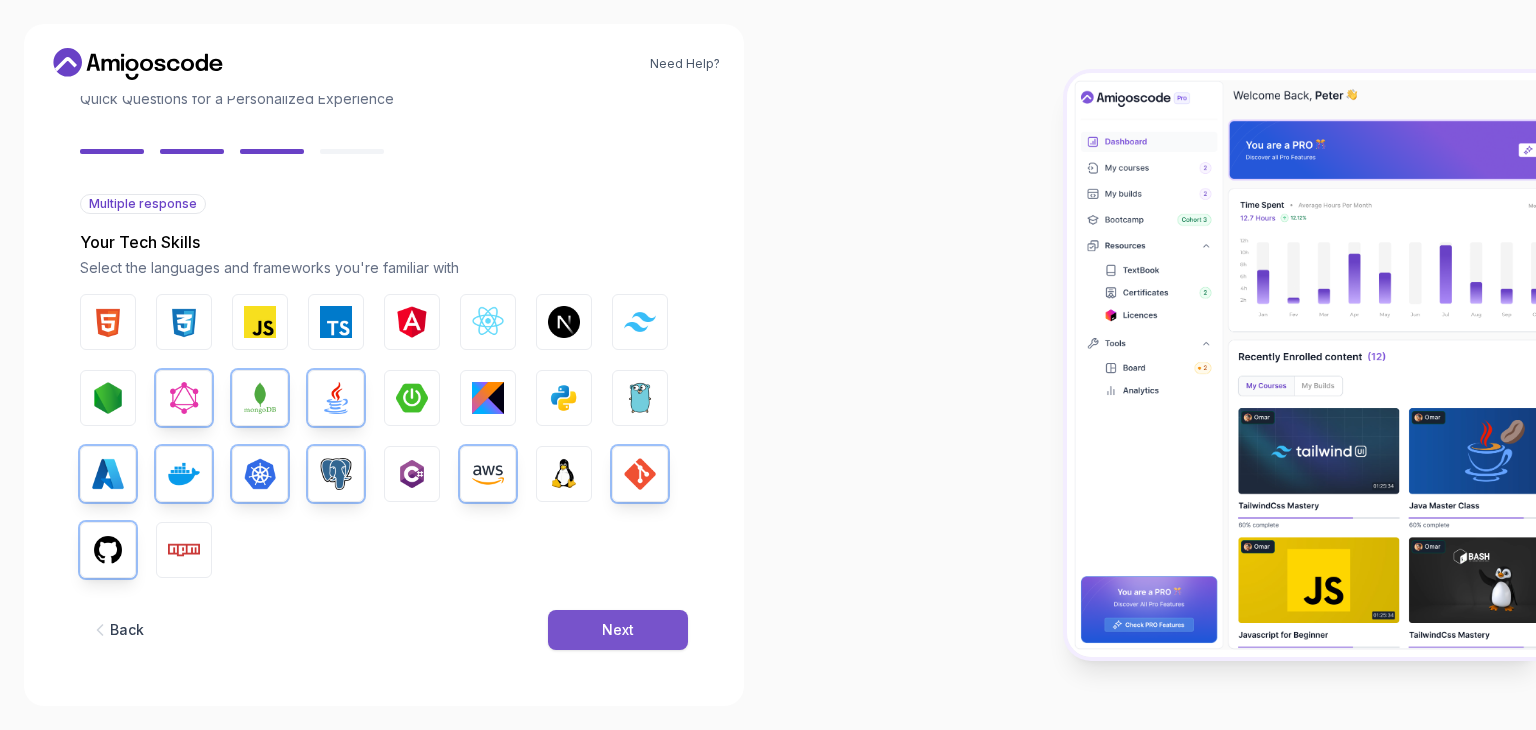 click on "Next" at bounding box center (618, 630) 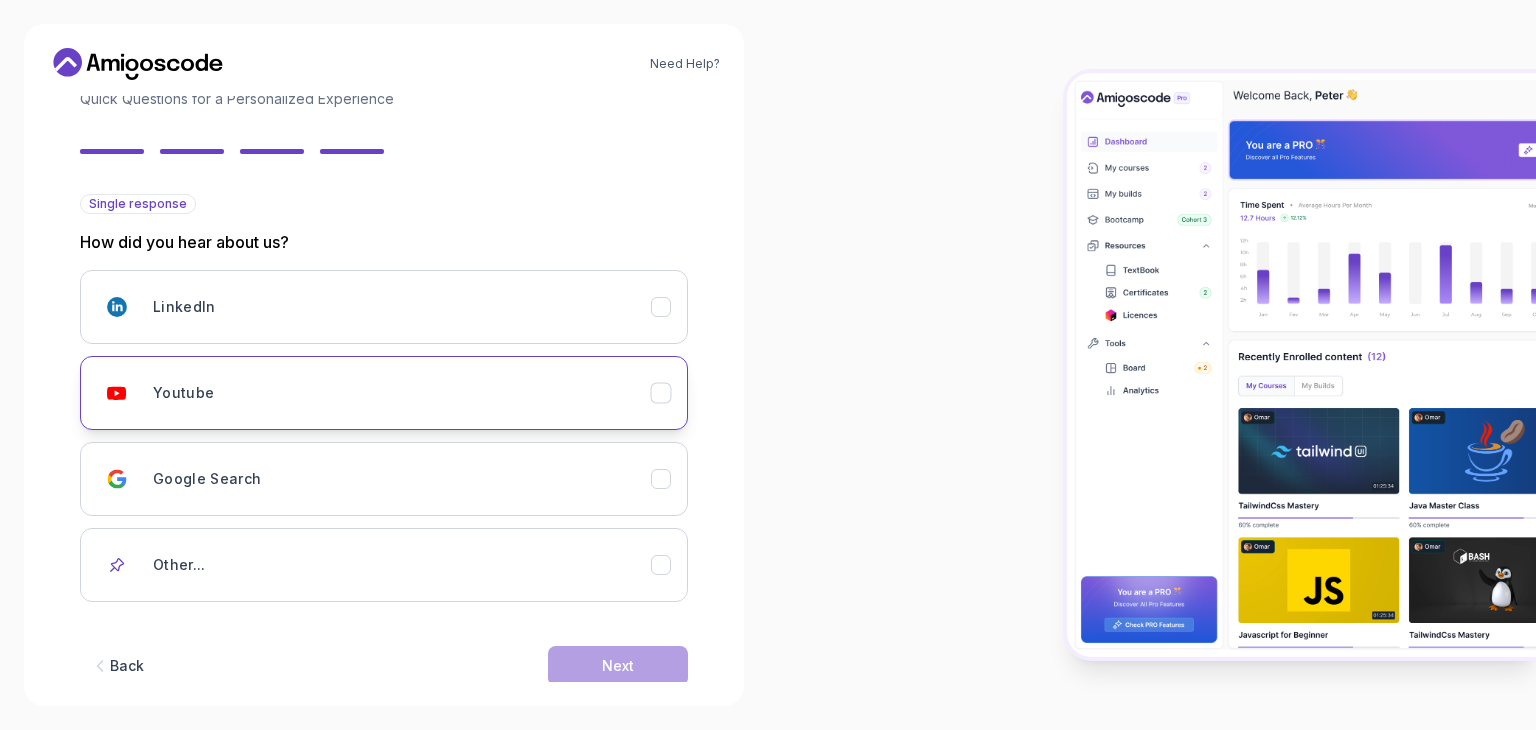 click on "Youtube" at bounding box center [402, 393] 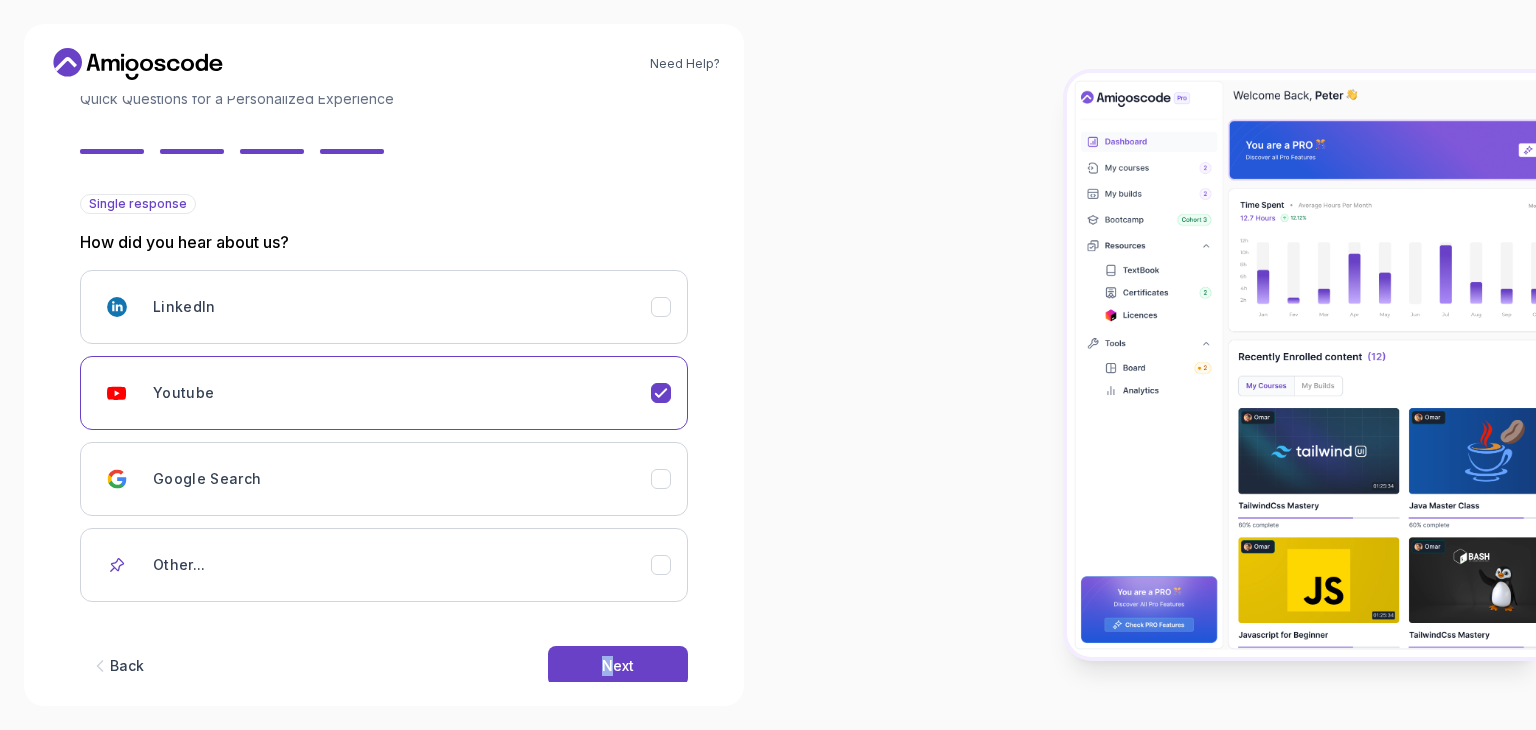 drag, startPoint x: 602, startPoint y: 685, endPoint x: 616, endPoint y: 664, distance: 25.23886 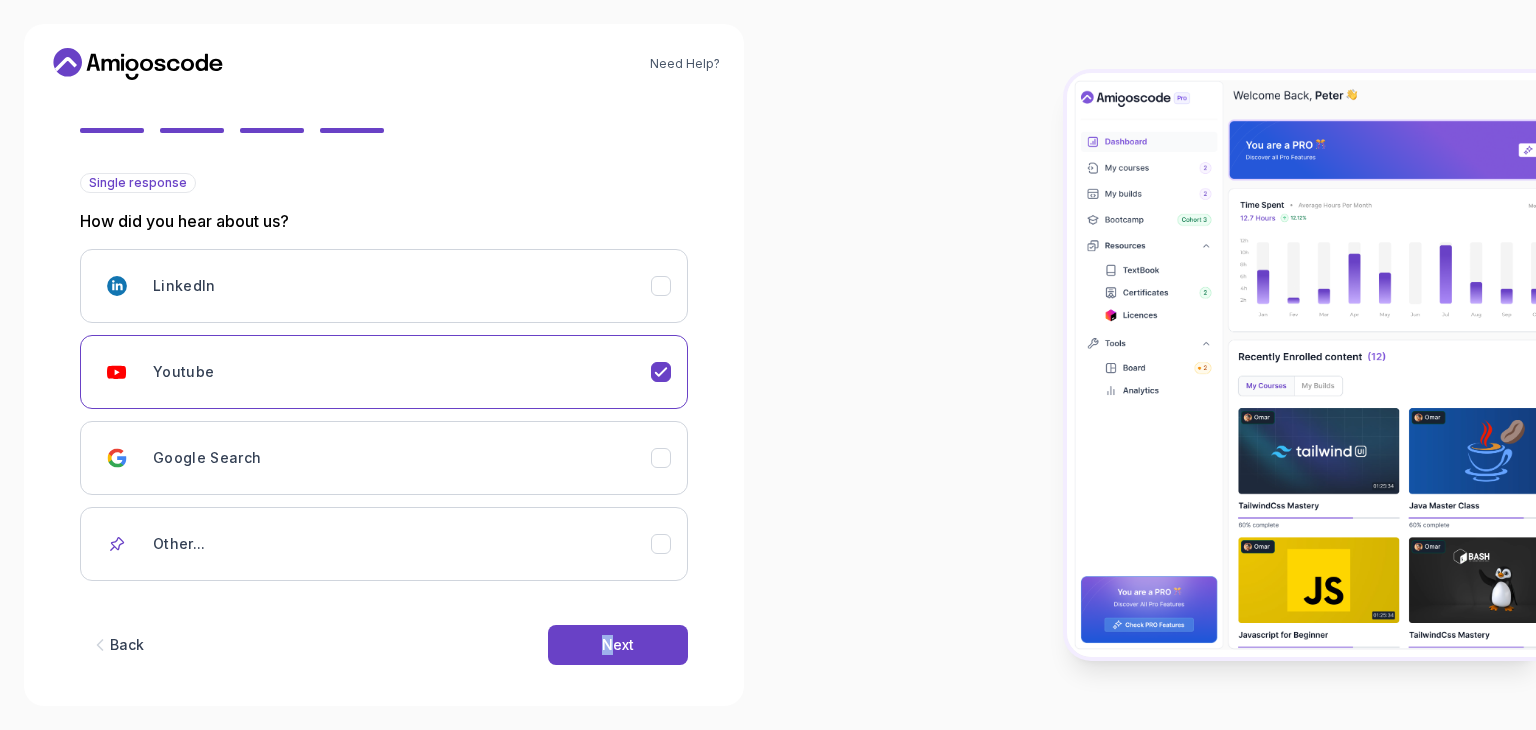 click on "Back Next" at bounding box center [384, 645] 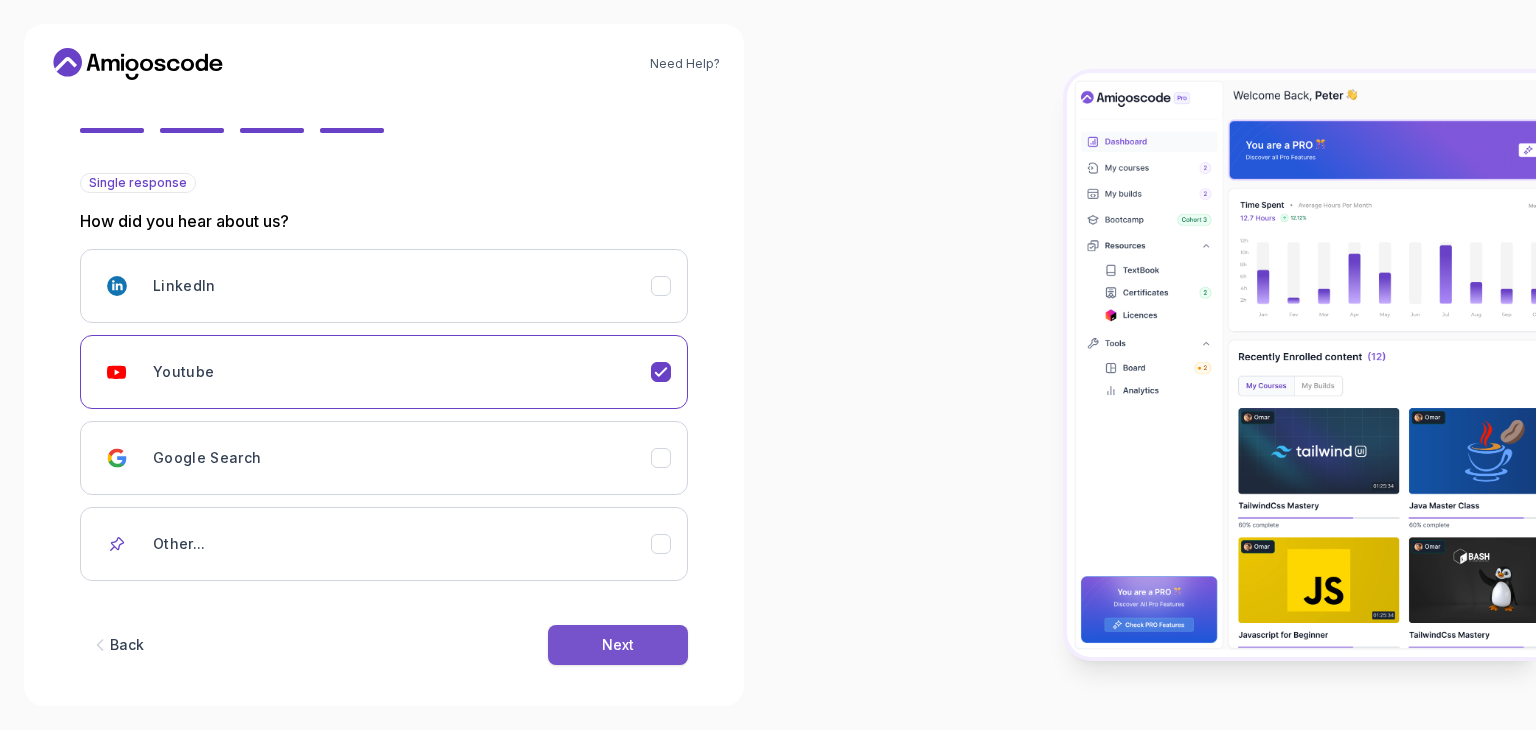 click on "Next" at bounding box center (618, 645) 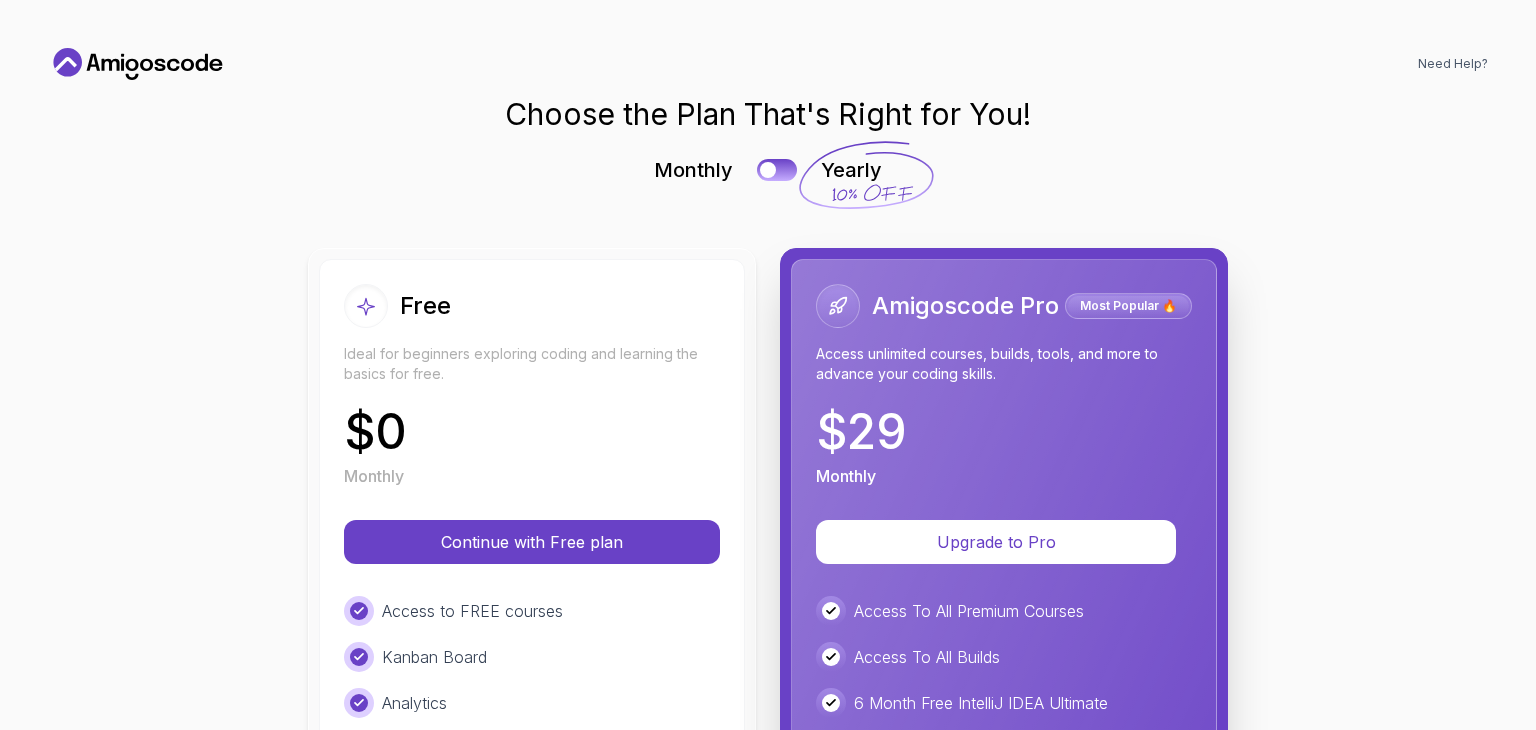 scroll, scrollTop: 0, scrollLeft: 0, axis: both 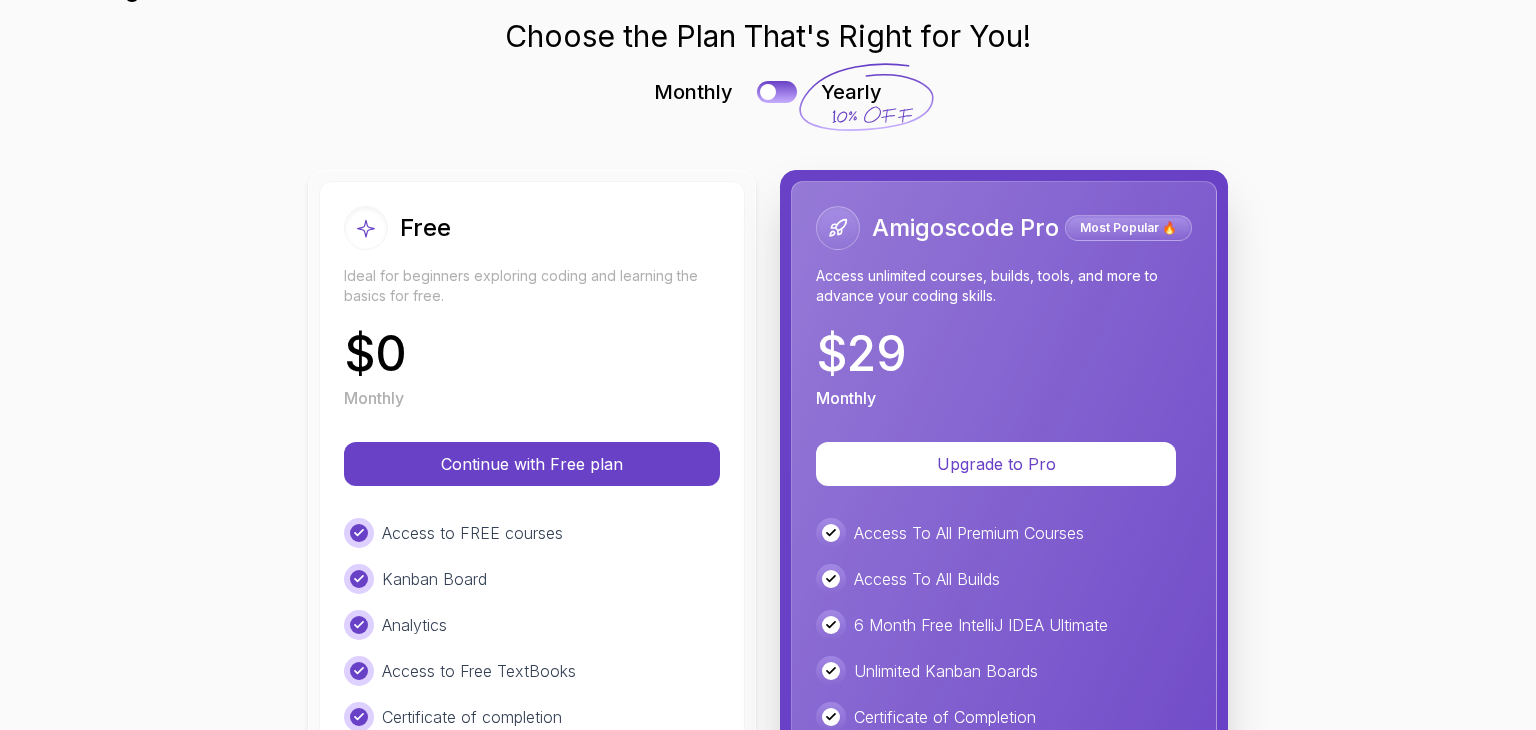 click on "$ 0 Monthly" at bounding box center (532, 370) 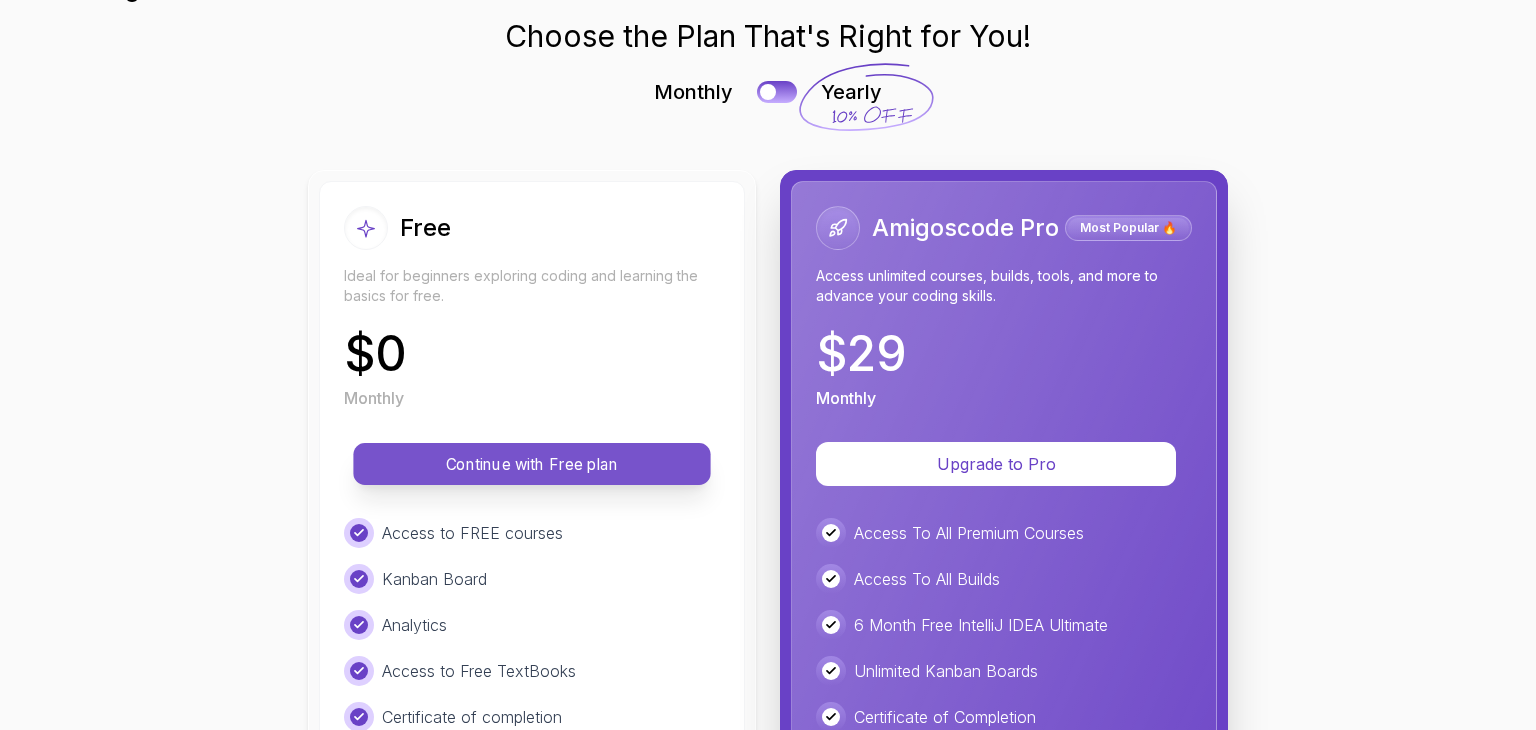 click on "Continue with Free plan" at bounding box center [532, 464] 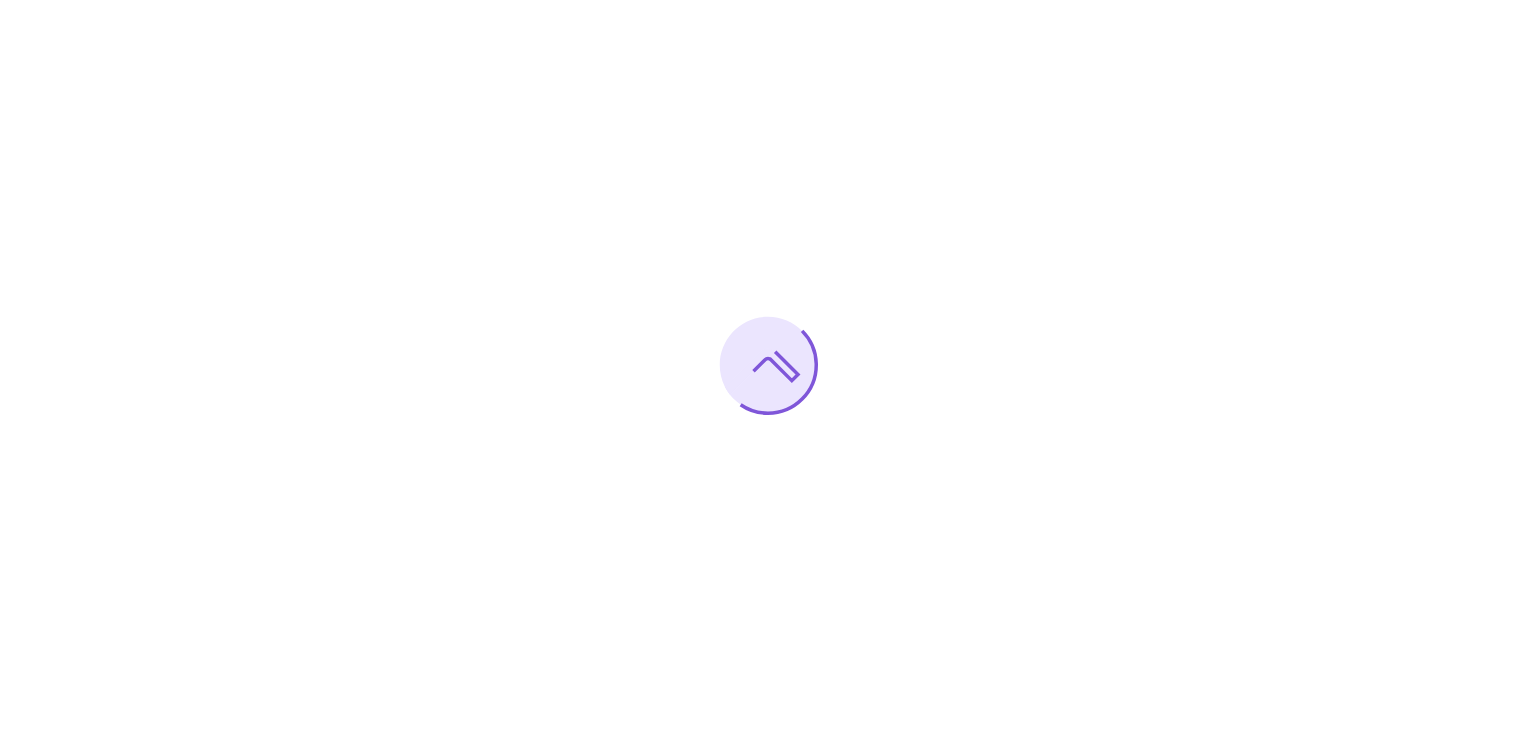 scroll, scrollTop: 0, scrollLeft: 0, axis: both 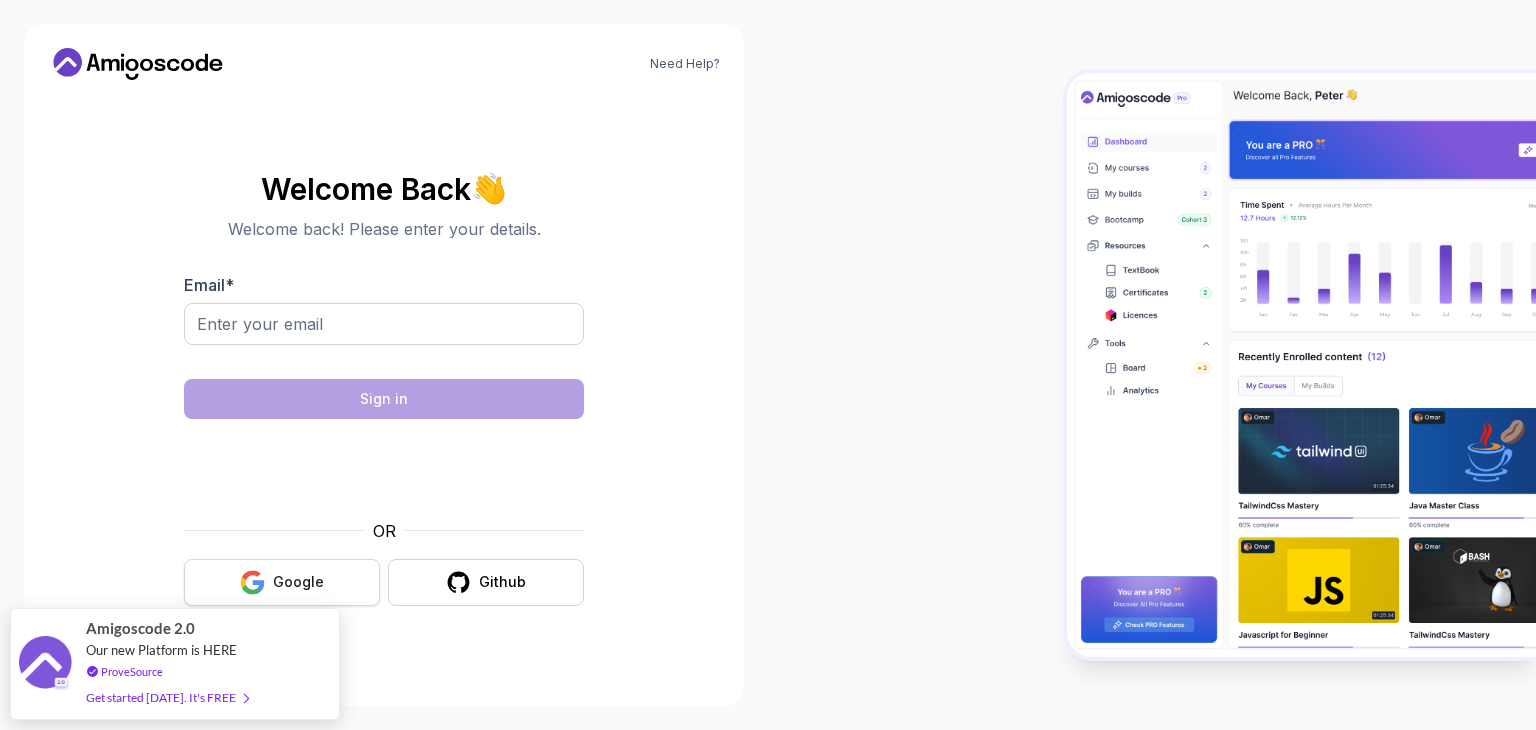 click on "Google" at bounding box center [282, 582] 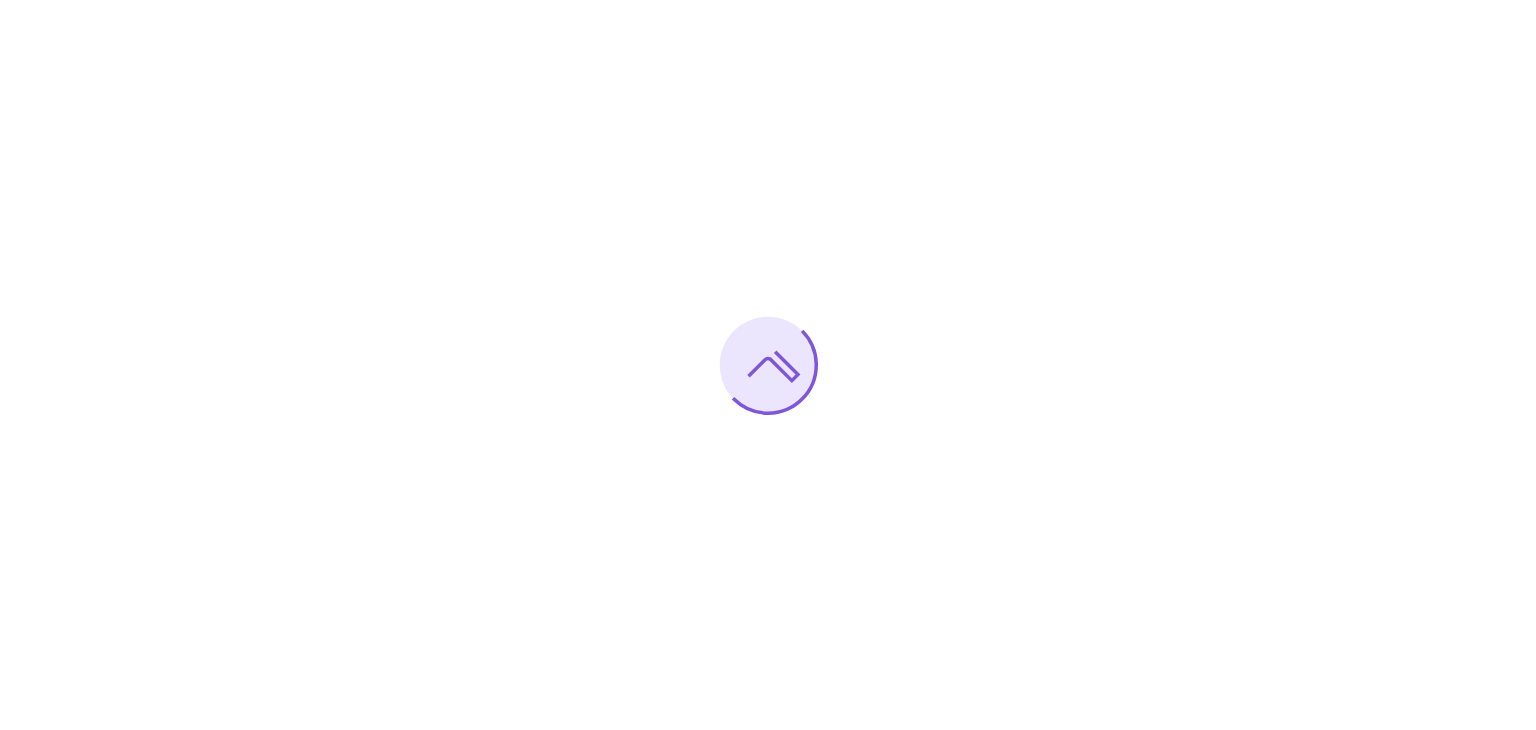 scroll, scrollTop: 0, scrollLeft: 0, axis: both 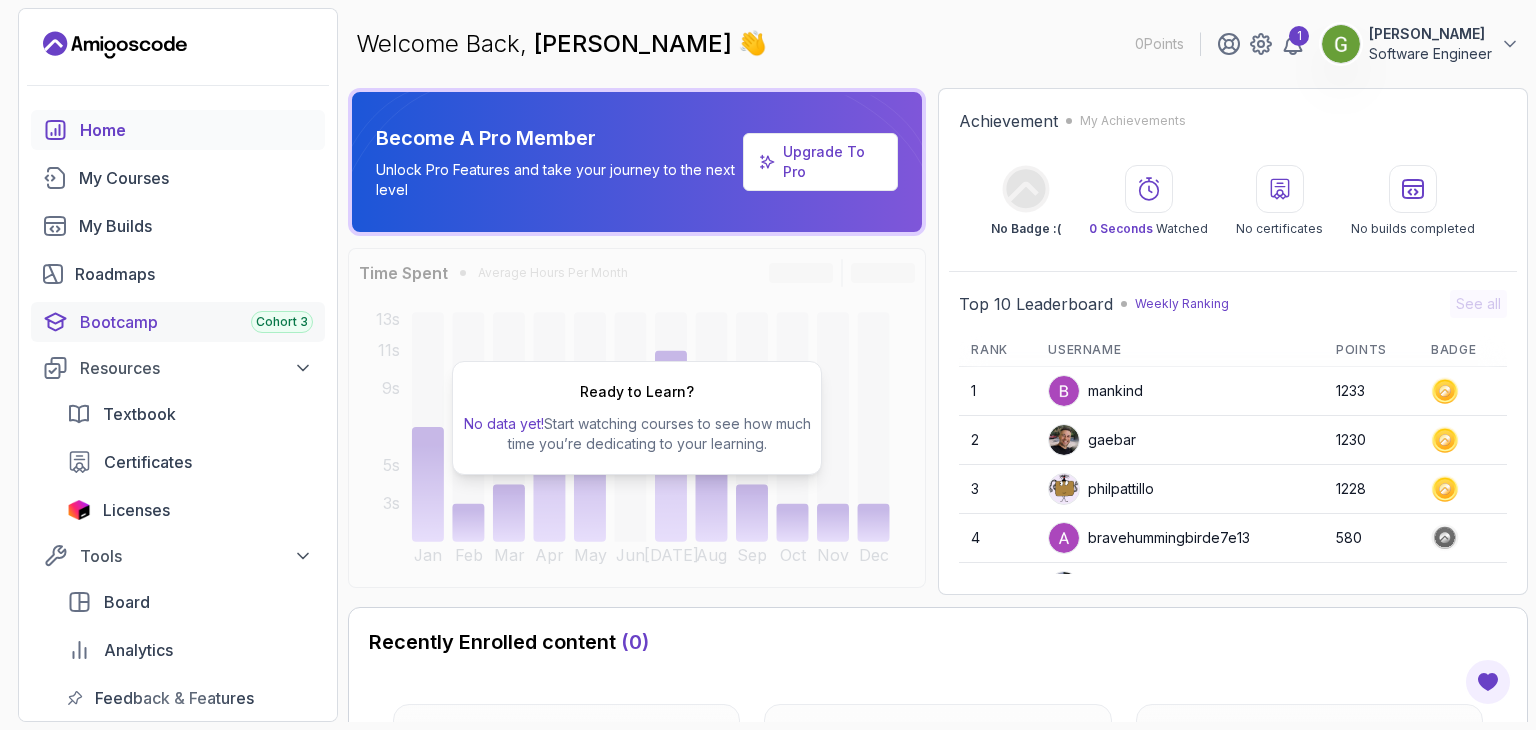 click on "Bootcamp Cohort 3" at bounding box center [196, 322] 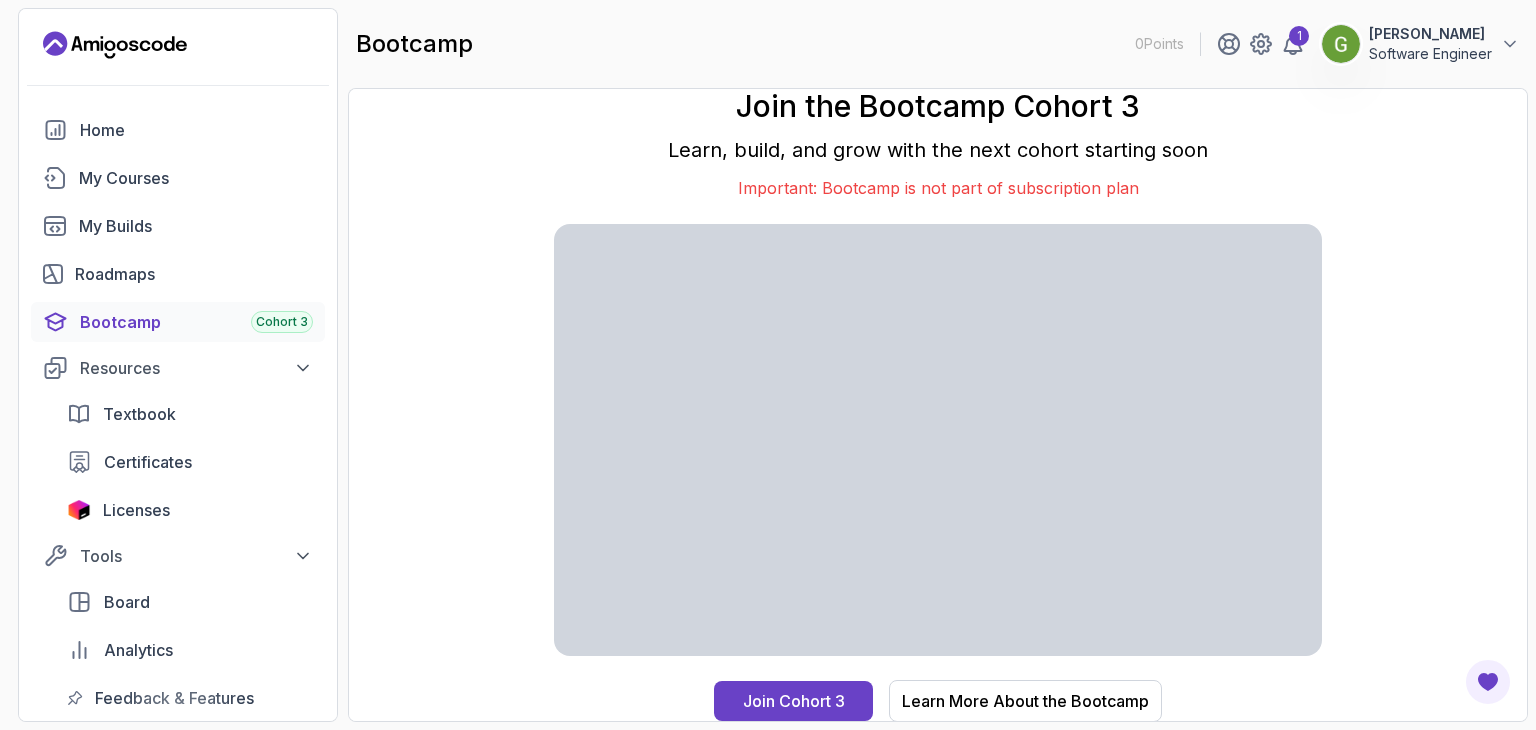 scroll, scrollTop: 0, scrollLeft: 0, axis: both 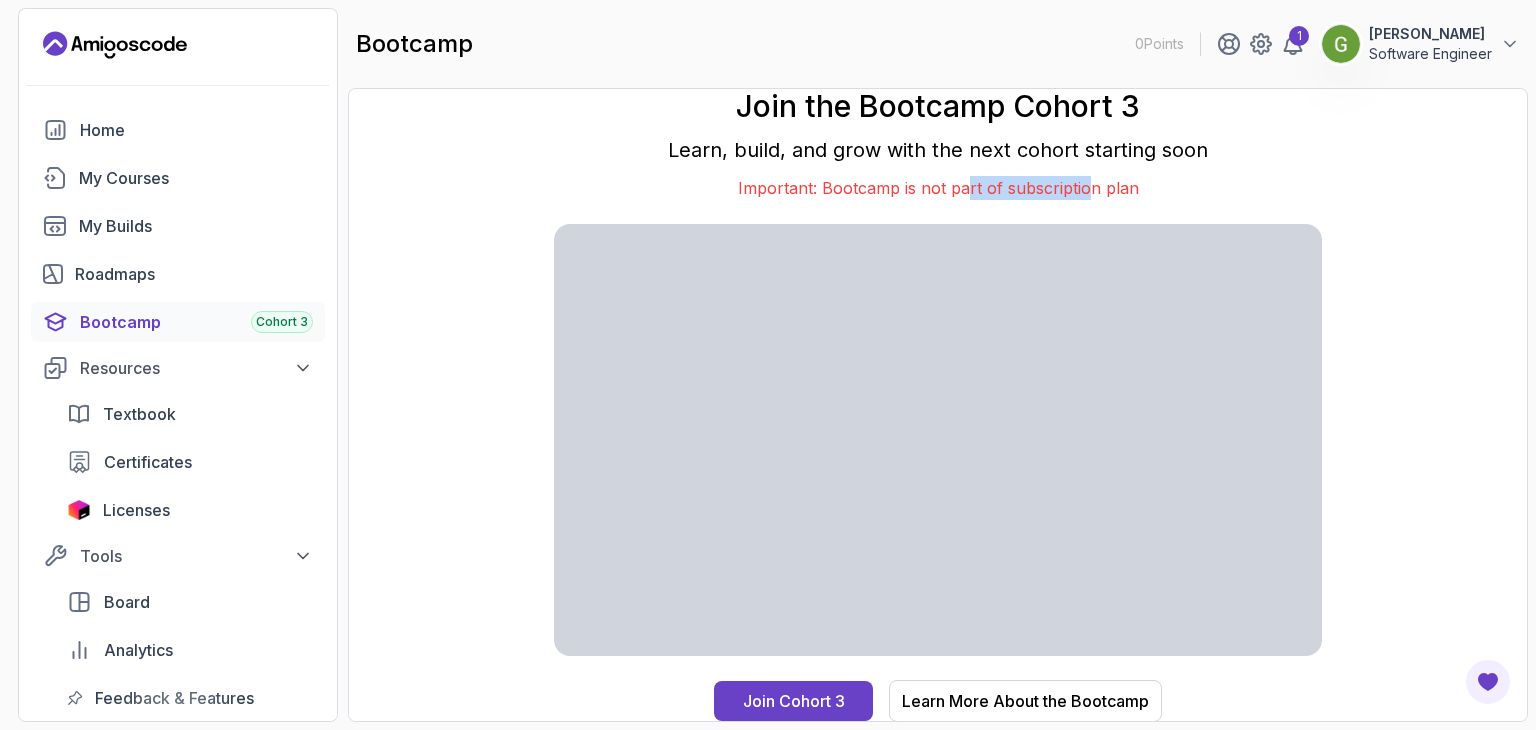 drag, startPoint x: 964, startPoint y: 196, endPoint x: 1103, endPoint y: 192, distance: 139.05754 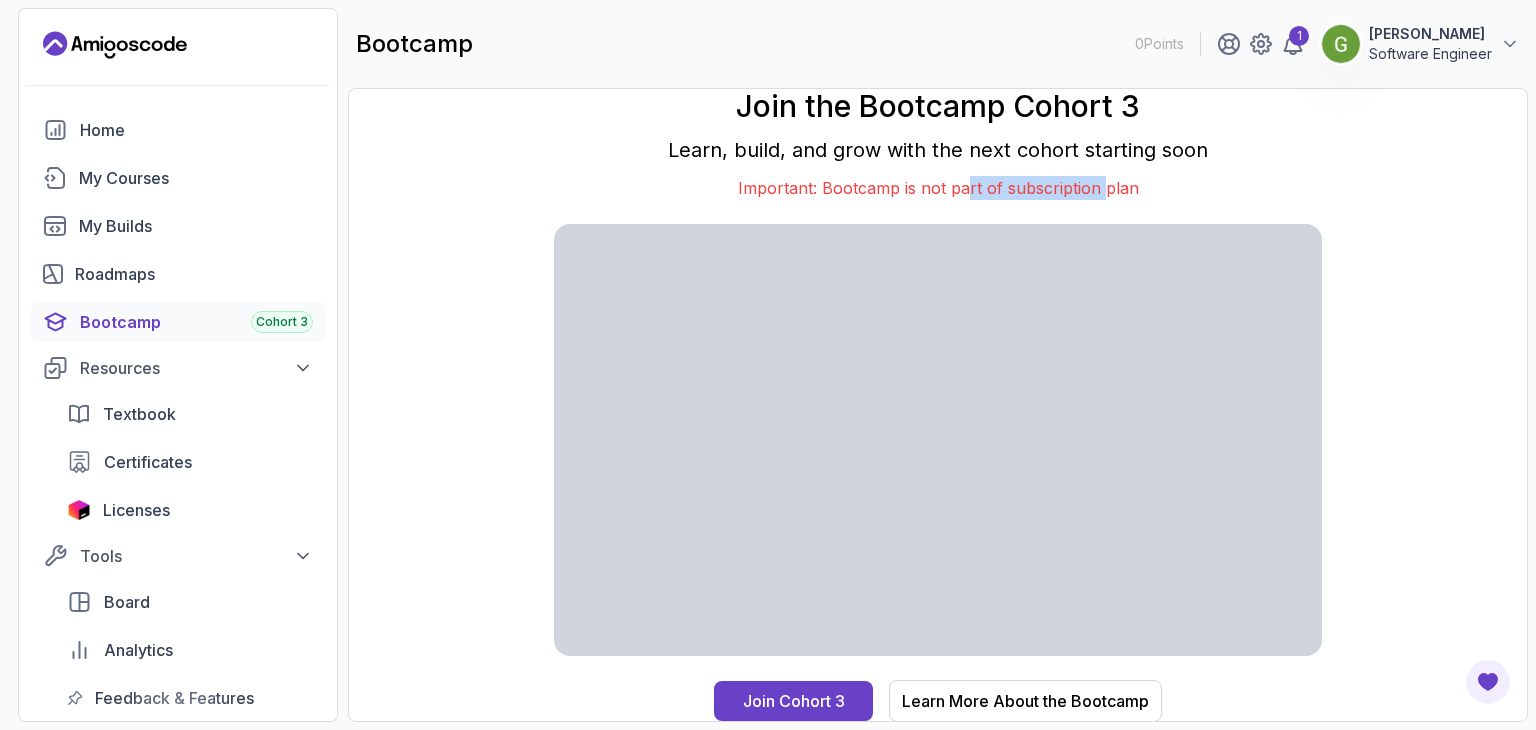scroll, scrollTop: 0, scrollLeft: 0, axis: both 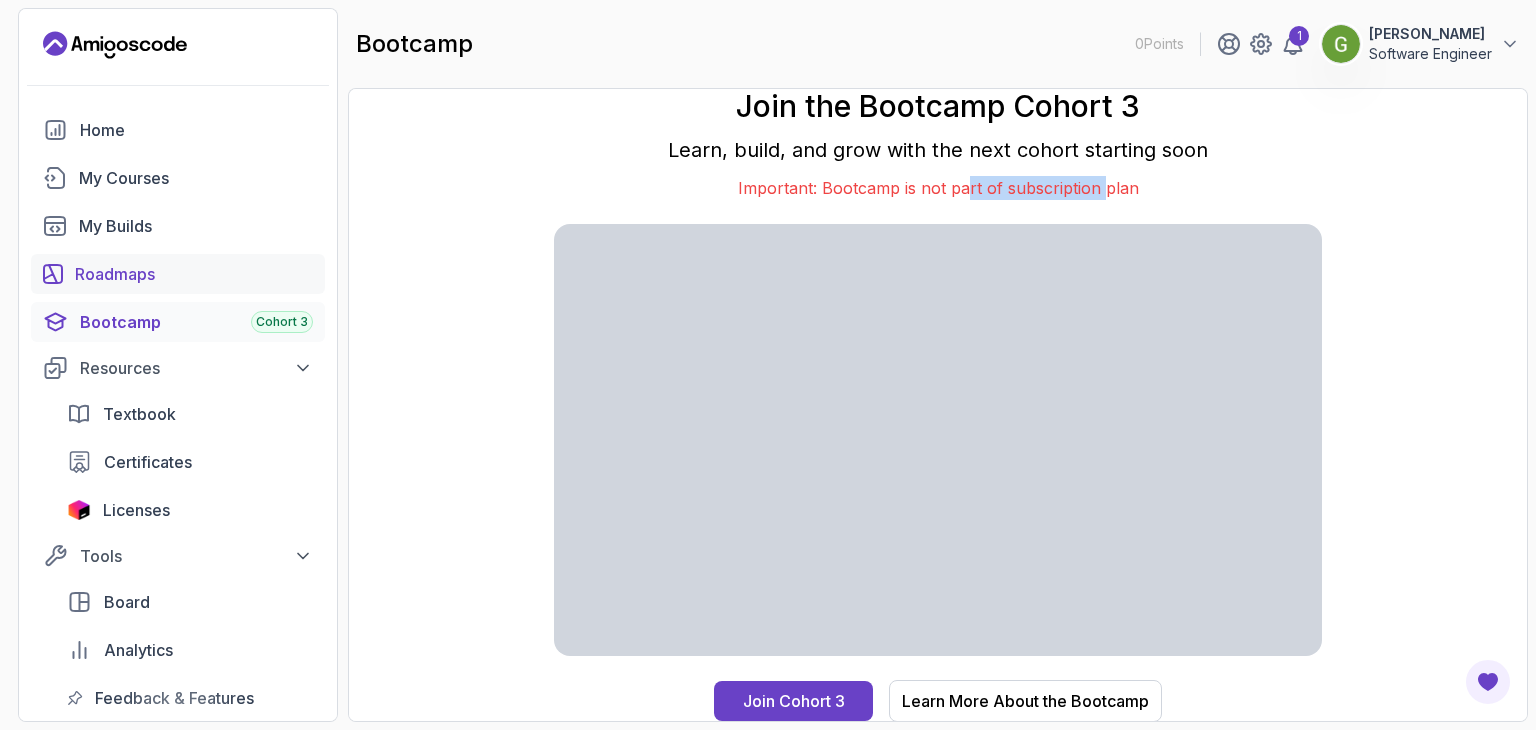 click on "Roadmaps" at bounding box center [194, 274] 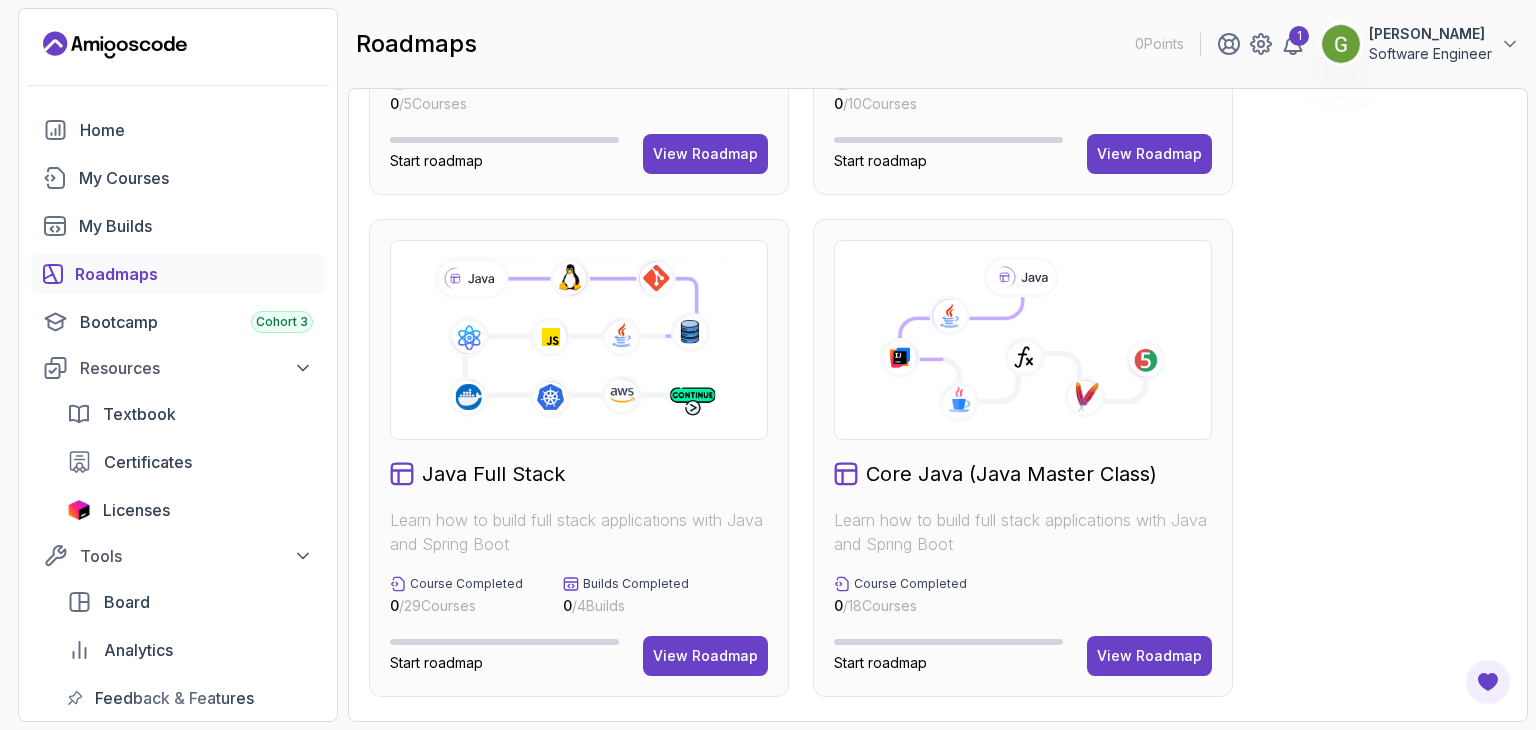 scroll, scrollTop: 460, scrollLeft: 0, axis: vertical 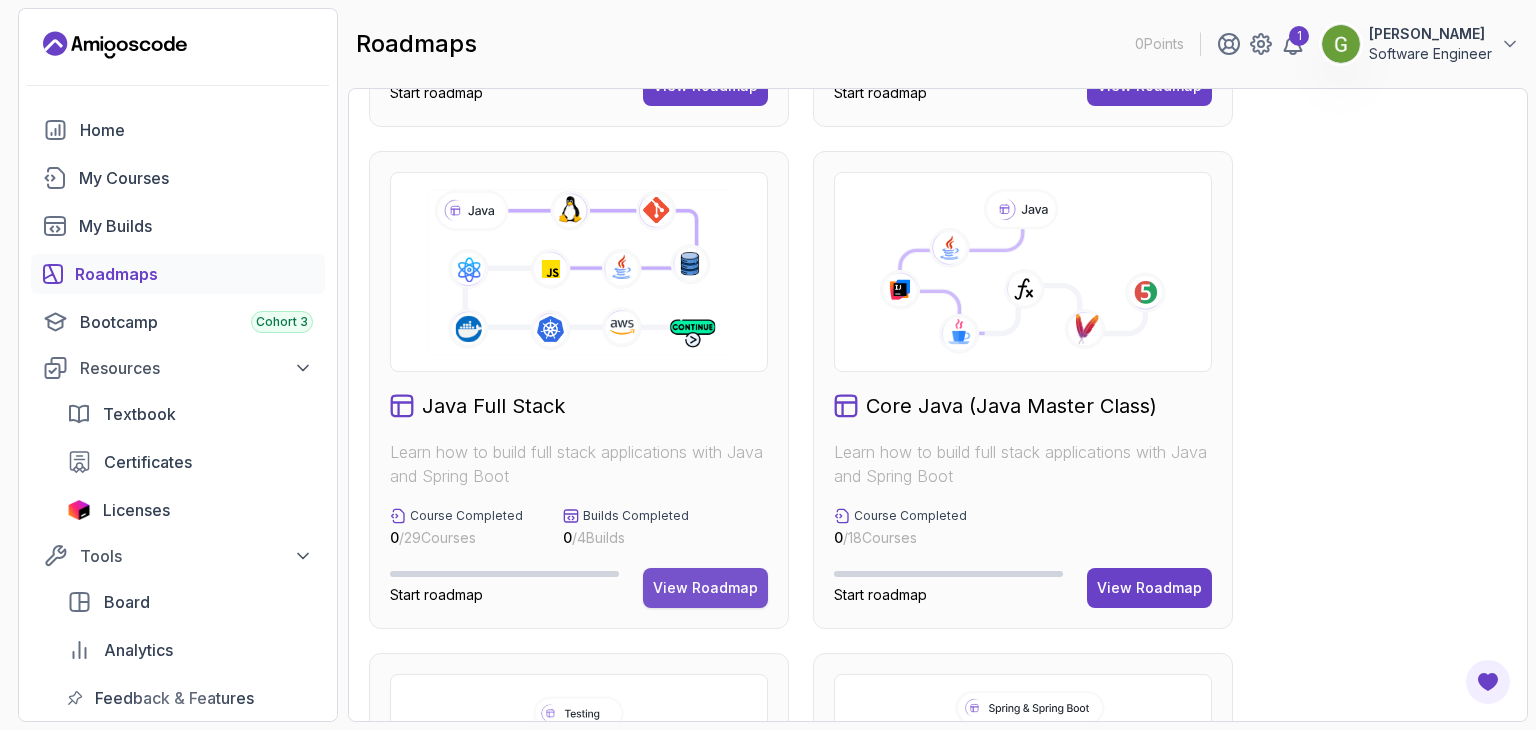 click on "View Roadmap" at bounding box center [705, 588] 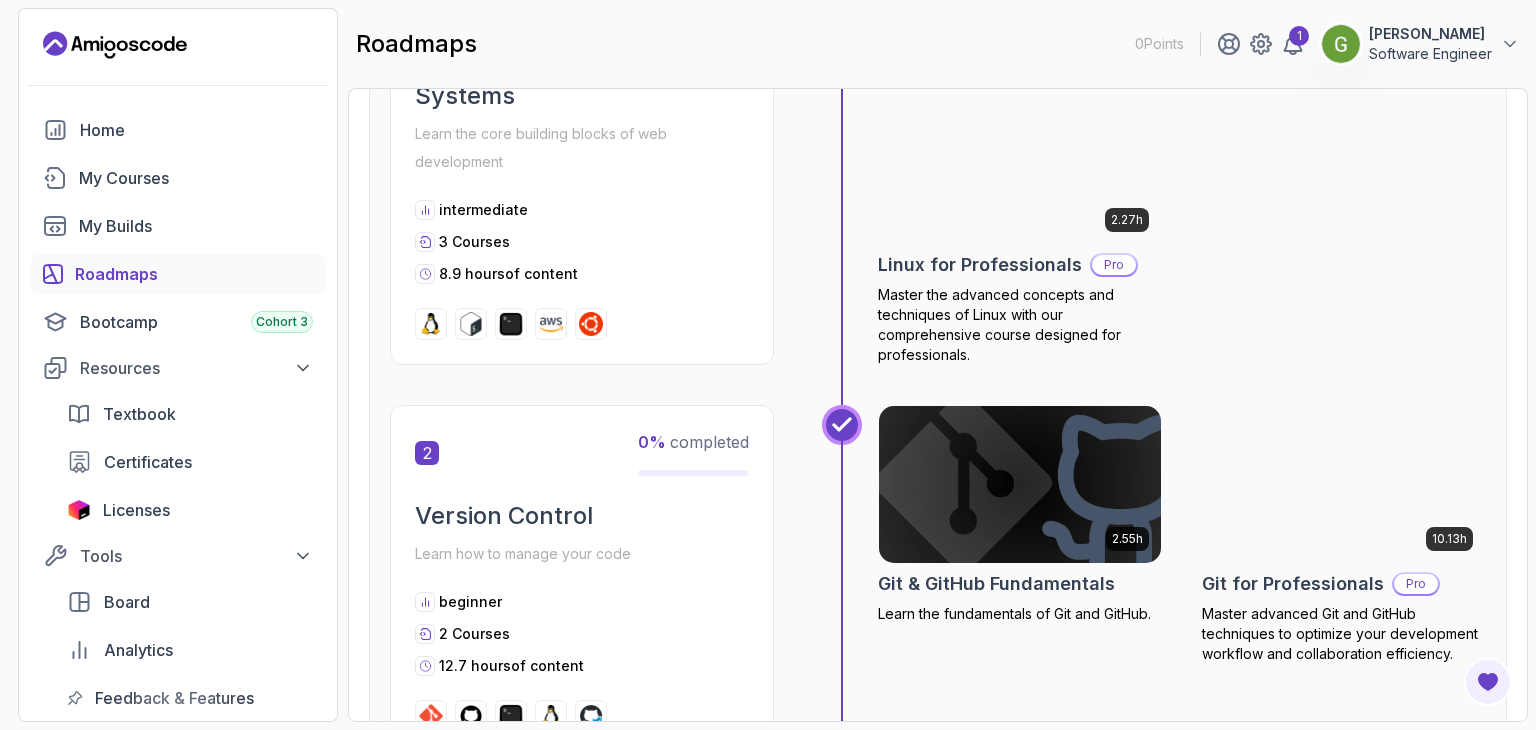 scroll, scrollTop: 0, scrollLeft: 0, axis: both 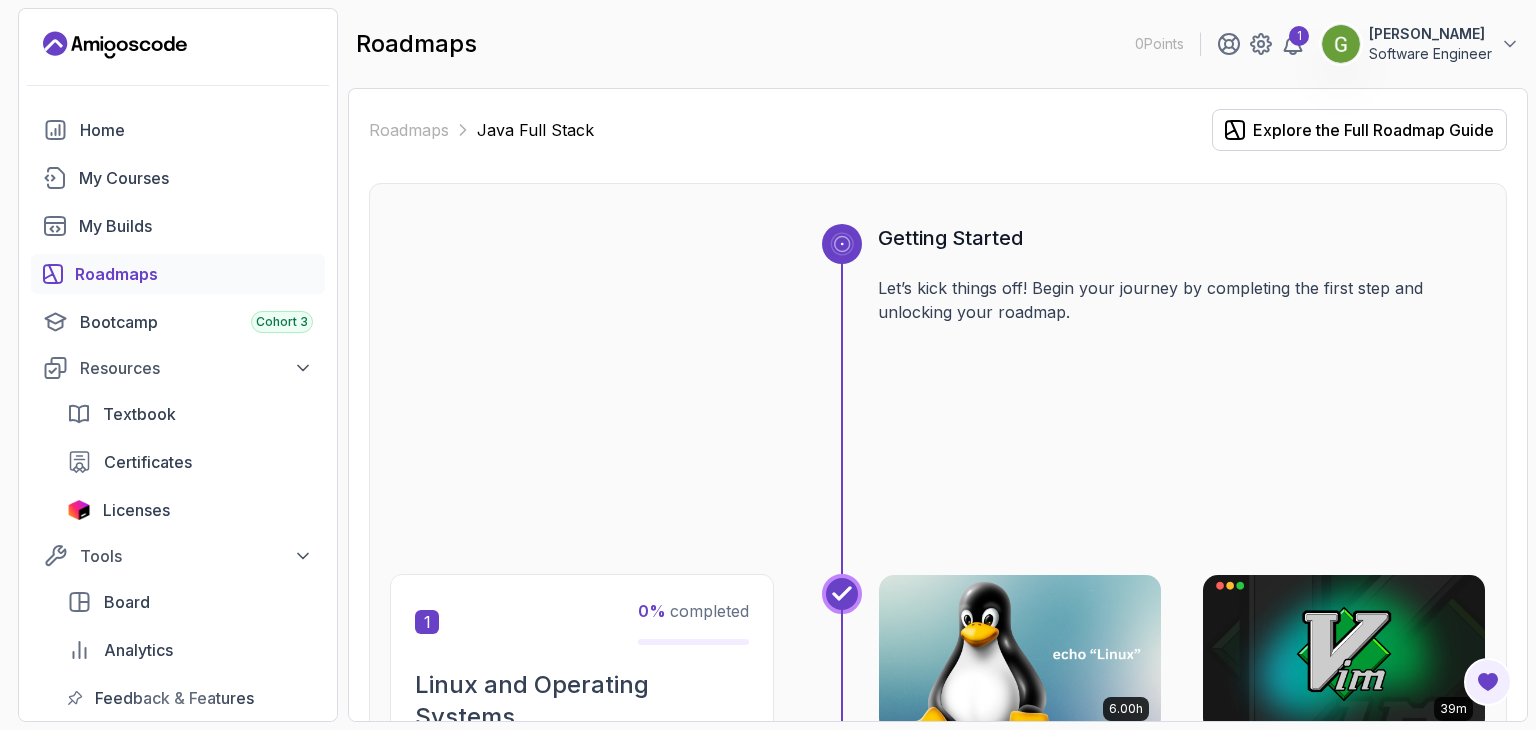 click 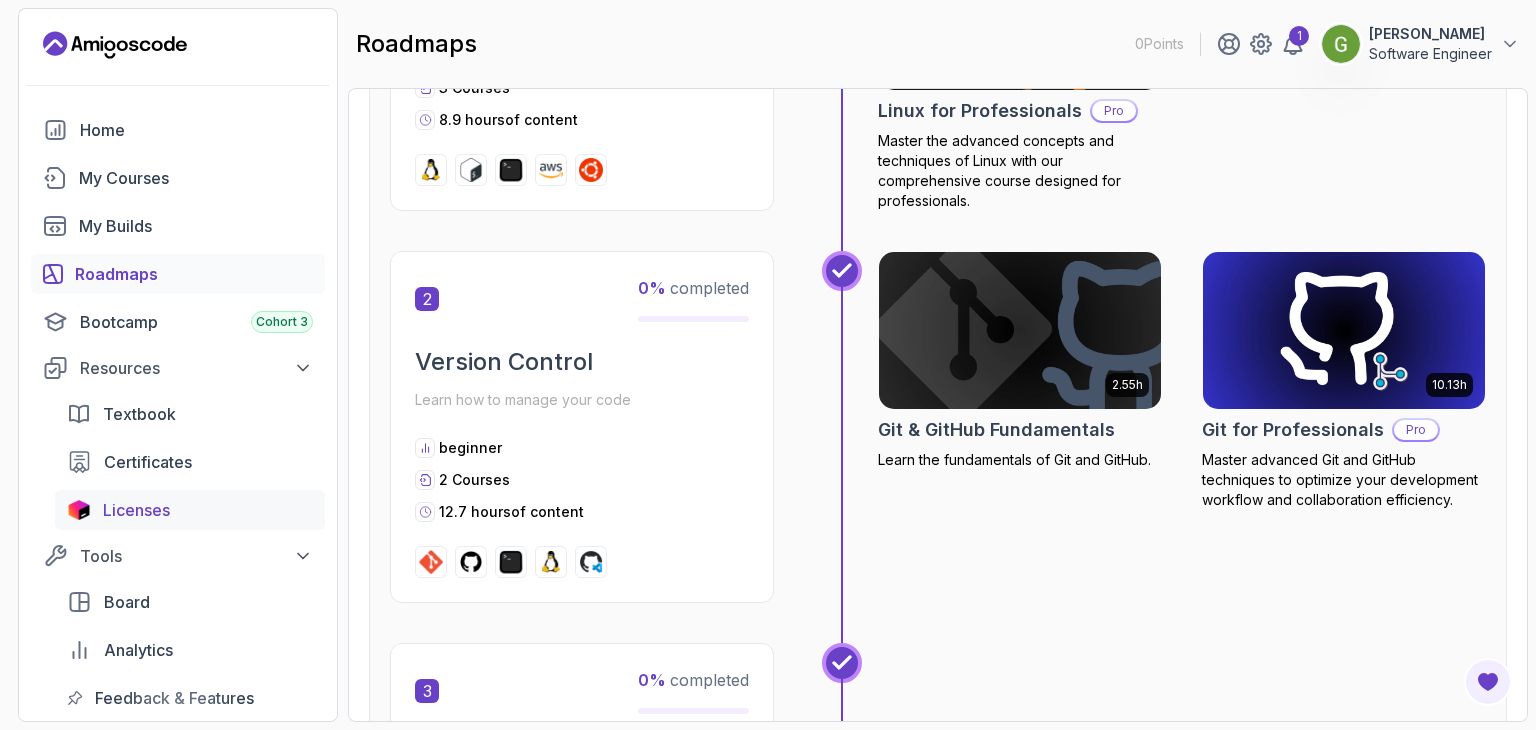 scroll, scrollTop: 828, scrollLeft: 0, axis: vertical 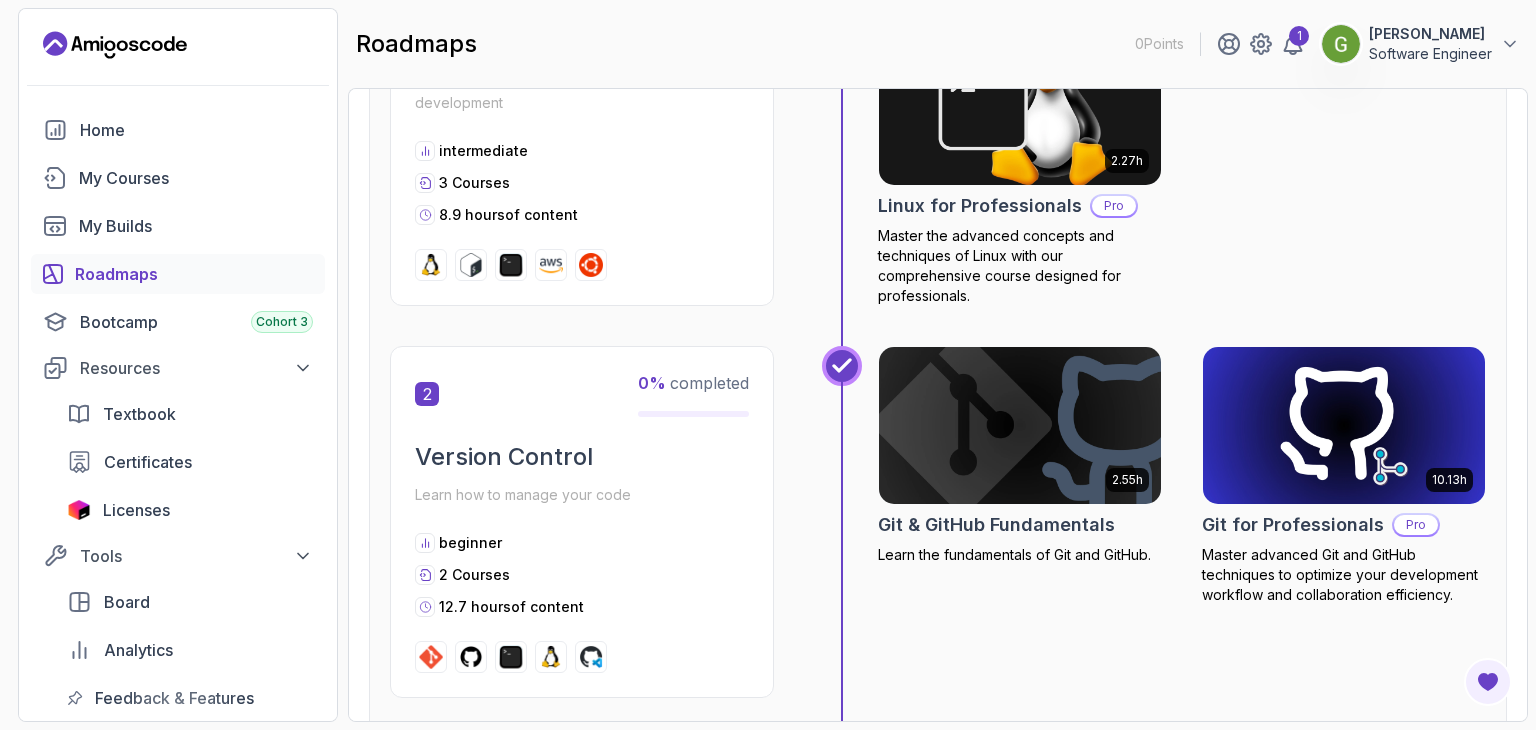 click on "Roadmaps" at bounding box center [194, 274] 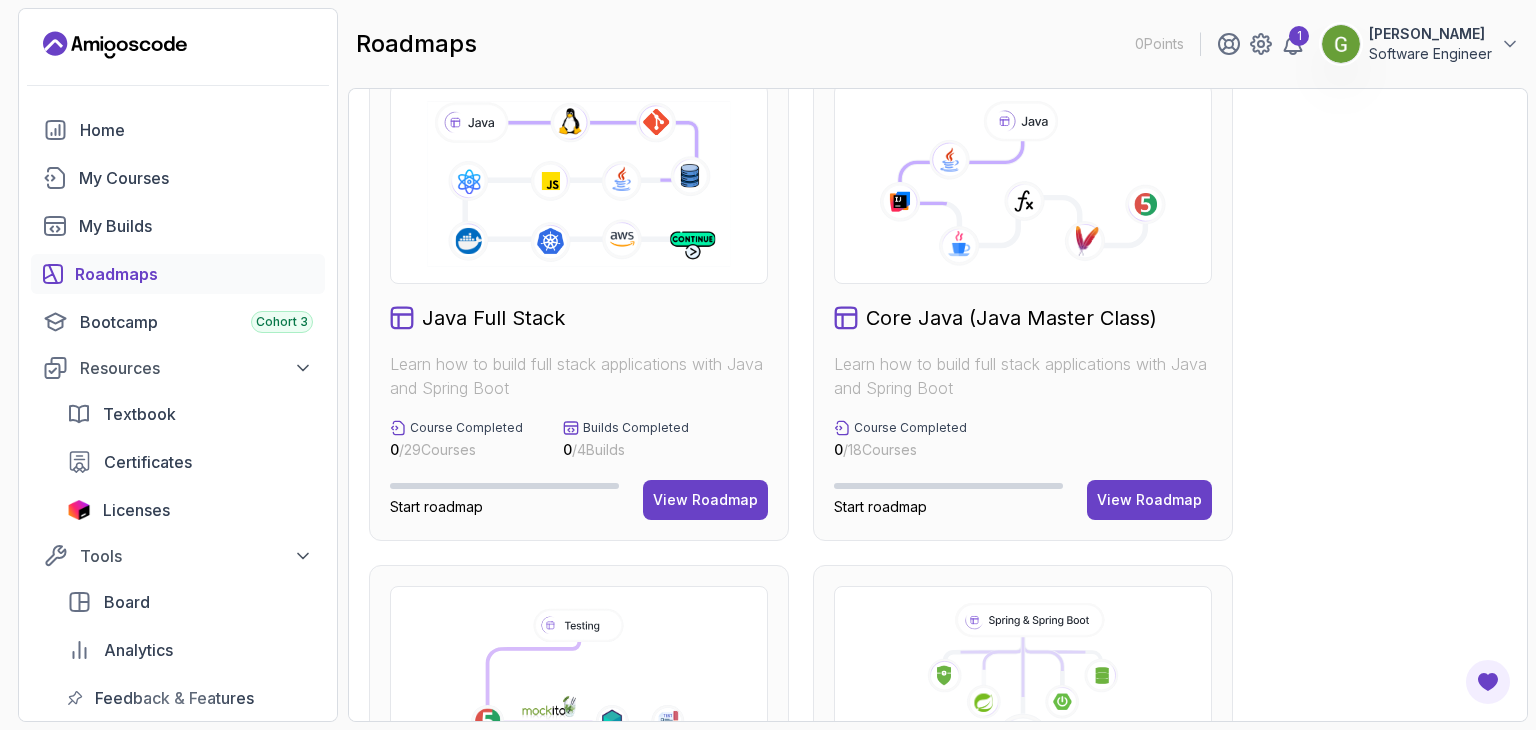 scroll, scrollTop: 554, scrollLeft: 0, axis: vertical 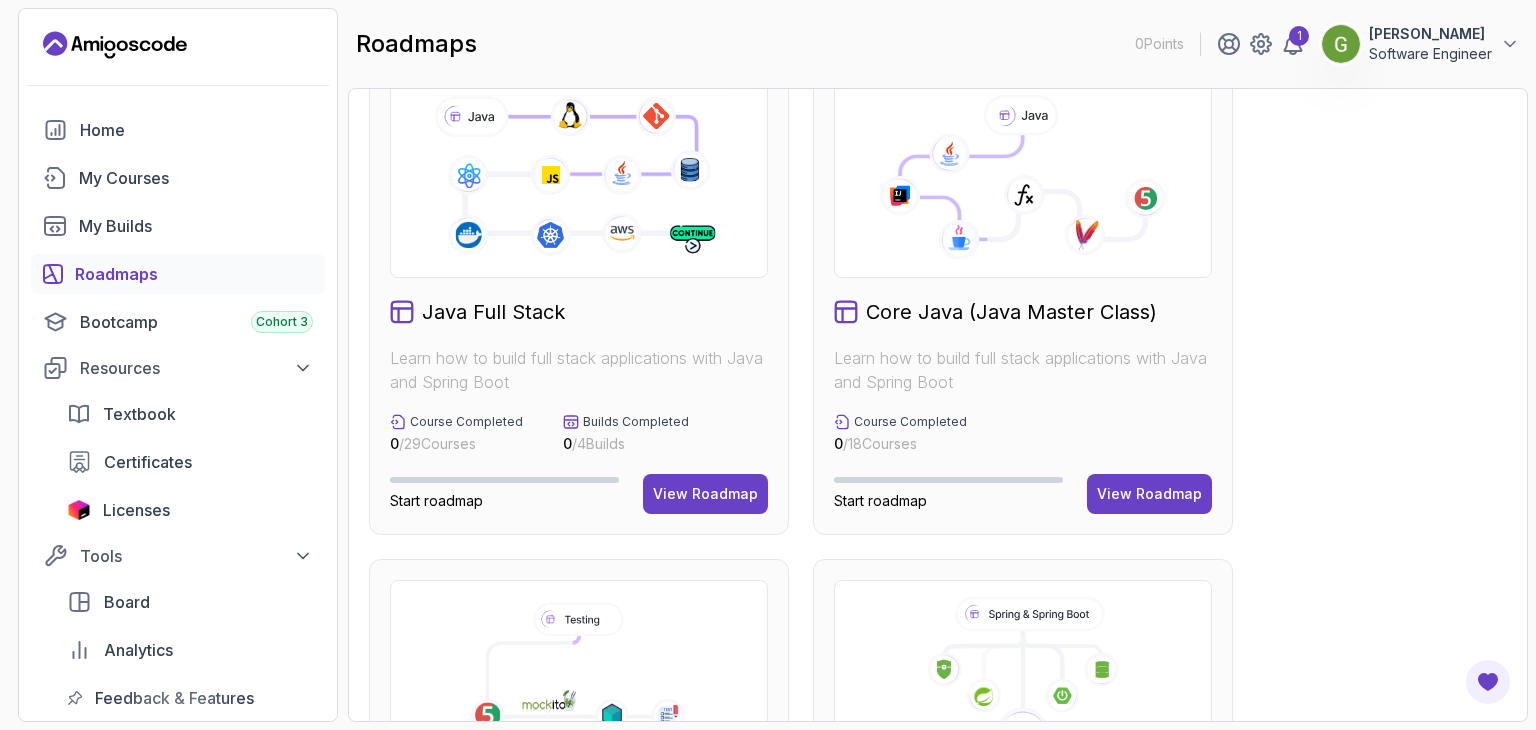 click 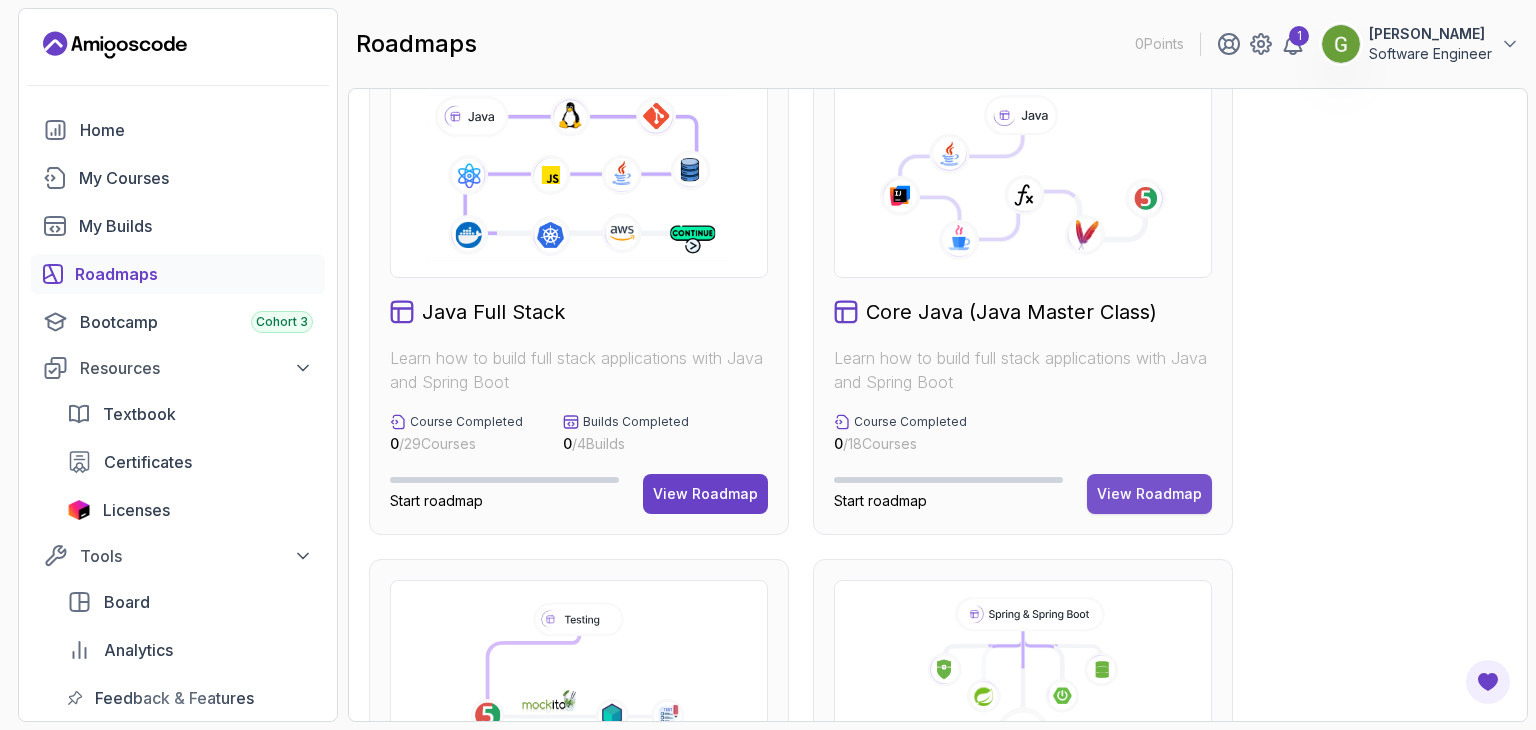 click on "View Roadmap" at bounding box center (1149, 494) 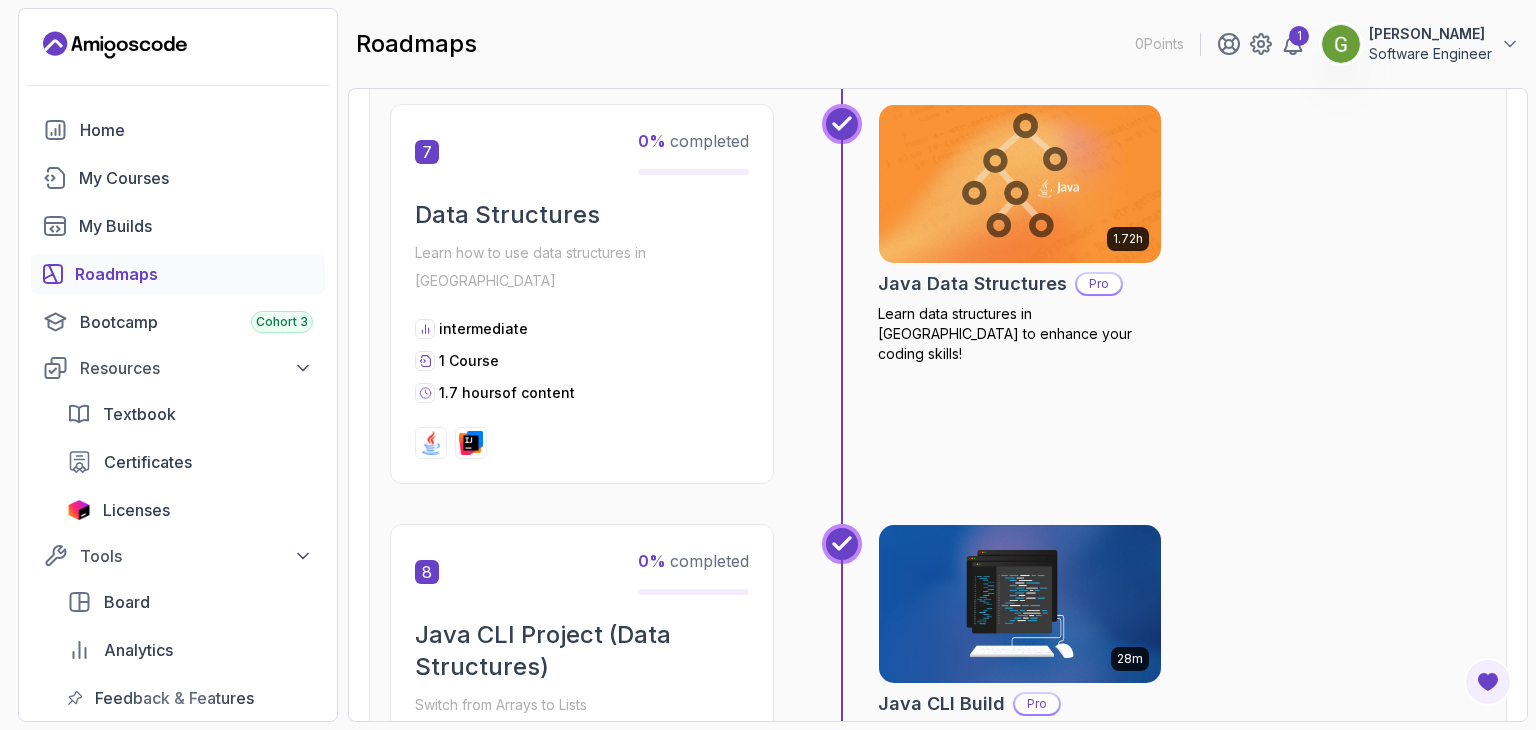 scroll, scrollTop: 2926, scrollLeft: 0, axis: vertical 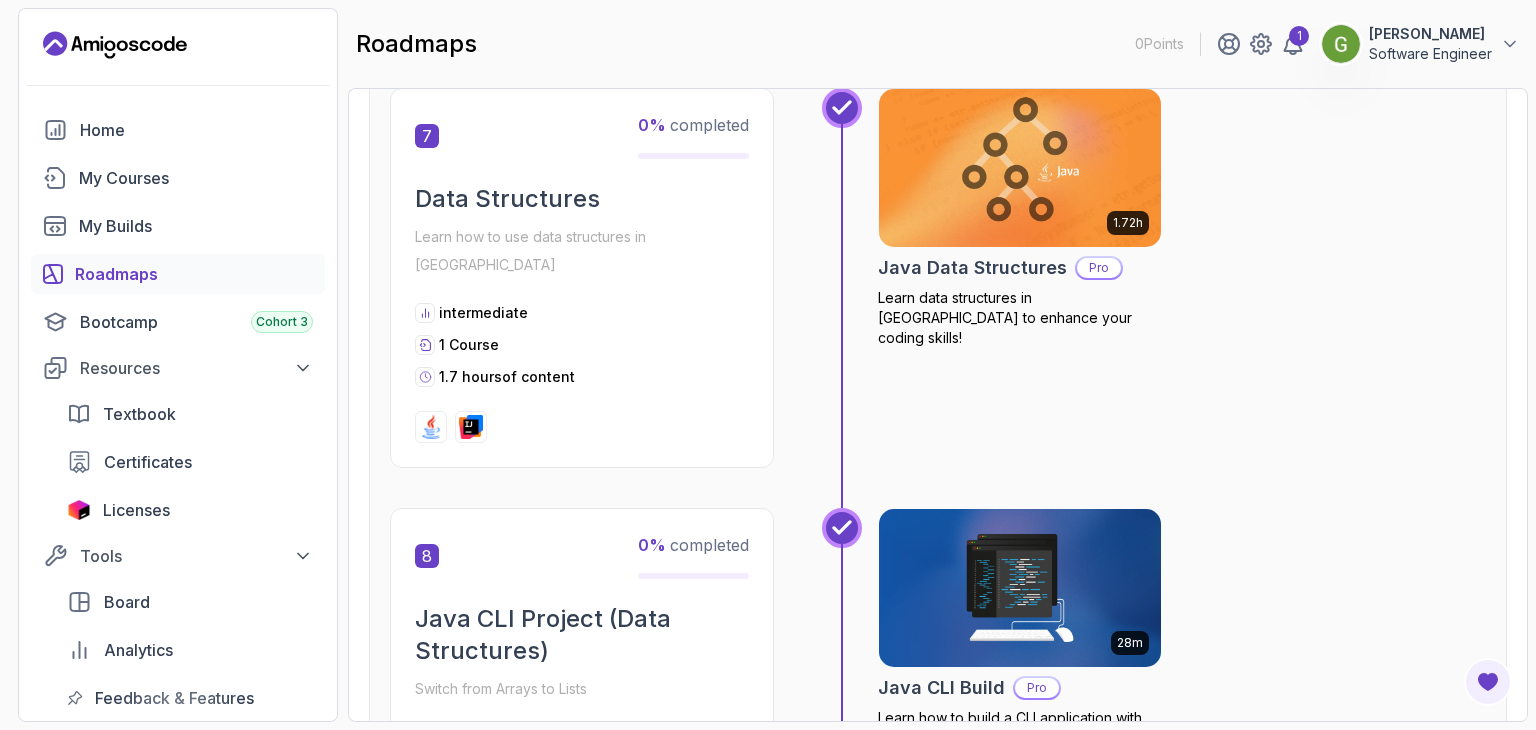 click on "Roadmaps" at bounding box center [194, 274] 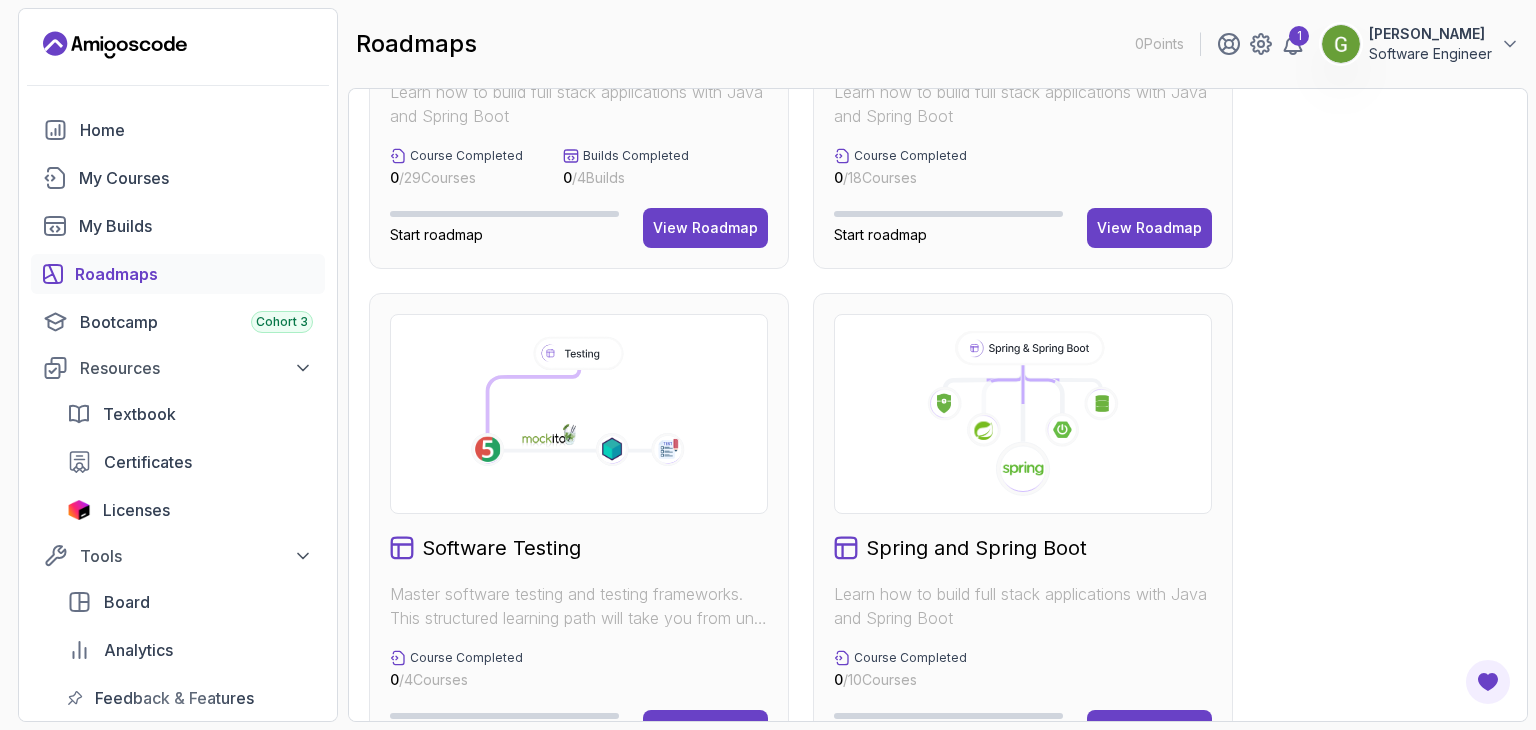 scroll, scrollTop: 888, scrollLeft: 0, axis: vertical 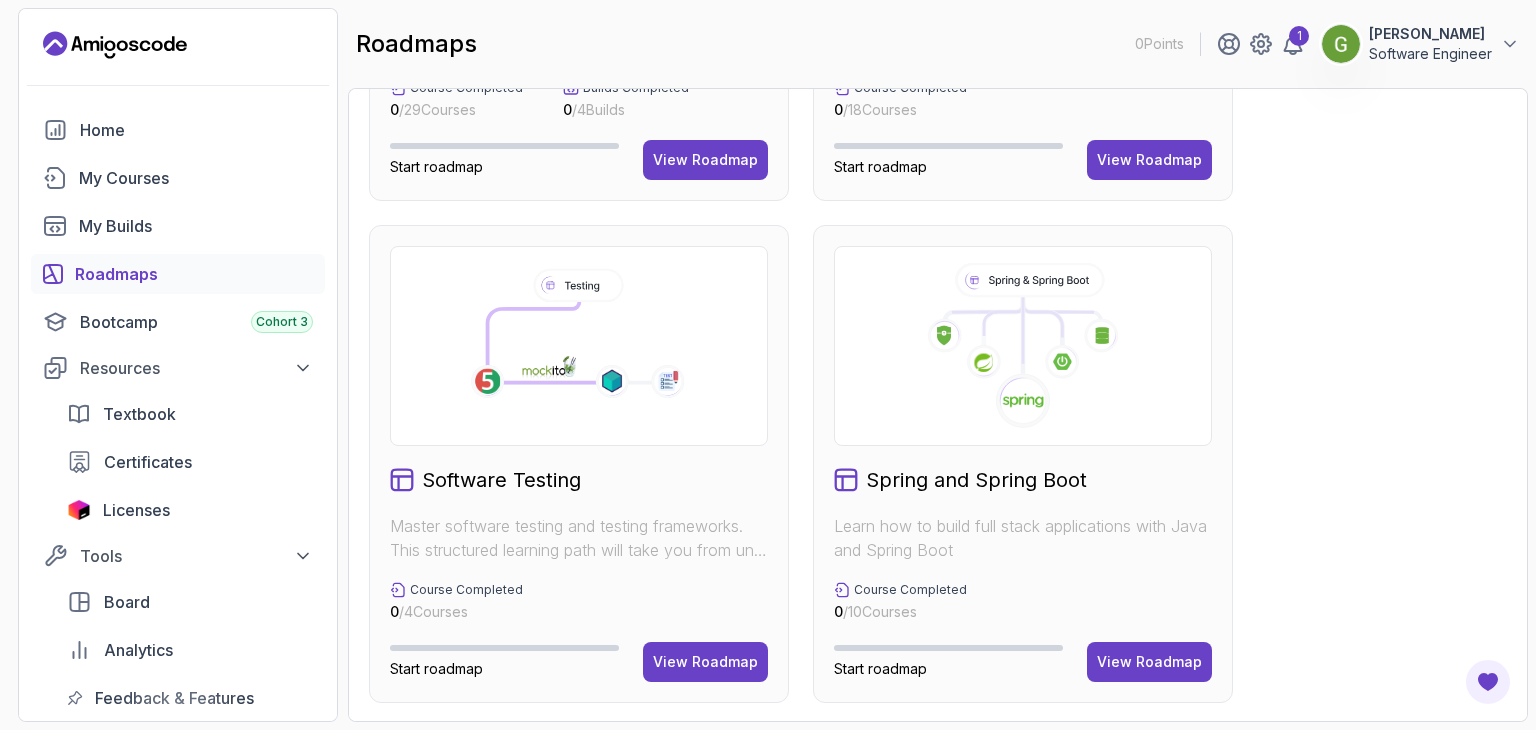 click 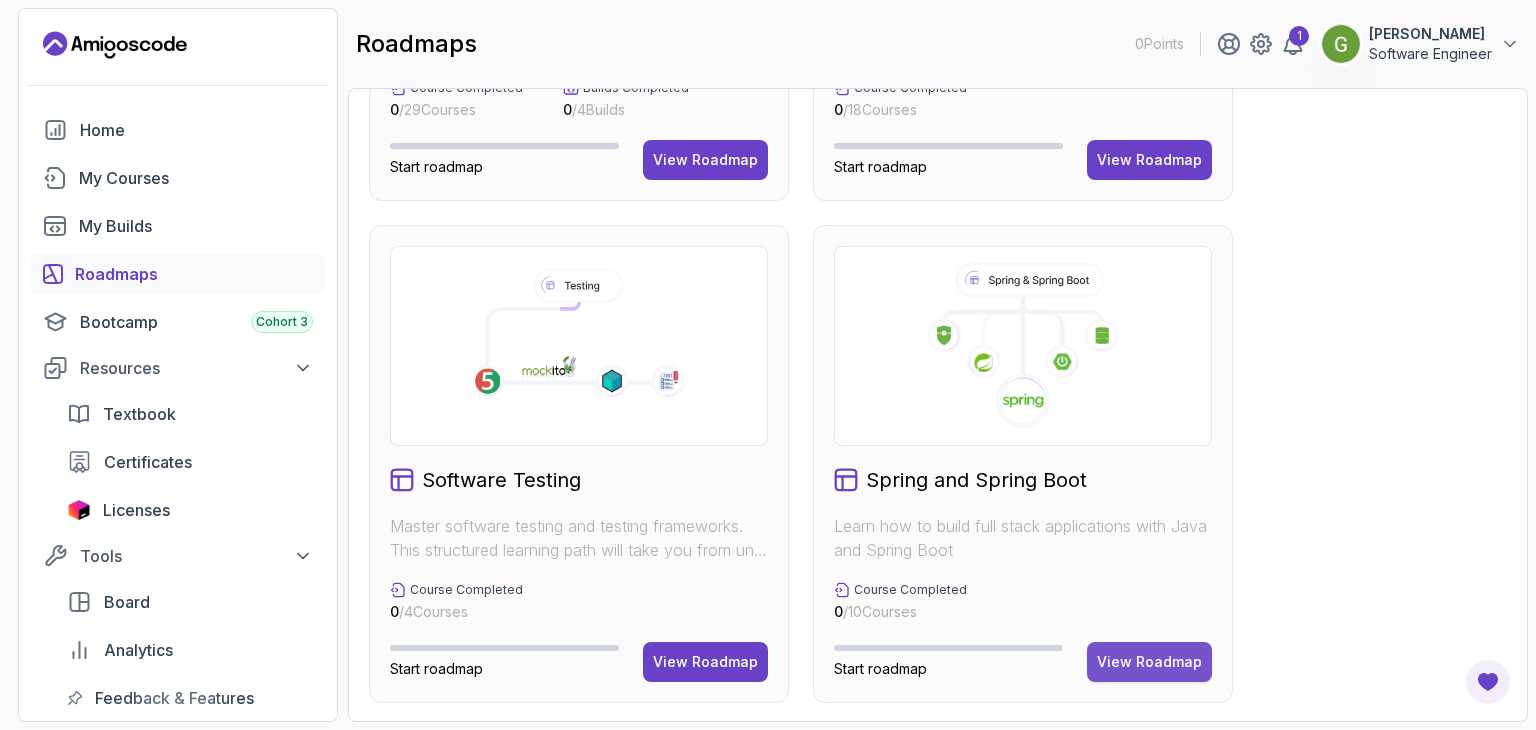 click on "View Roadmap" at bounding box center (1149, 662) 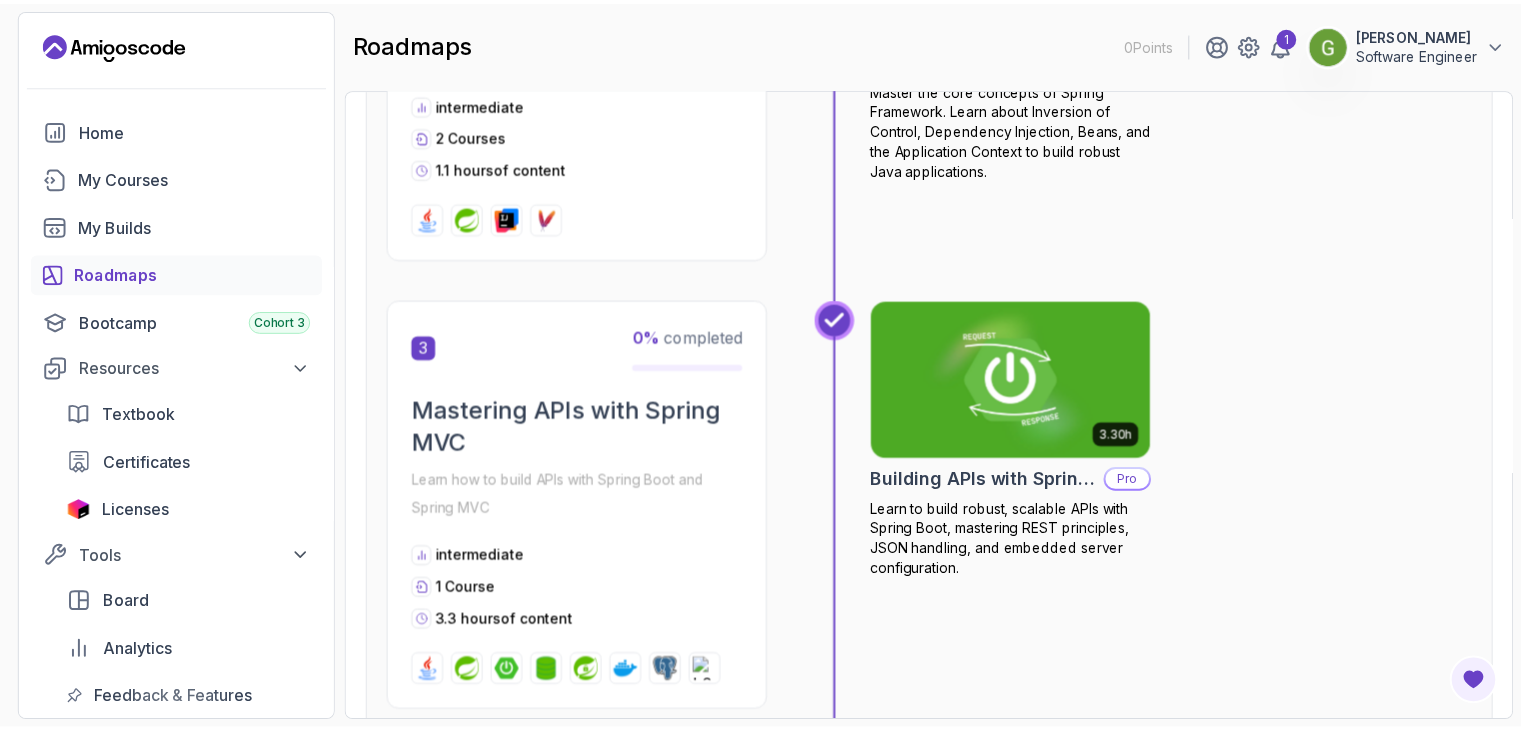 scroll, scrollTop: 0, scrollLeft: 0, axis: both 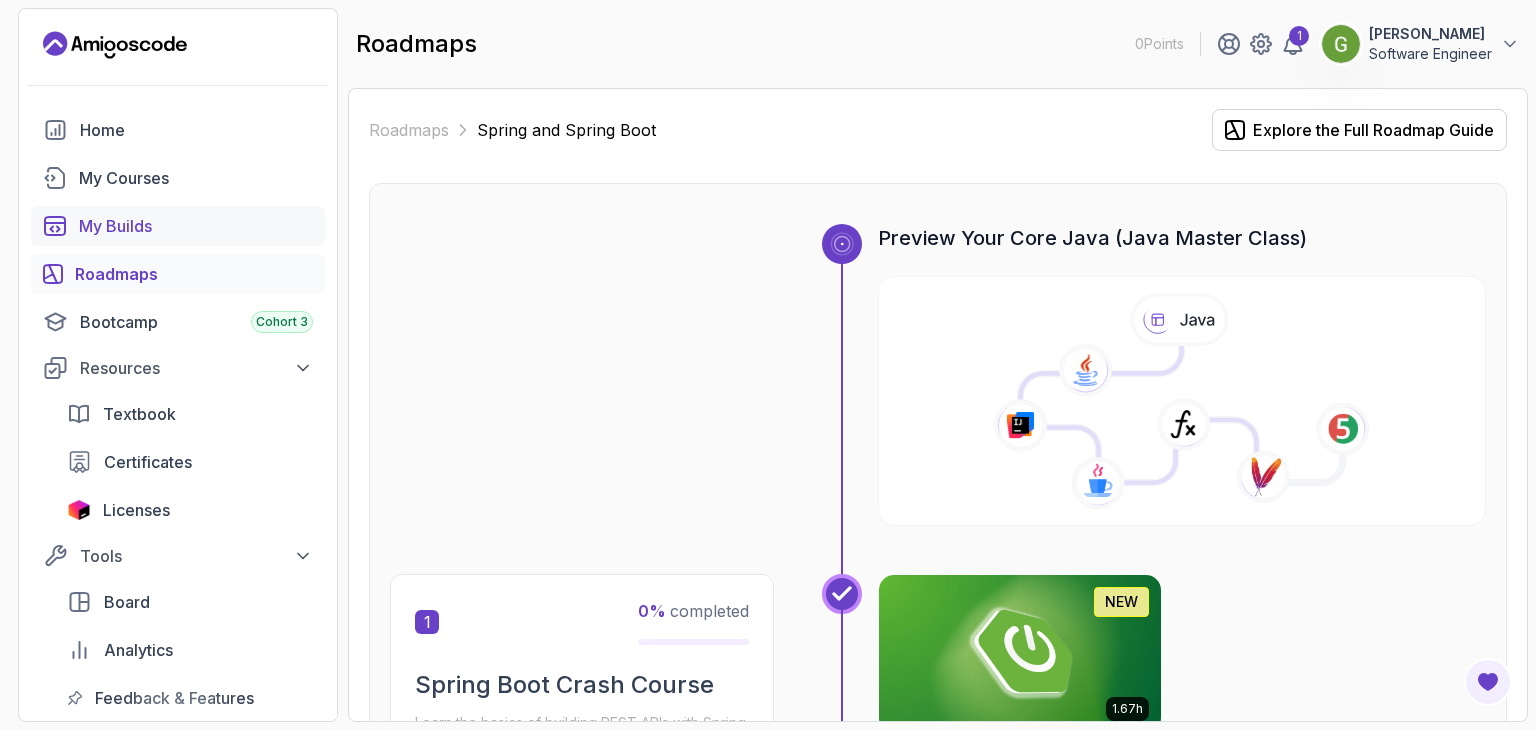 click on "My Builds" at bounding box center [178, 226] 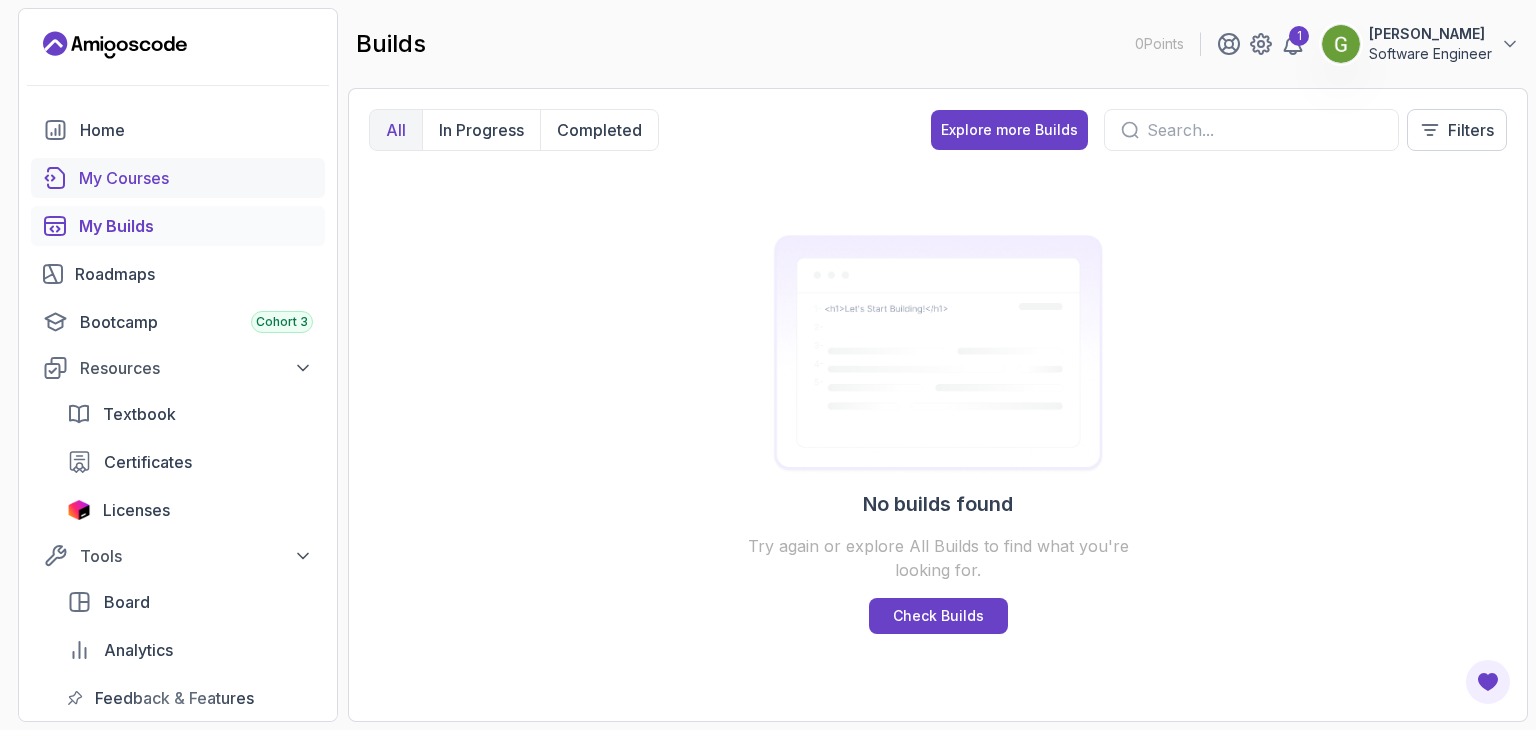 click on "My Courses" at bounding box center (196, 178) 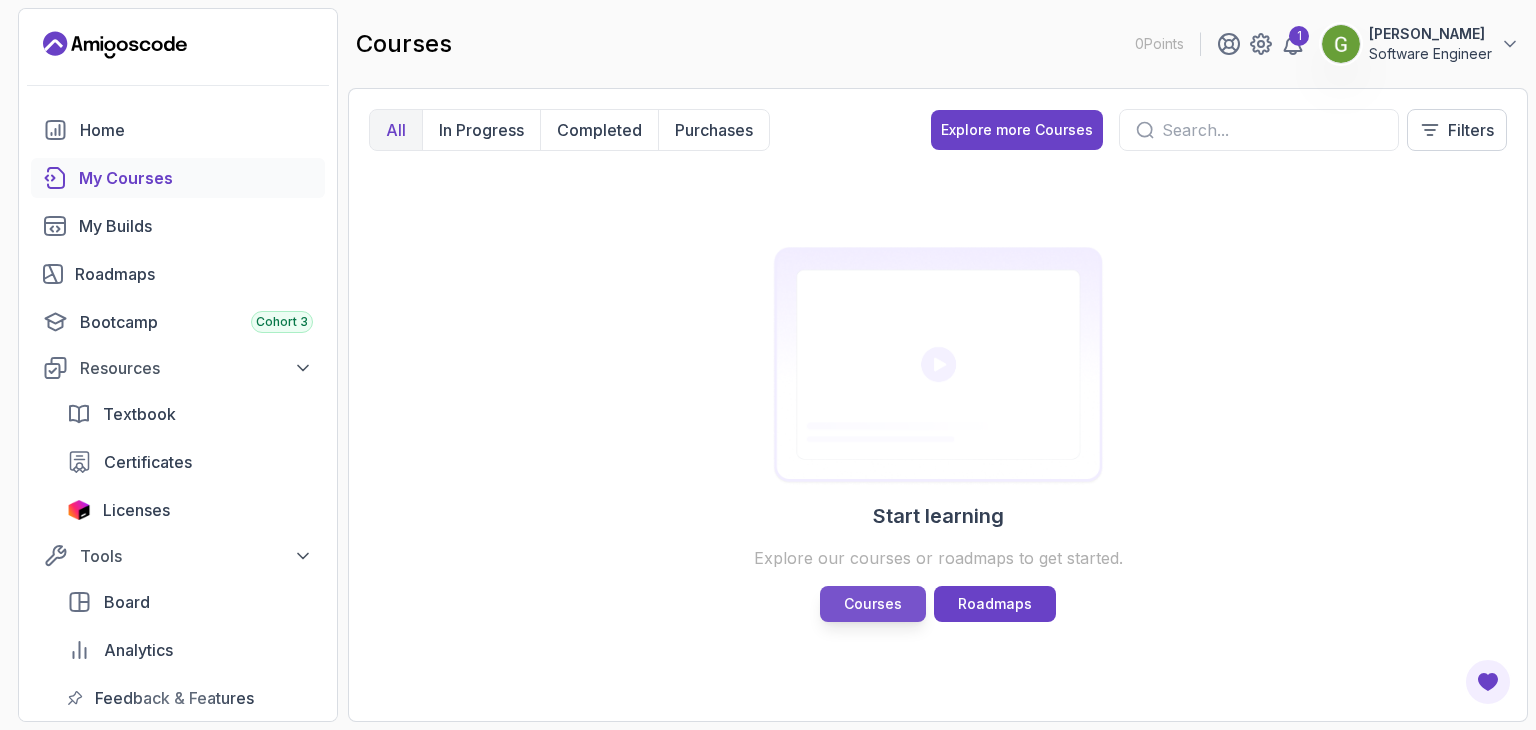 click on "Courses" at bounding box center (873, 604) 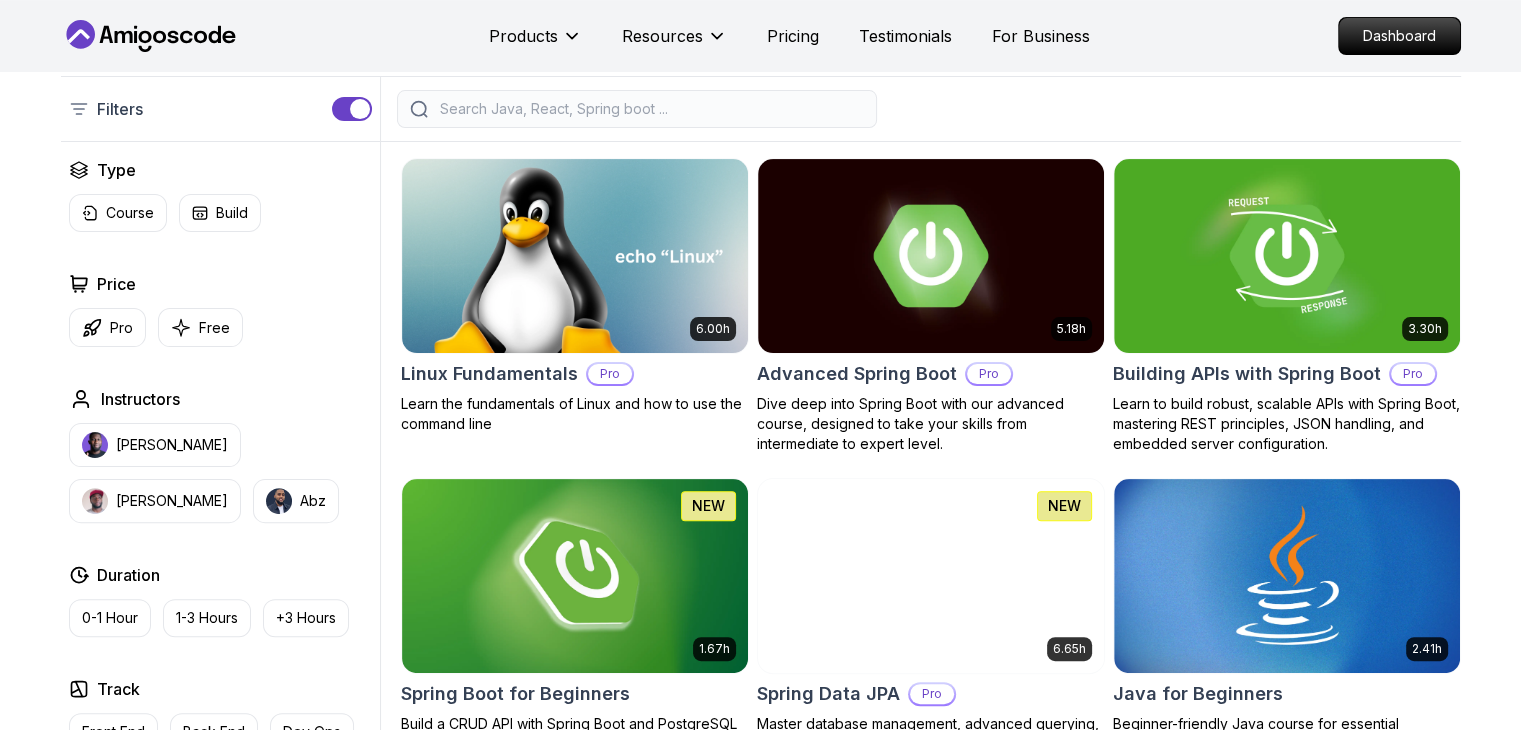 scroll, scrollTop: 472, scrollLeft: 0, axis: vertical 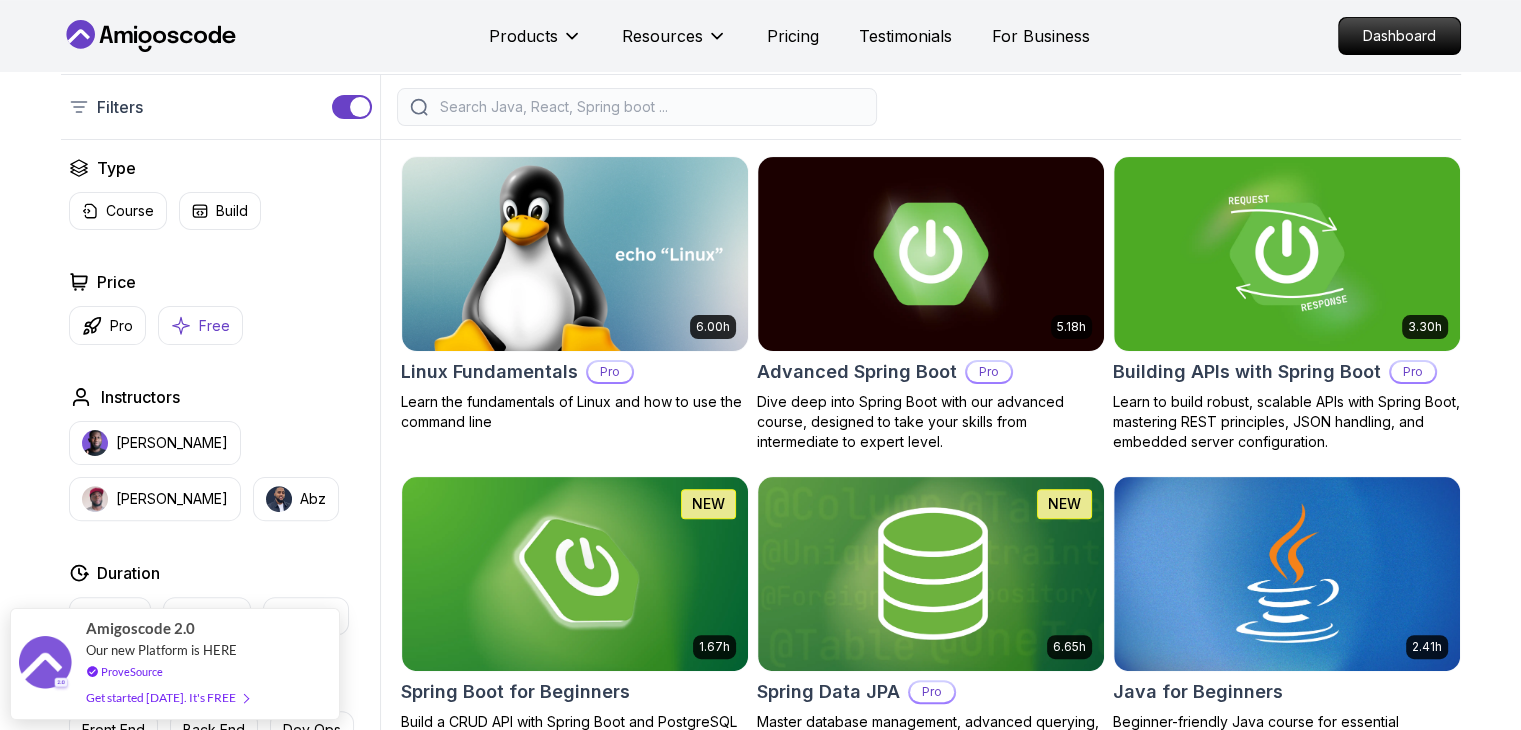 click on "Free" at bounding box center [200, 325] 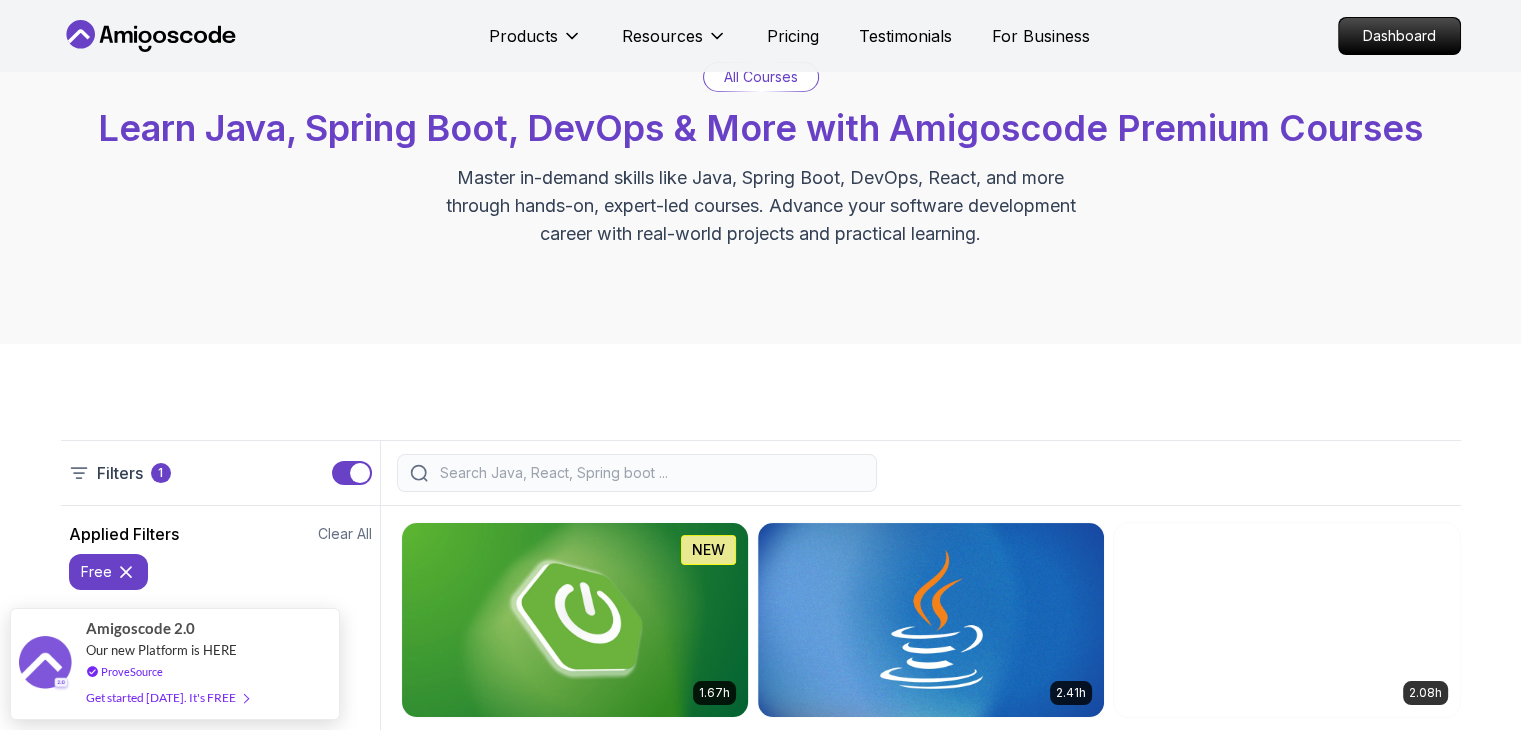 scroll, scrollTop: 0, scrollLeft: 0, axis: both 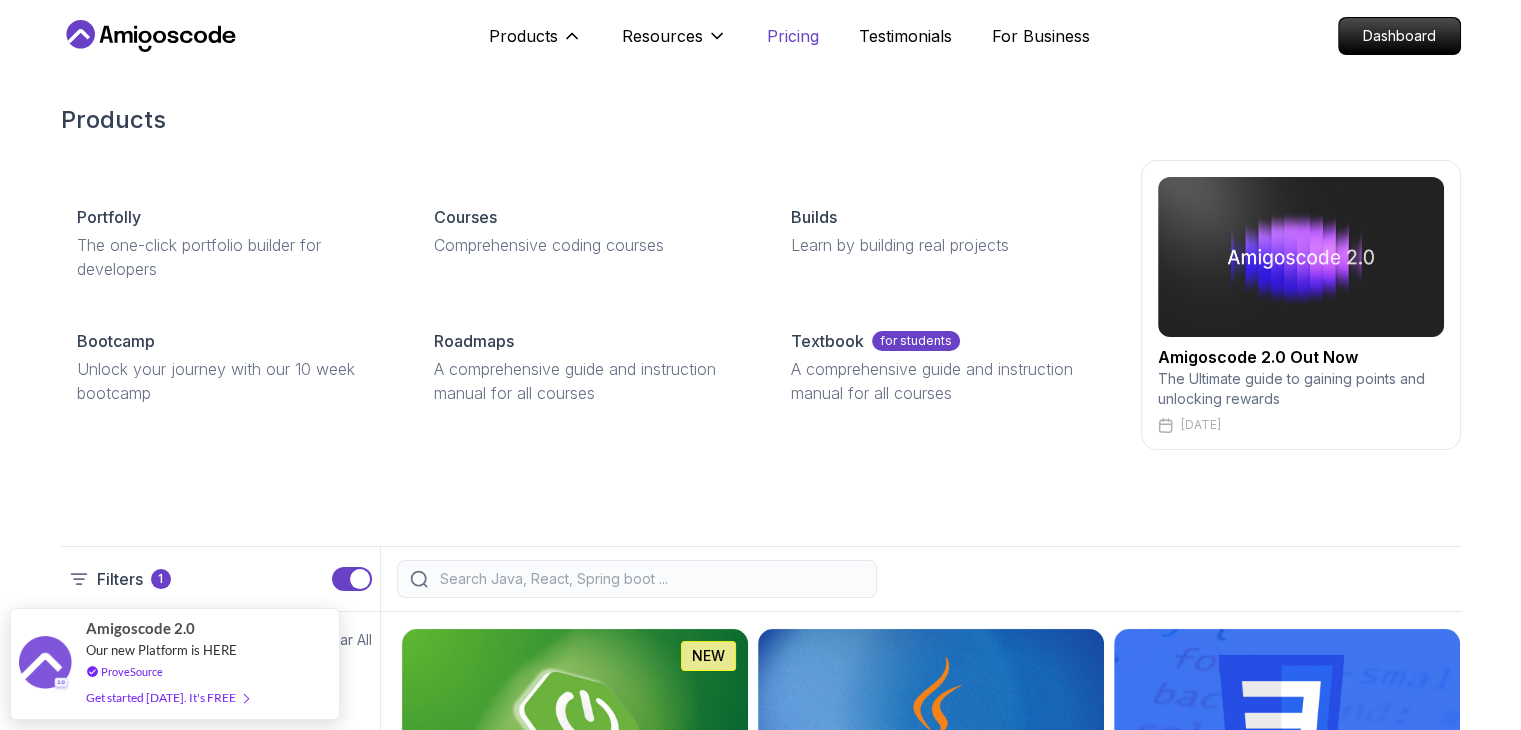 click on "Pricing" at bounding box center (793, 36) 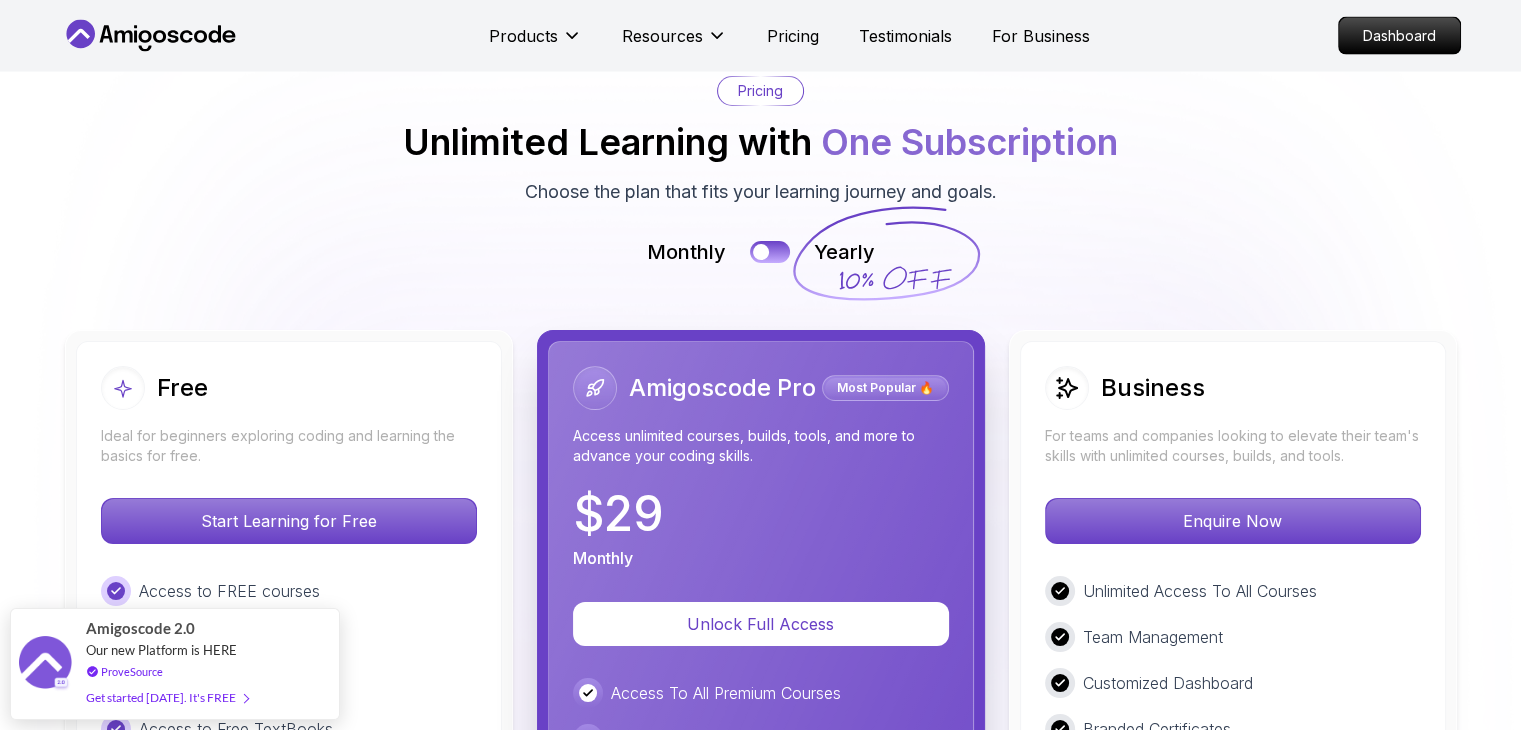 scroll, scrollTop: 4432, scrollLeft: 0, axis: vertical 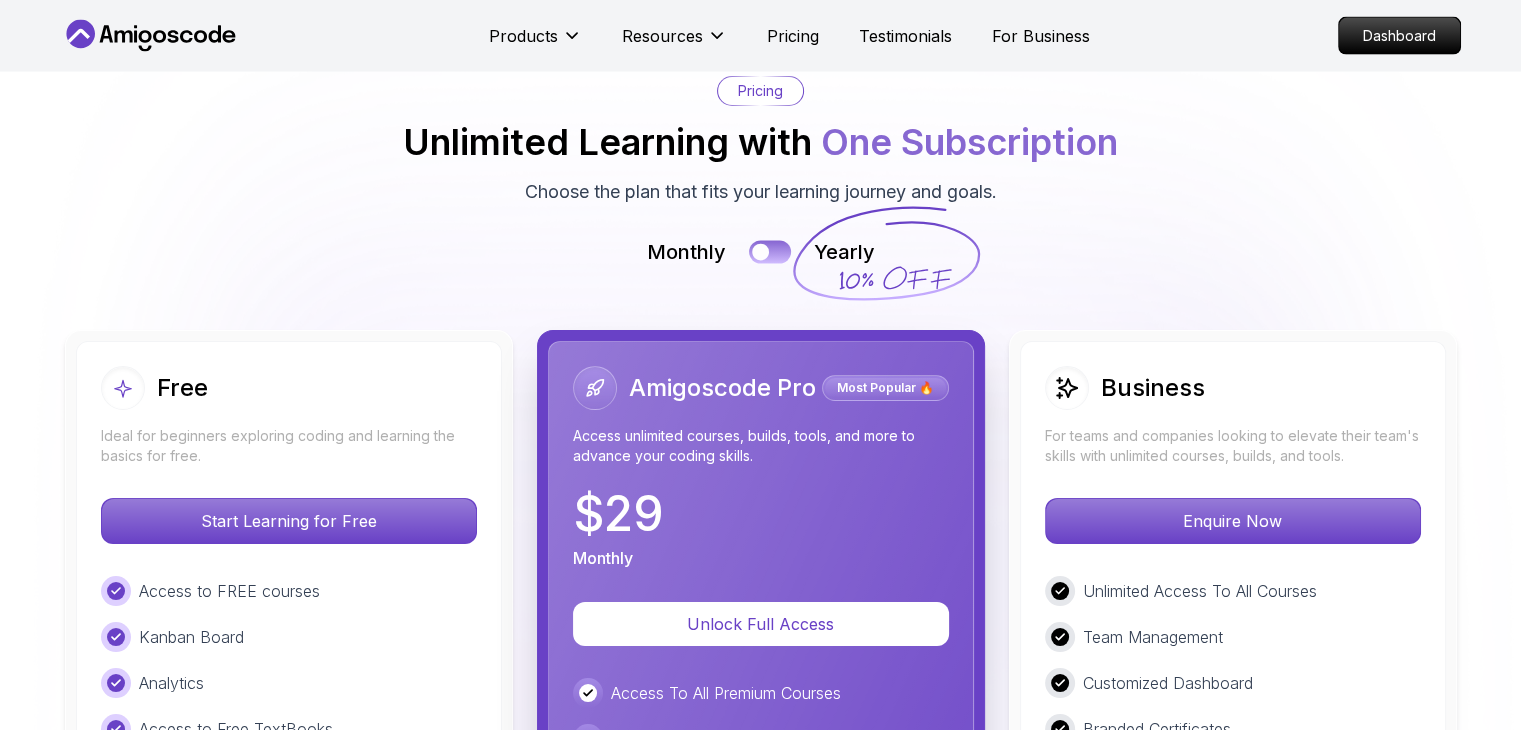 click at bounding box center (760, 252) 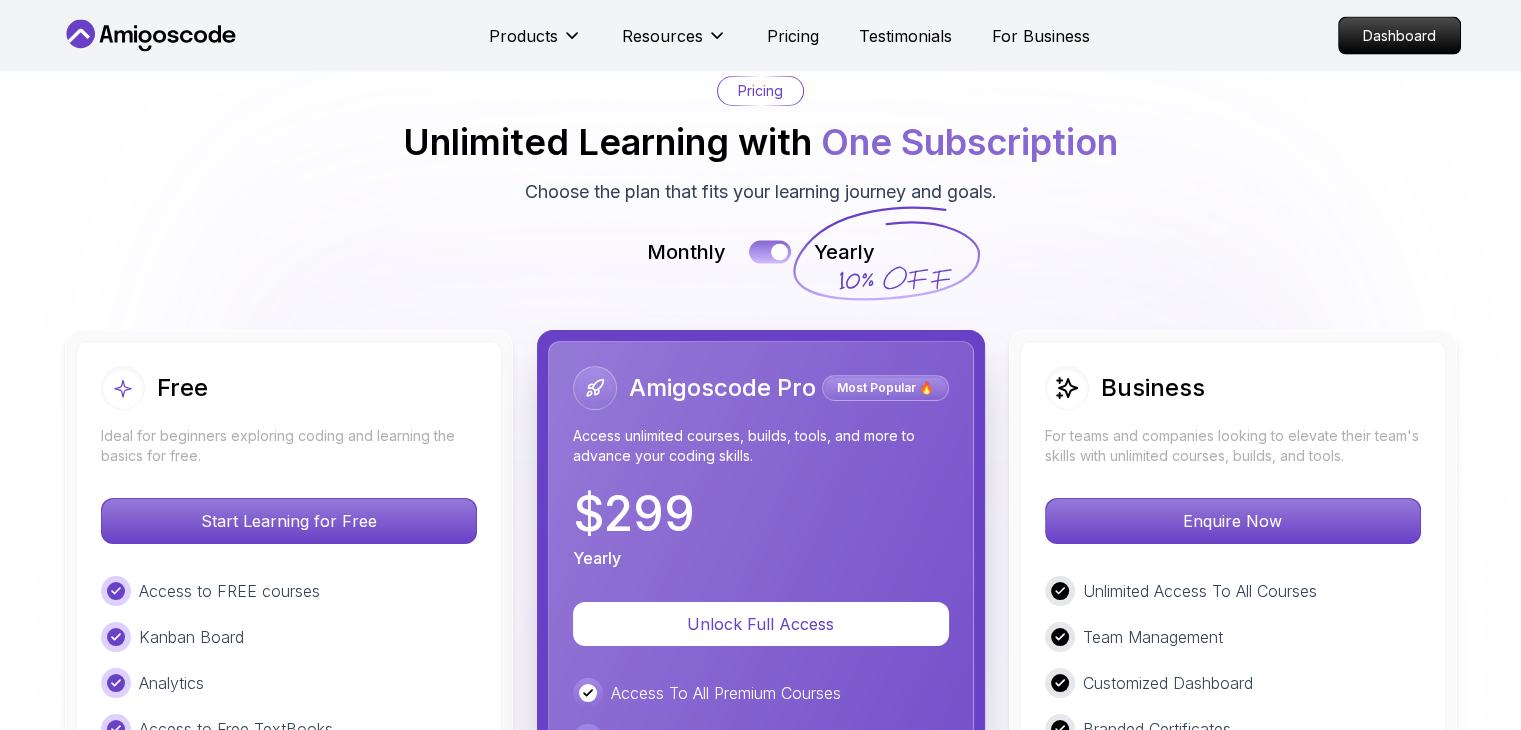 click at bounding box center (770, 252) 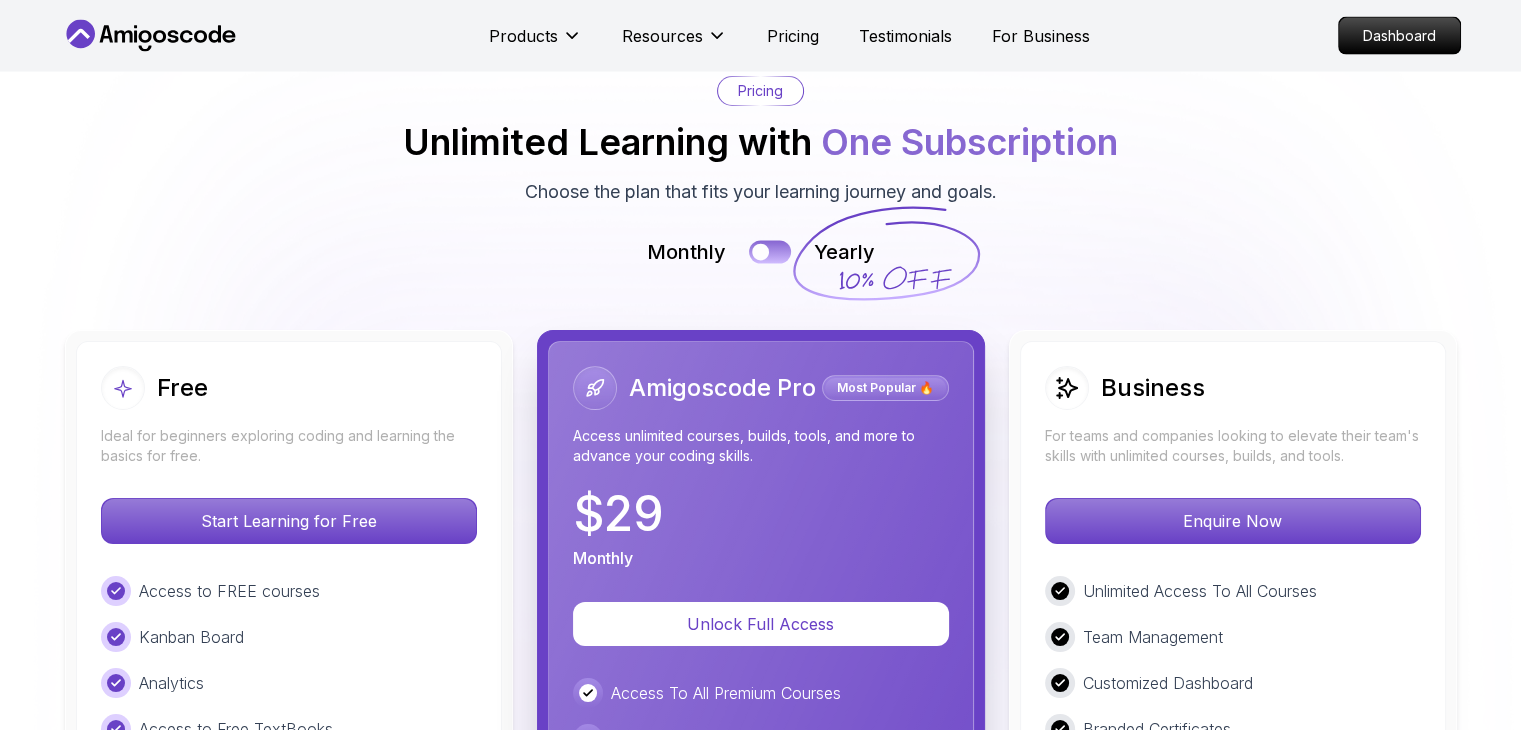 click at bounding box center [760, 252] 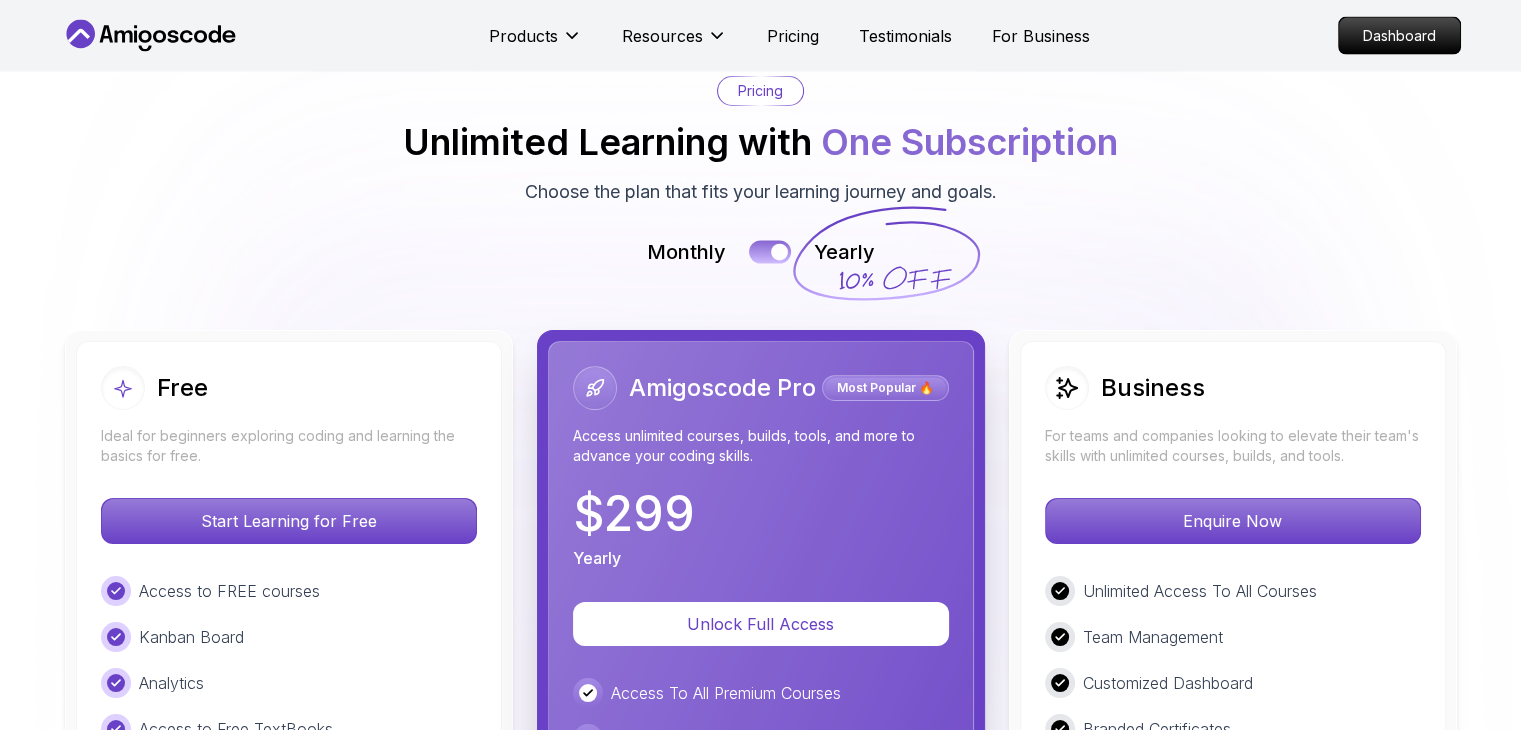 click at bounding box center [770, 252] 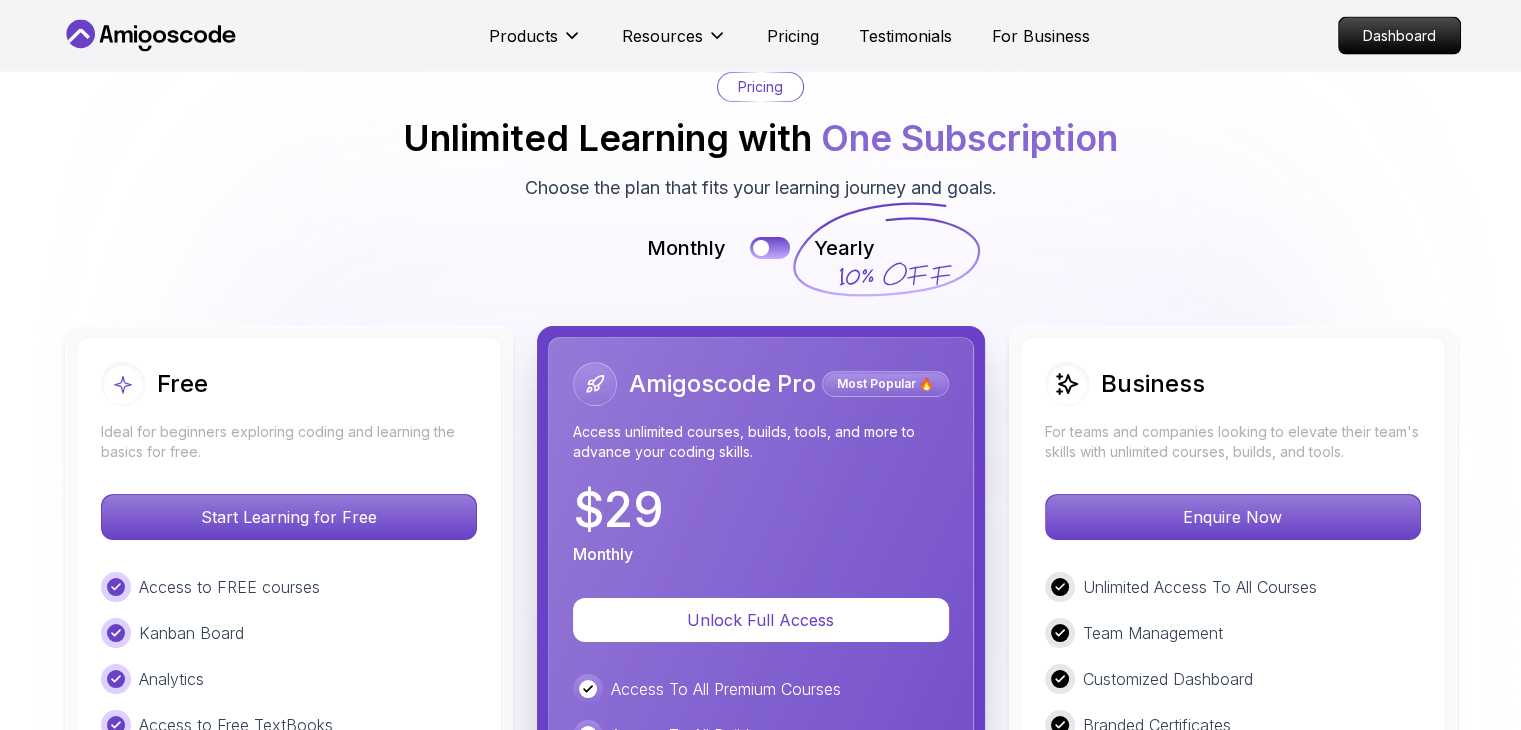 scroll, scrollTop: 4420, scrollLeft: 0, axis: vertical 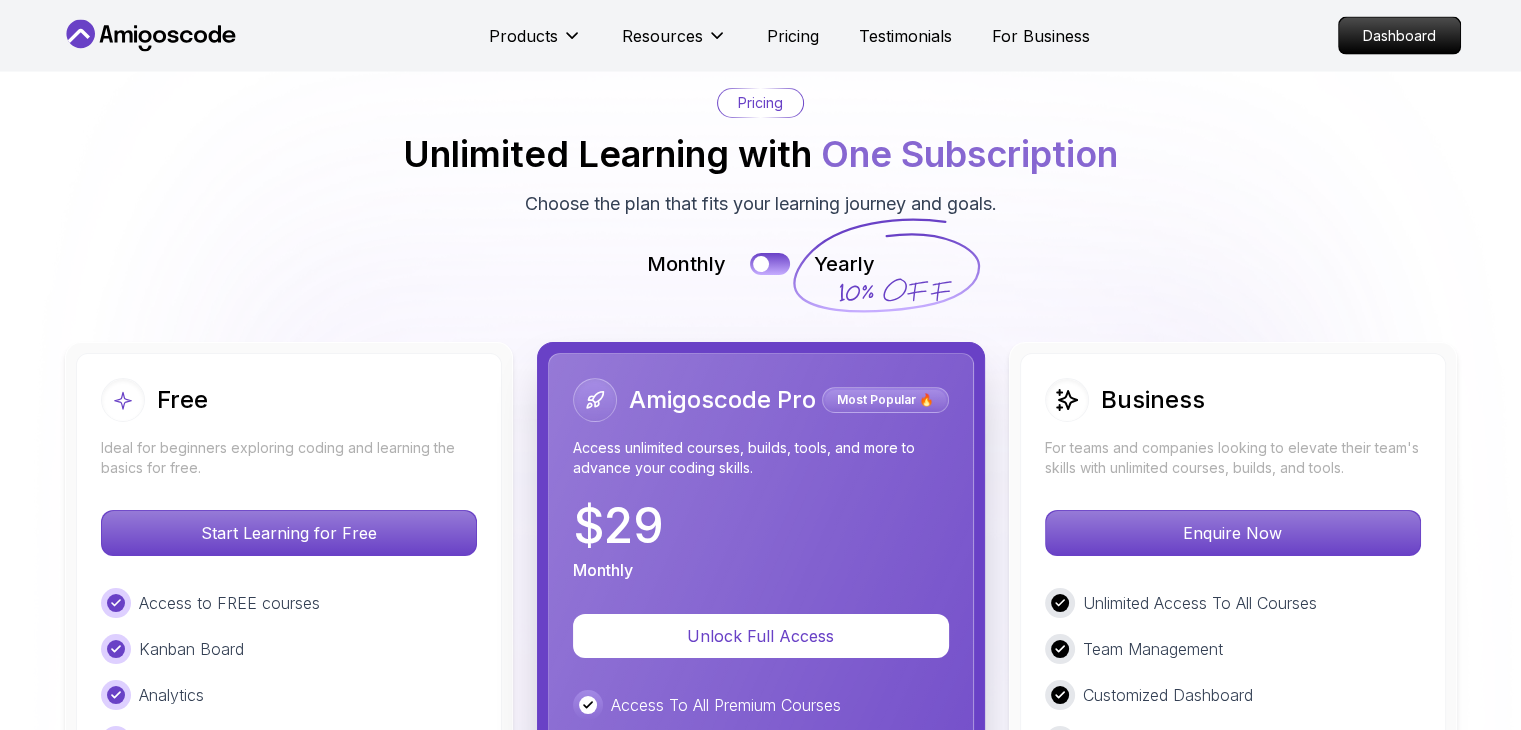 click on "For teams and companies looking to elevate their team's skills with unlimited courses, builds, and tools." at bounding box center [1233, 458] 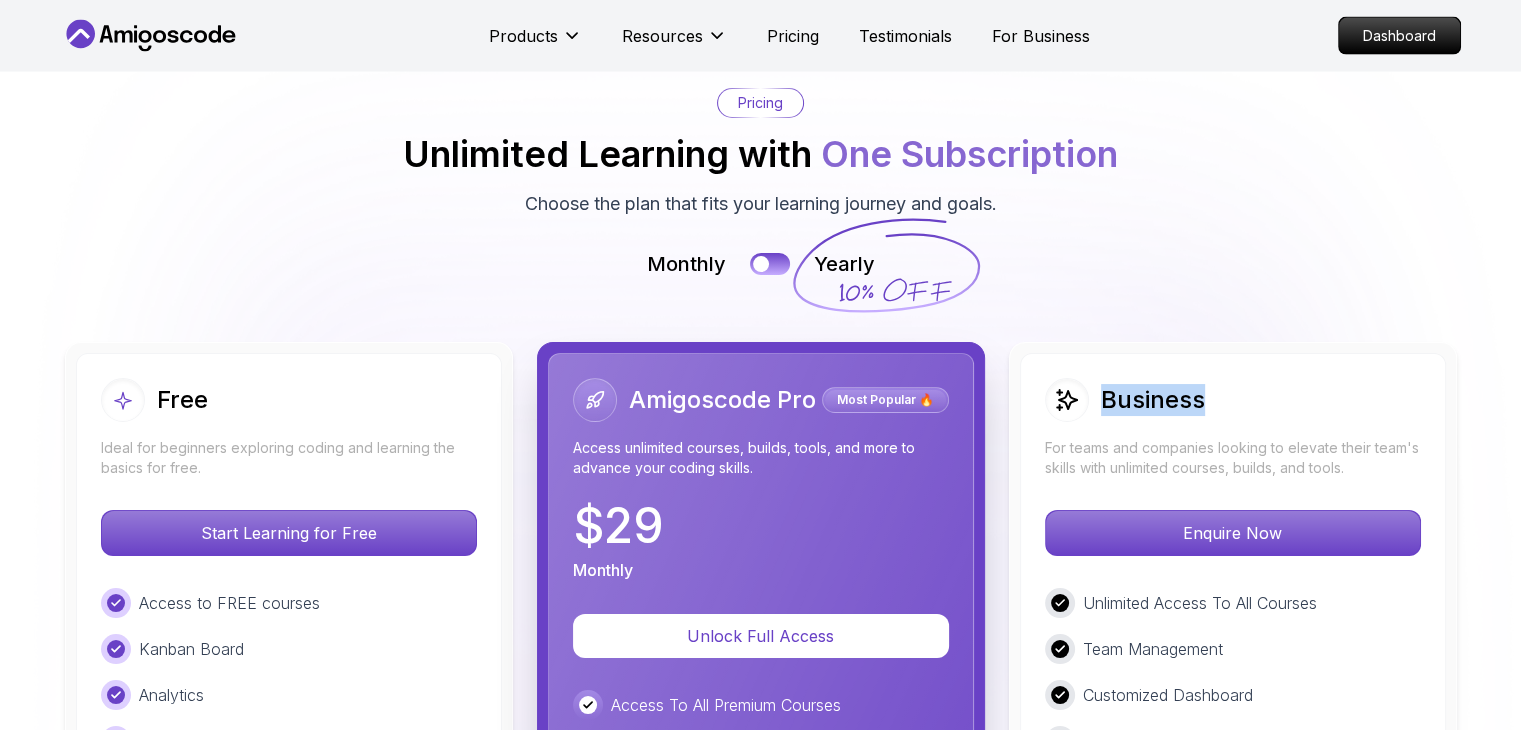 click on "Business" at bounding box center (1153, 400) 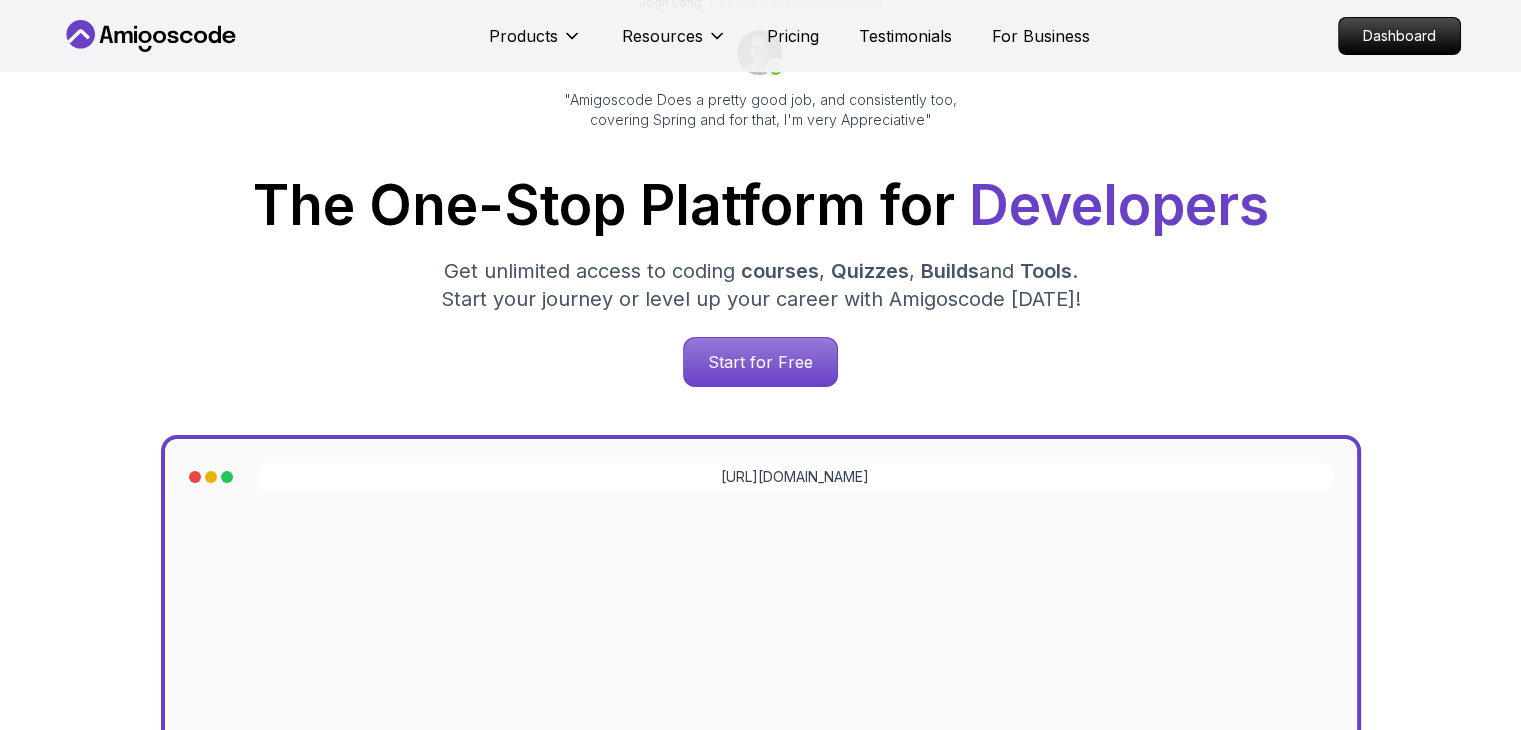 scroll, scrollTop: 0, scrollLeft: 0, axis: both 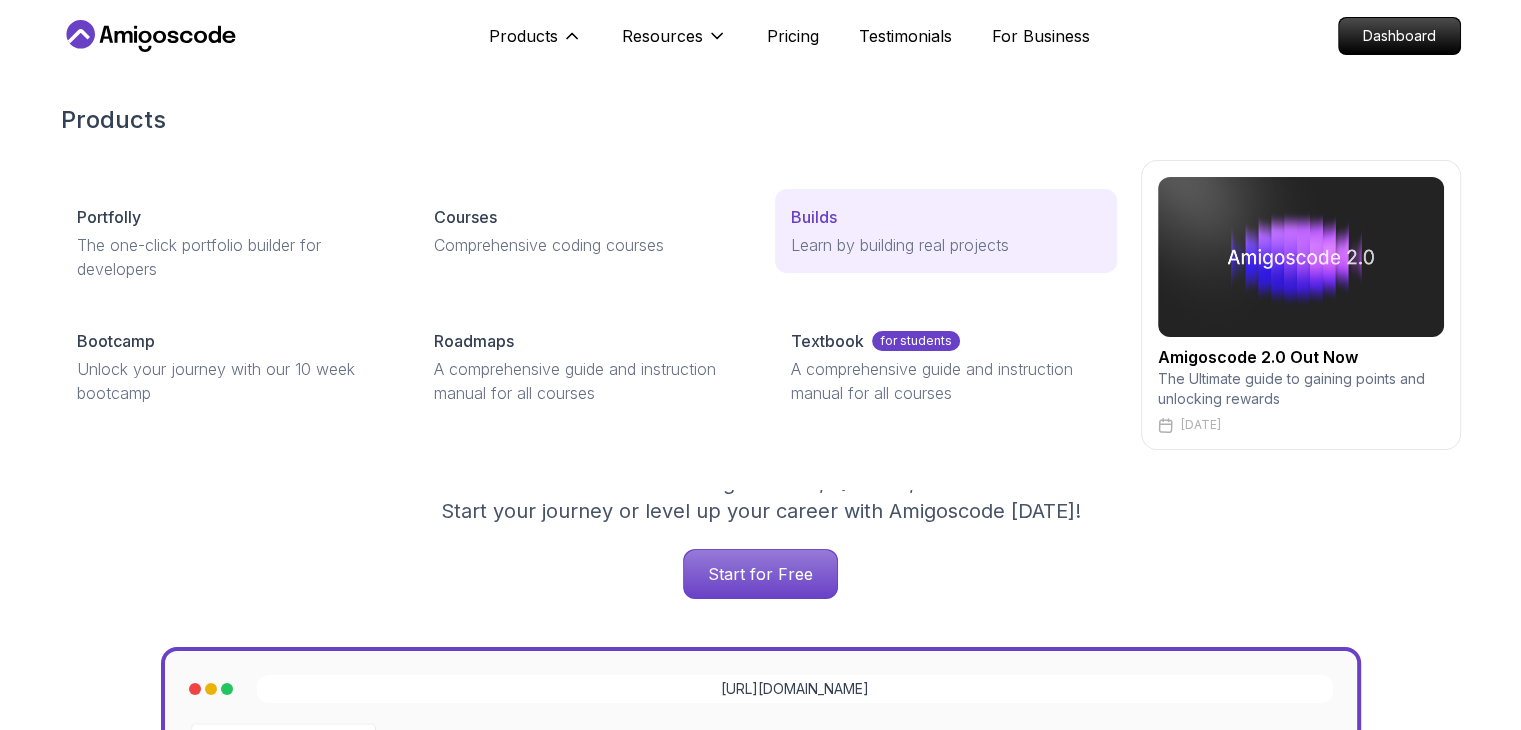 click on "Builds" at bounding box center [814, 217] 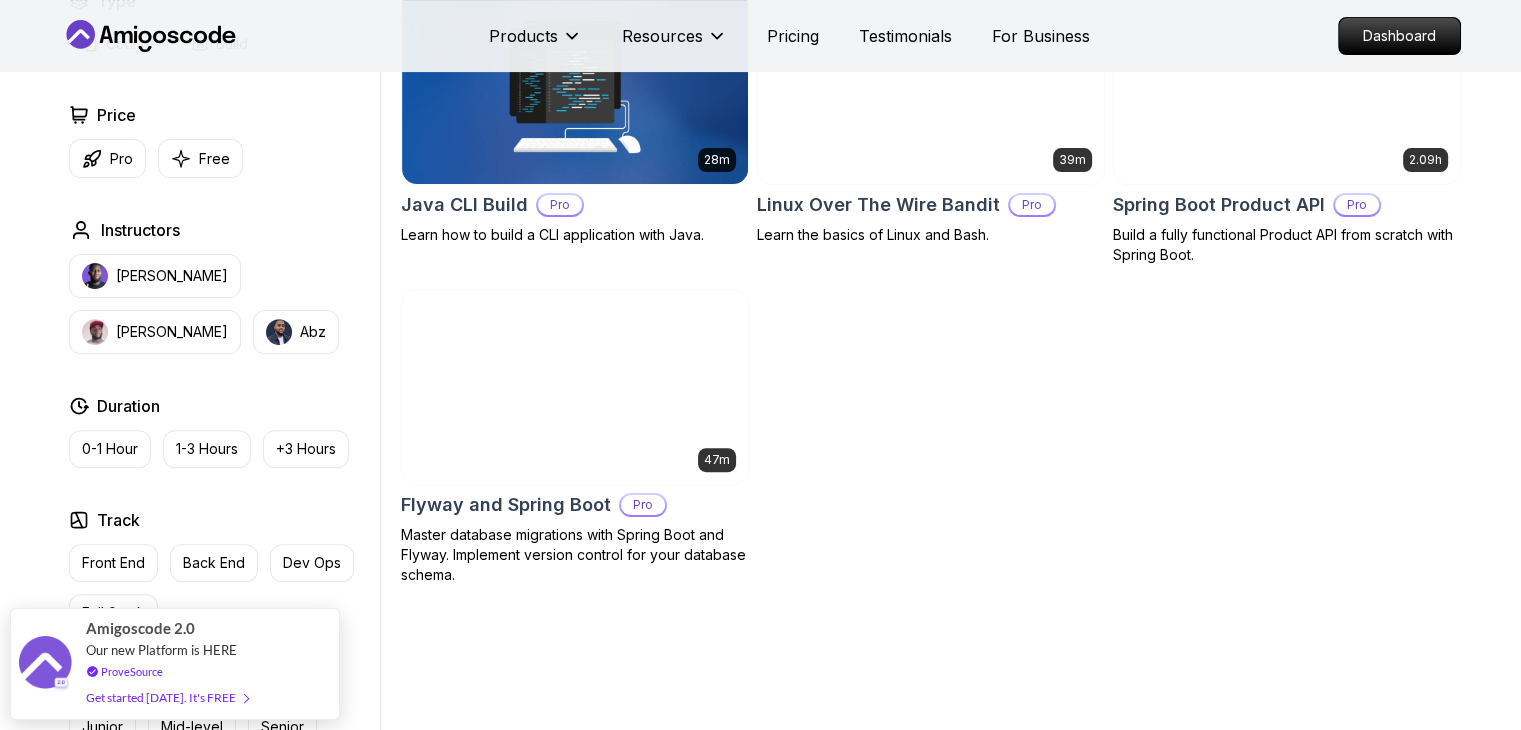 scroll, scrollTop: 644, scrollLeft: 0, axis: vertical 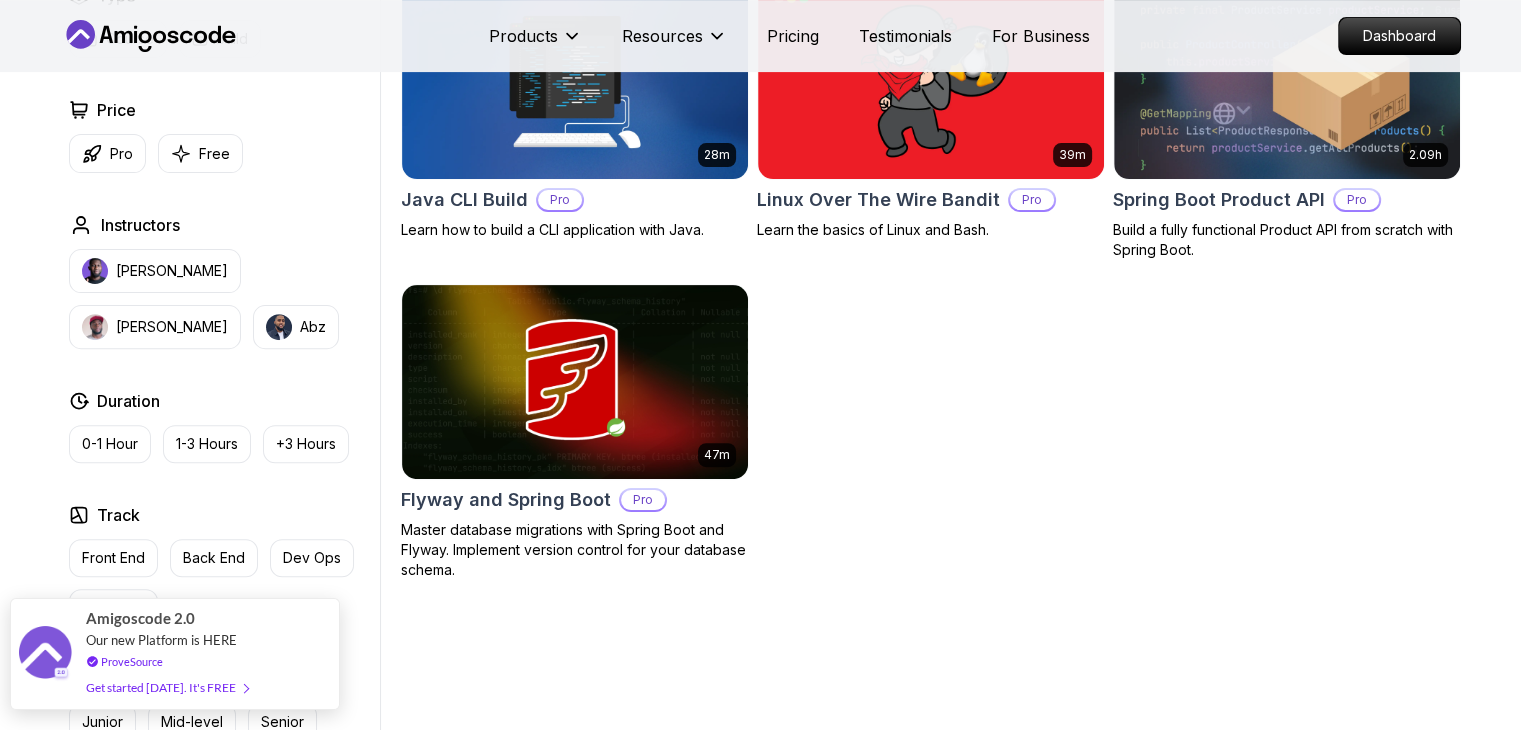 click on "Get started [DATE]. It's FREE" at bounding box center [167, 687] 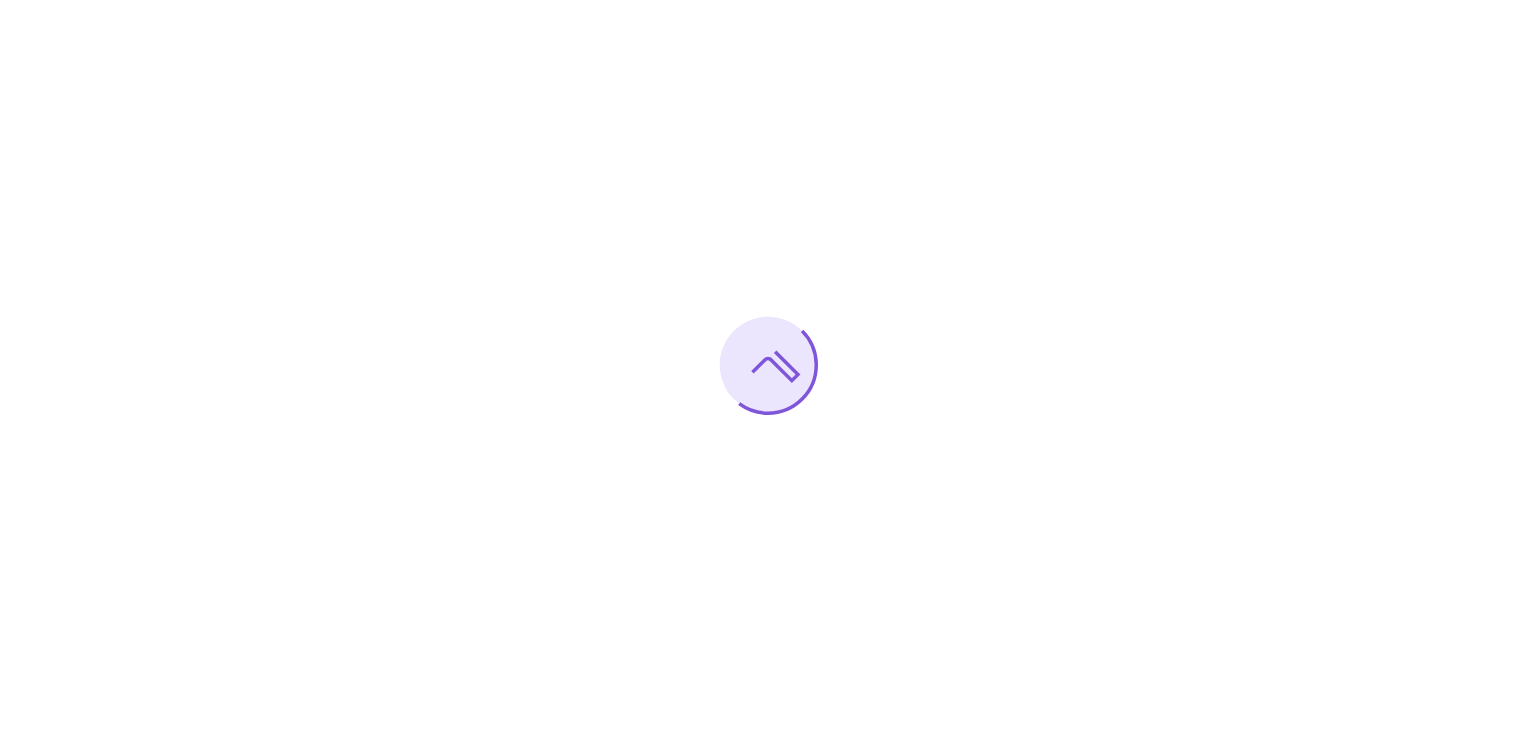 scroll, scrollTop: 0, scrollLeft: 0, axis: both 